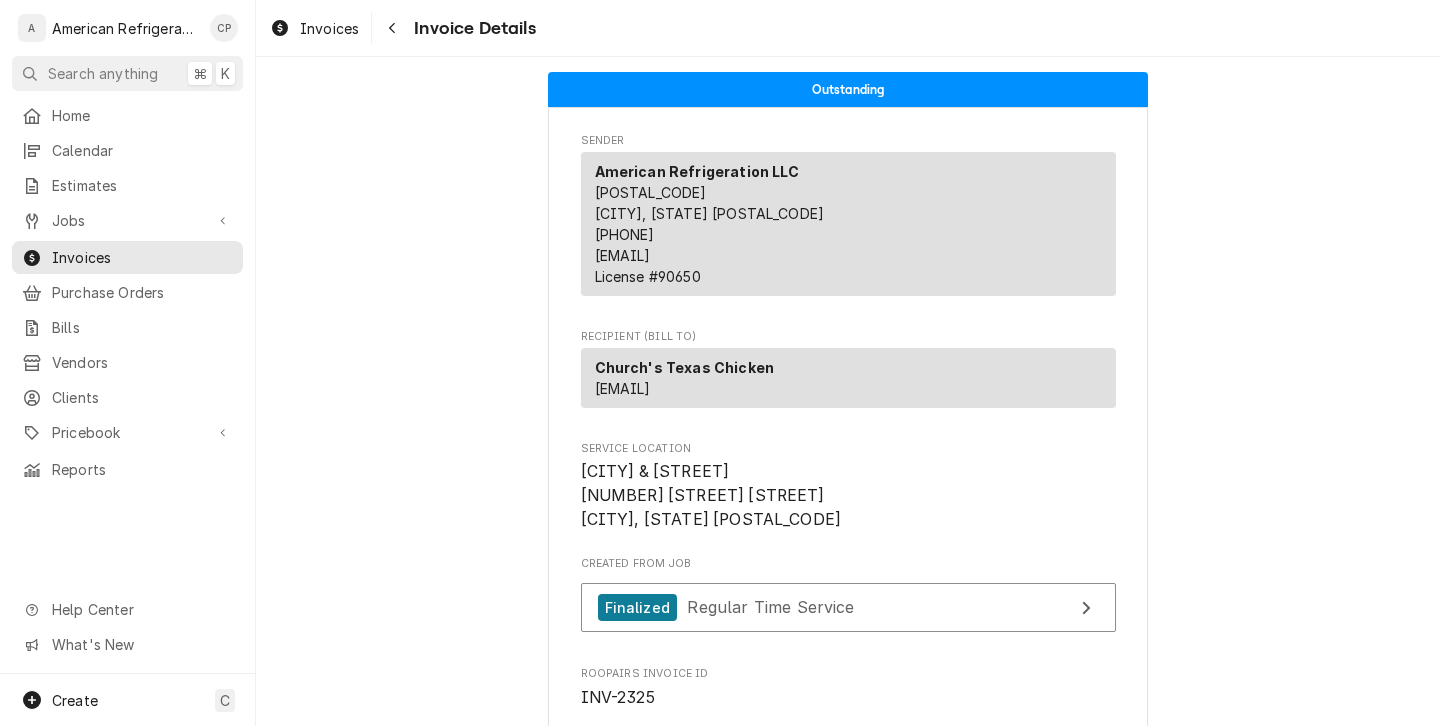 scroll, scrollTop: 0, scrollLeft: 0, axis: both 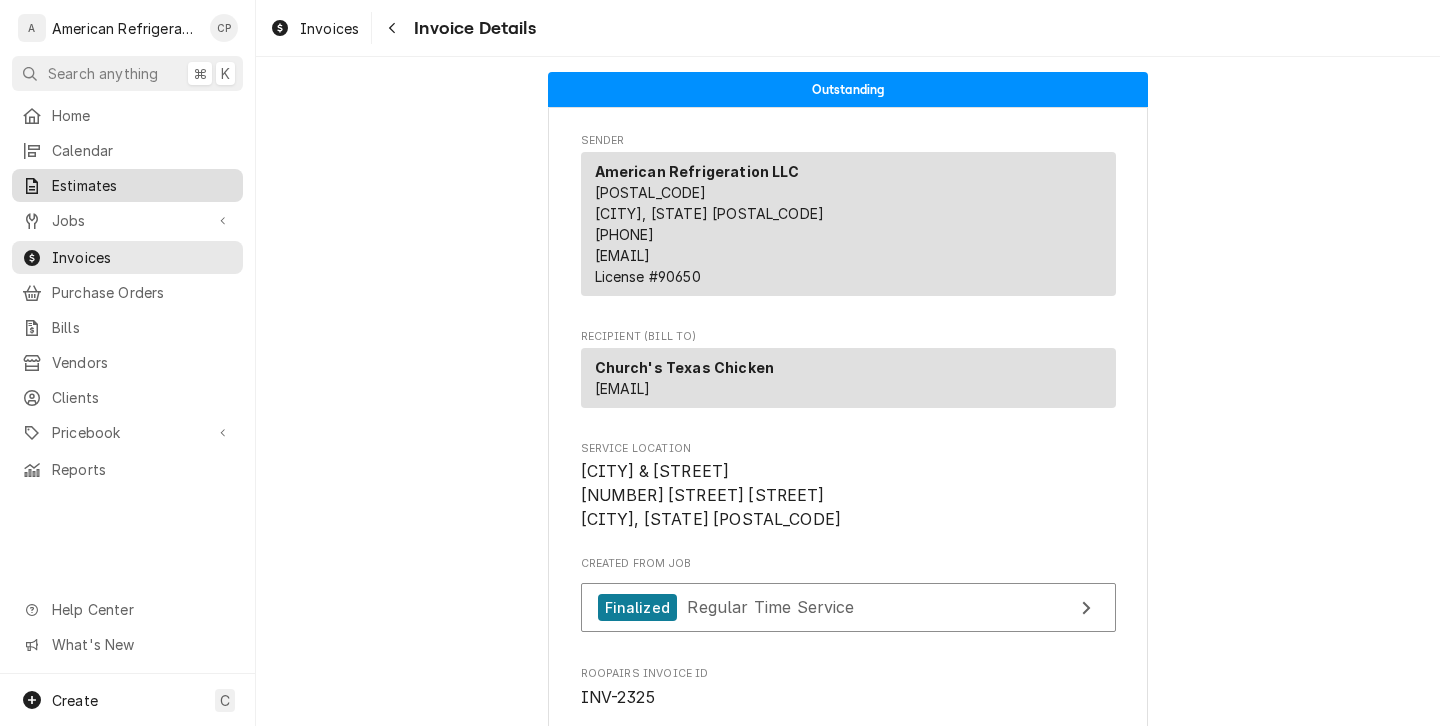 click on "Estimates" at bounding box center (142, 185) 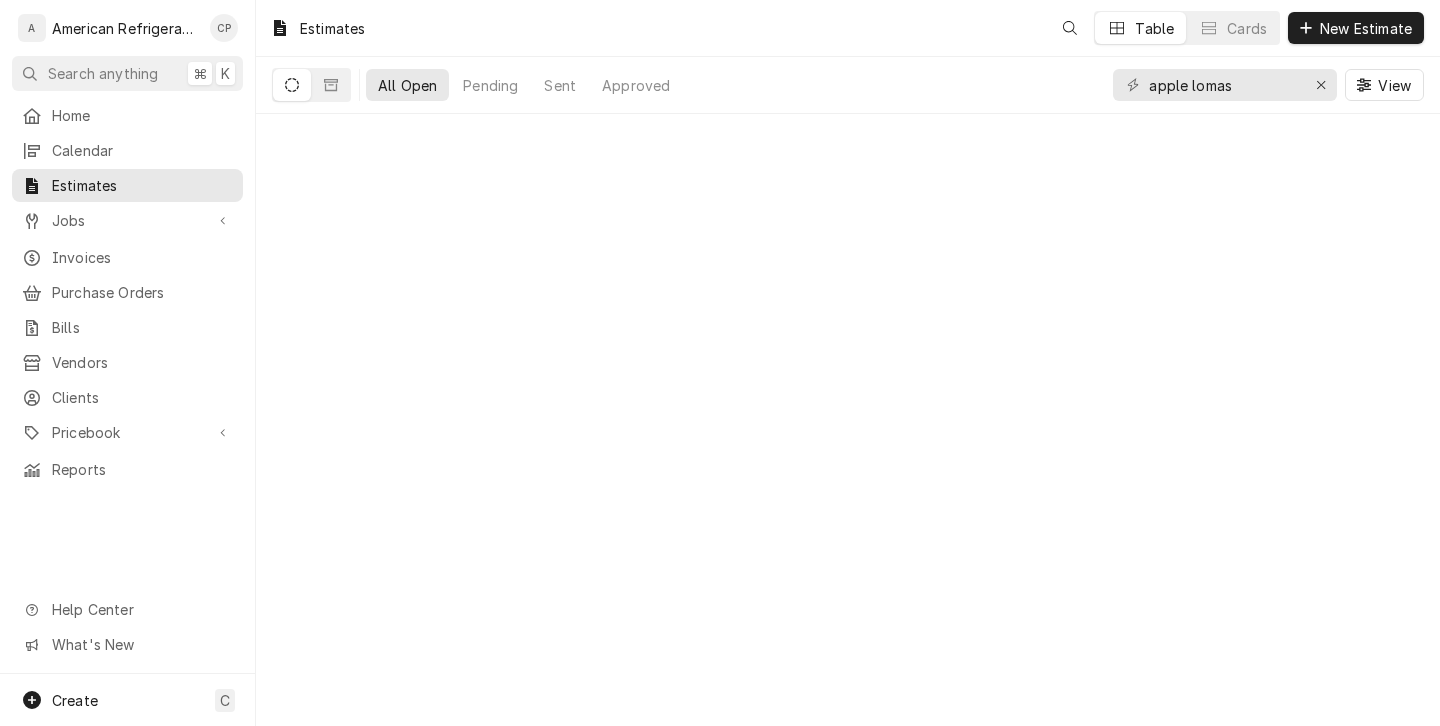 scroll, scrollTop: 0, scrollLeft: 0, axis: both 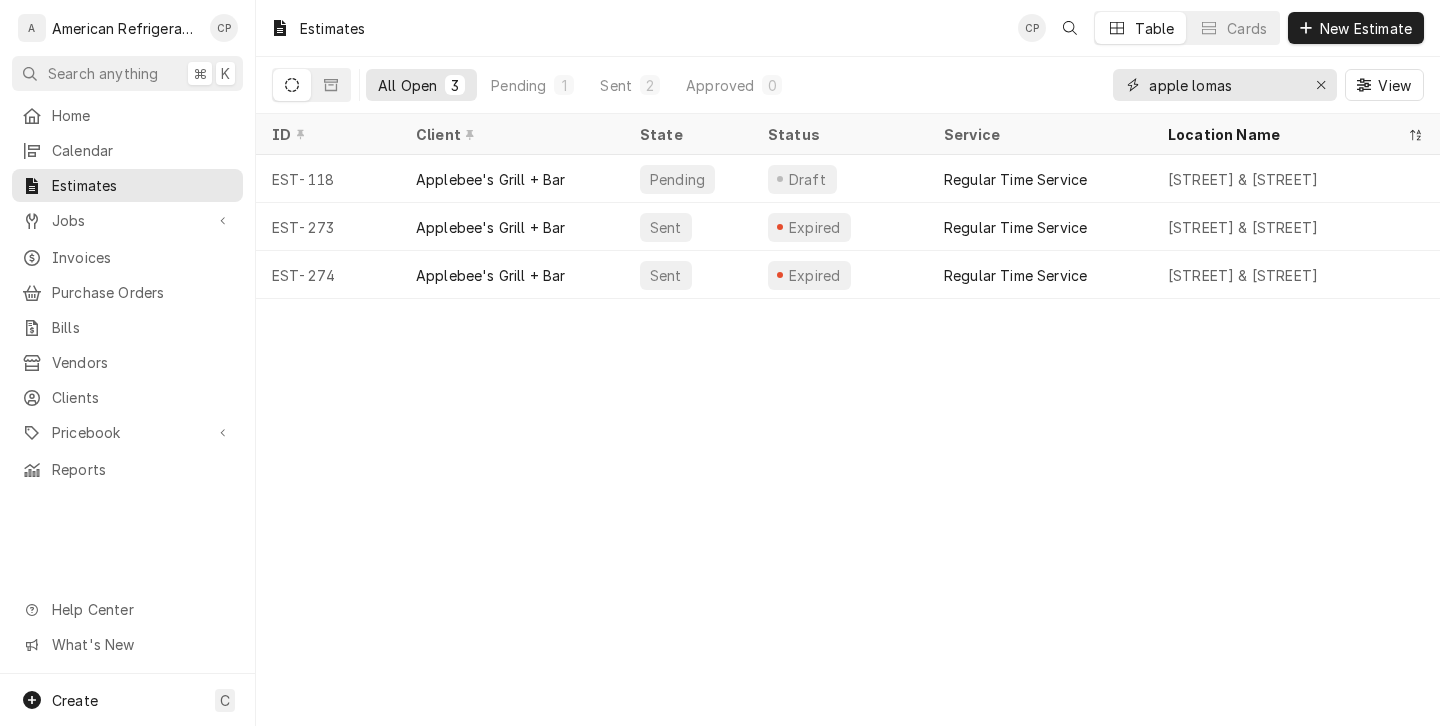 click on "apple lomas" at bounding box center (1224, 85) 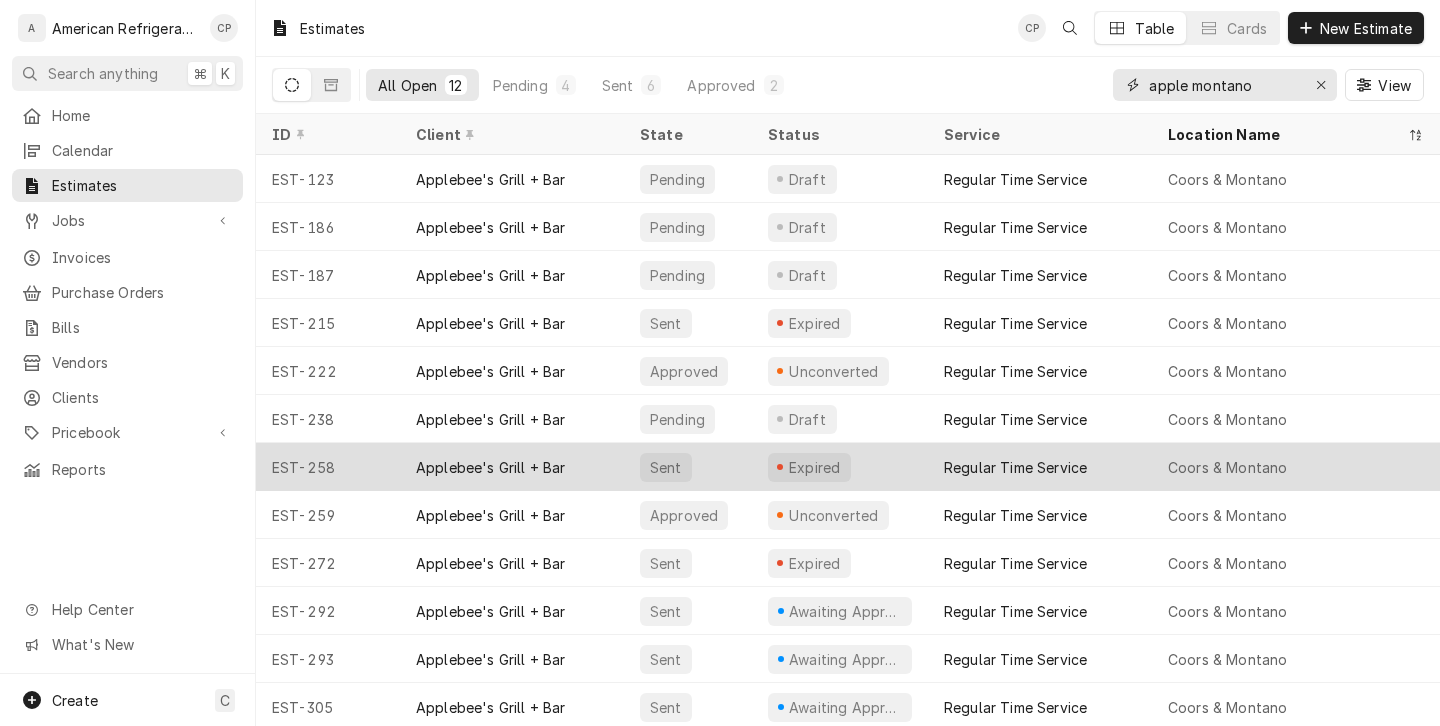 scroll, scrollTop: 2, scrollLeft: 0, axis: vertical 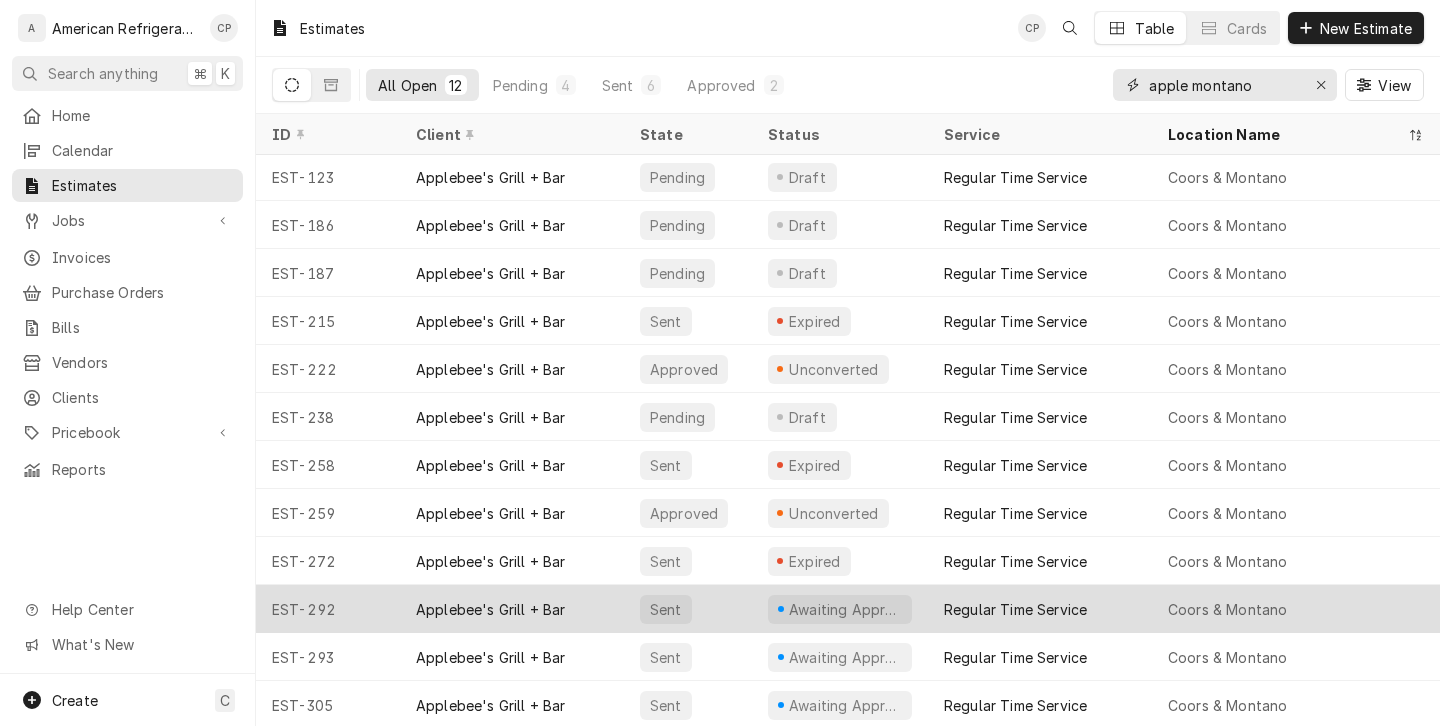 type on "apple montano" 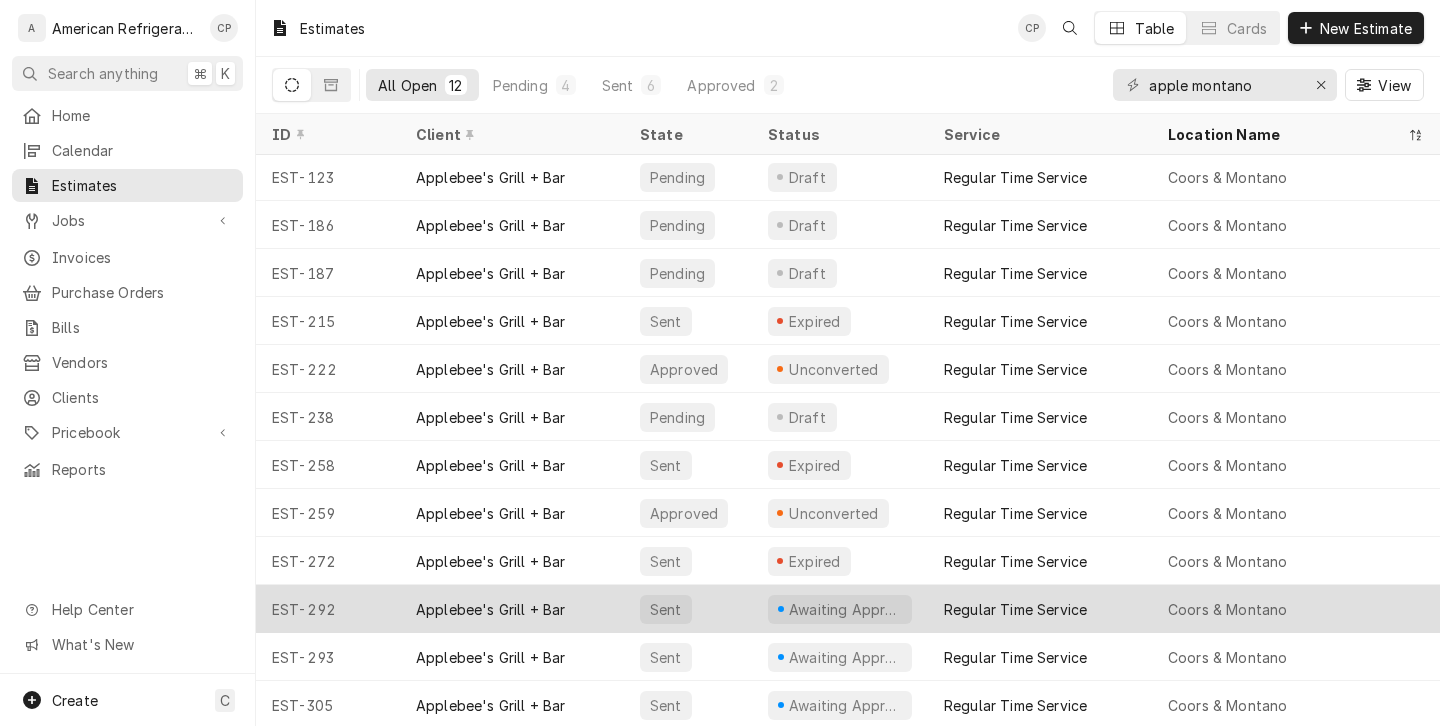 click on "Applebee's Grill + Bar" at bounding box center [512, 609] 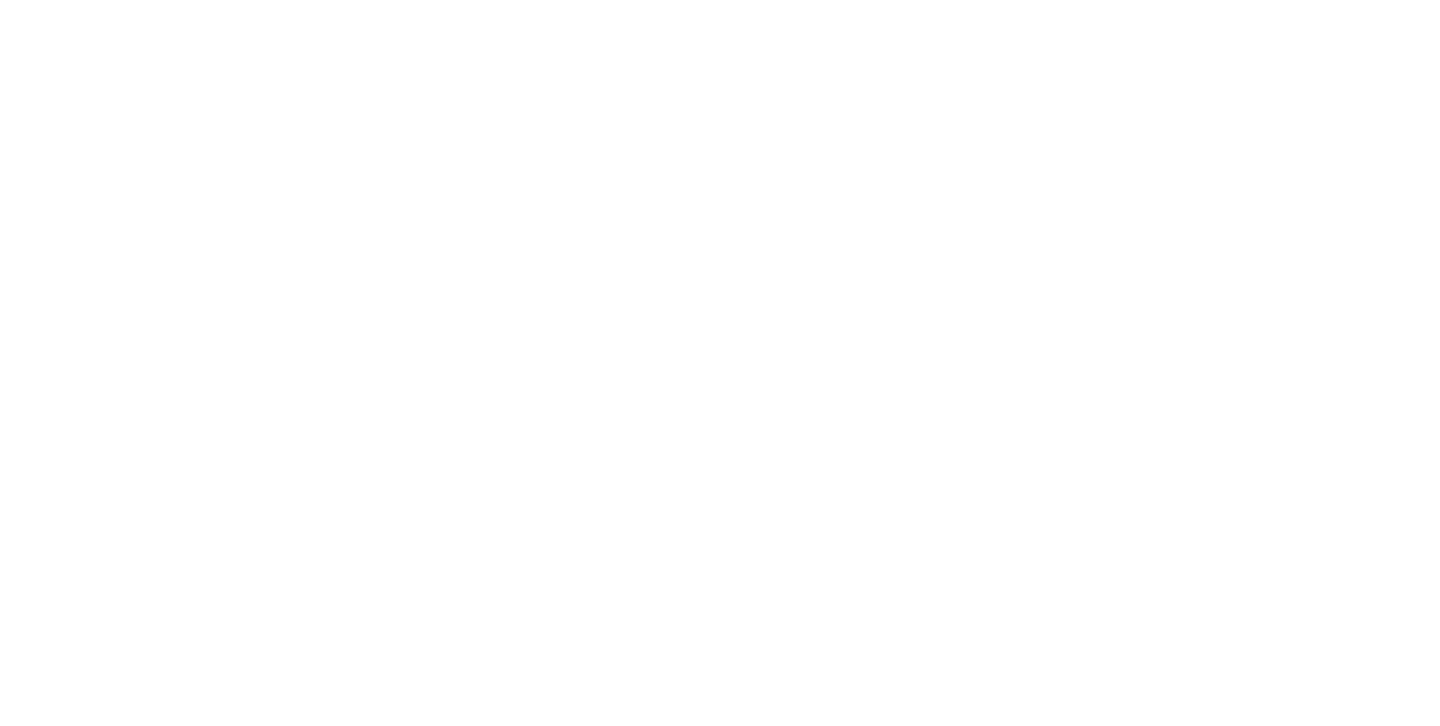 scroll, scrollTop: 0, scrollLeft: 0, axis: both 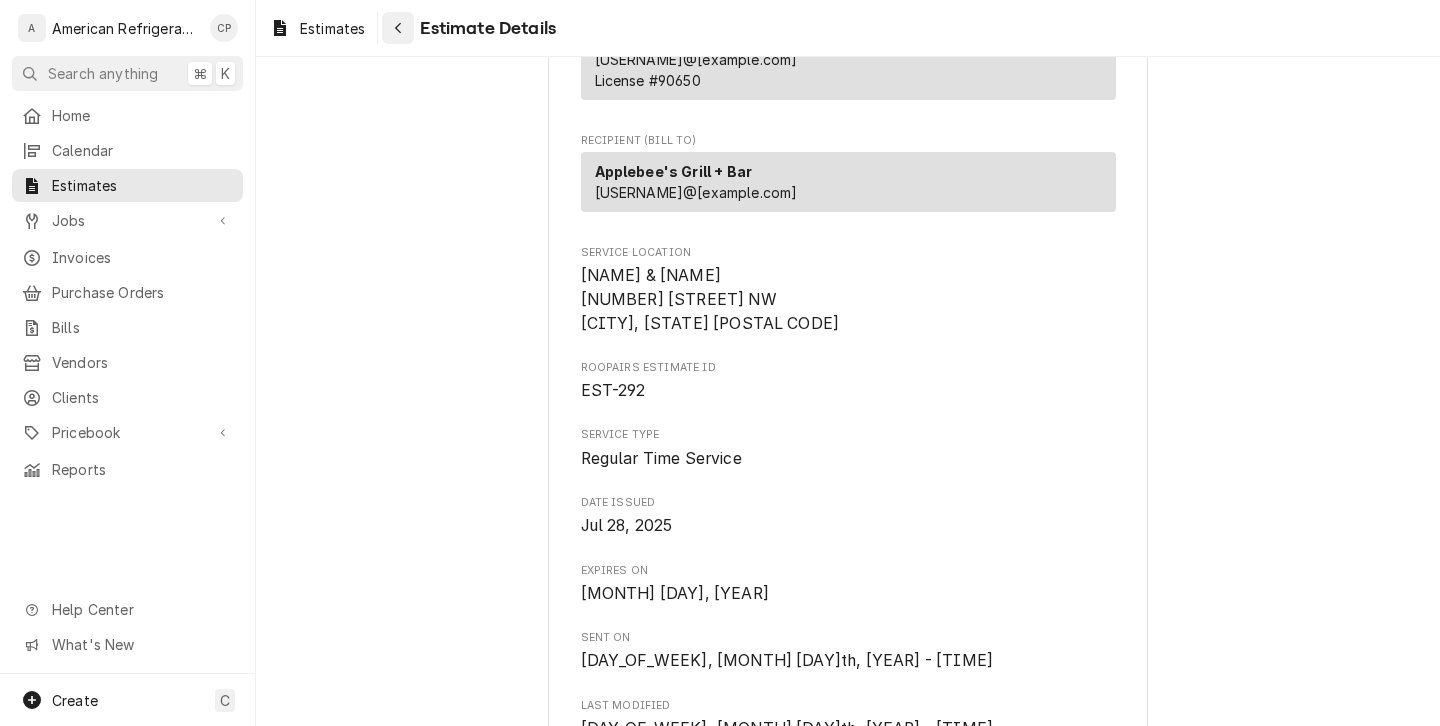 click at bounding box center [398, 28] 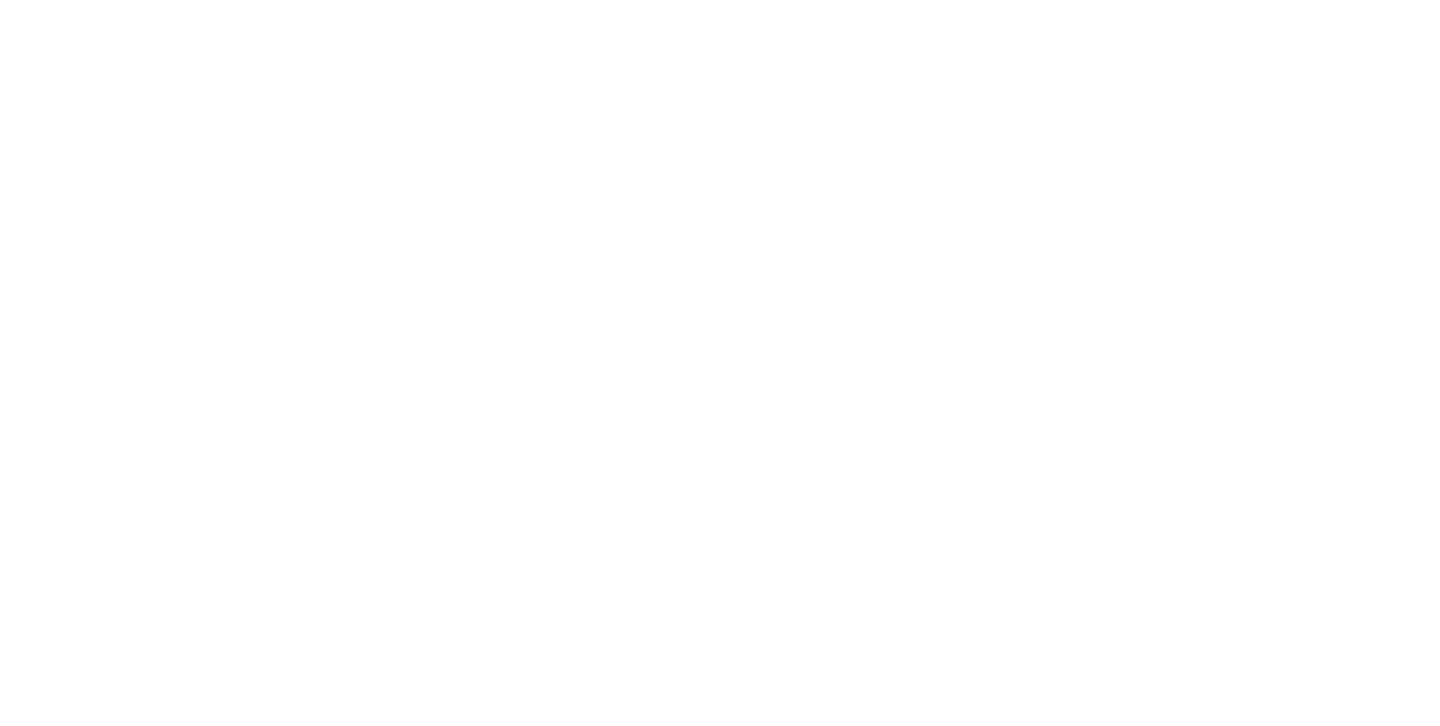 scroll, scrollTop: 0, scrollLeft: 0, axis: both 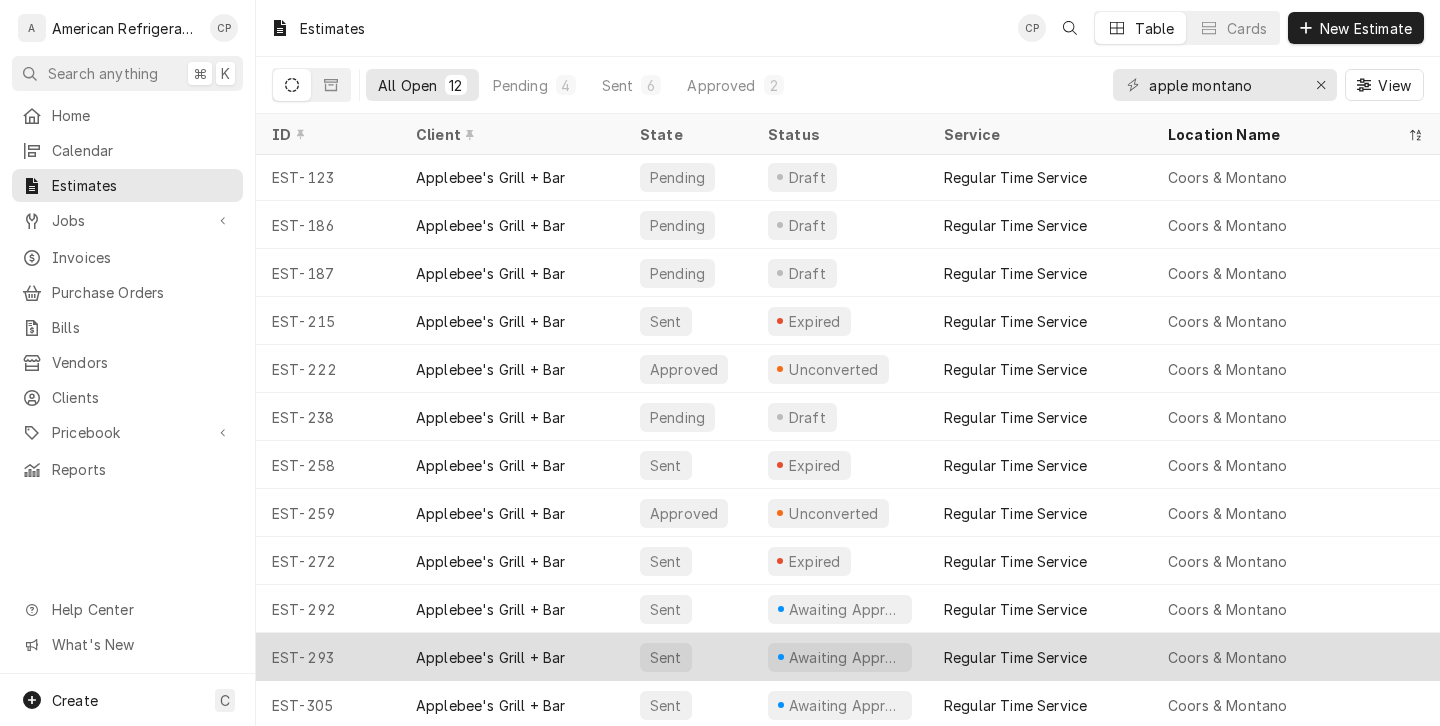 click on "Applebee's Grill + Bar" at bounding box center [512, 657] 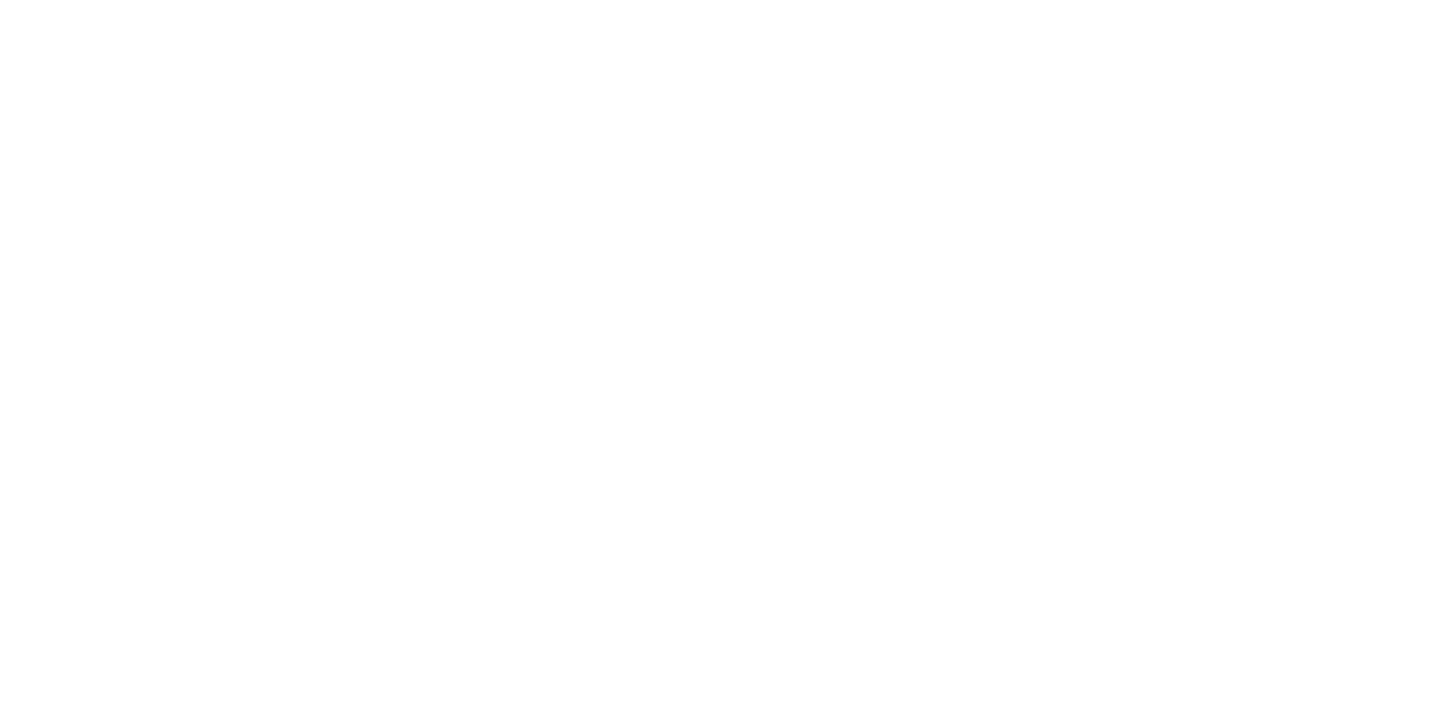 scroll, scrollTop: 0, scrollLeft: 0, axis: both 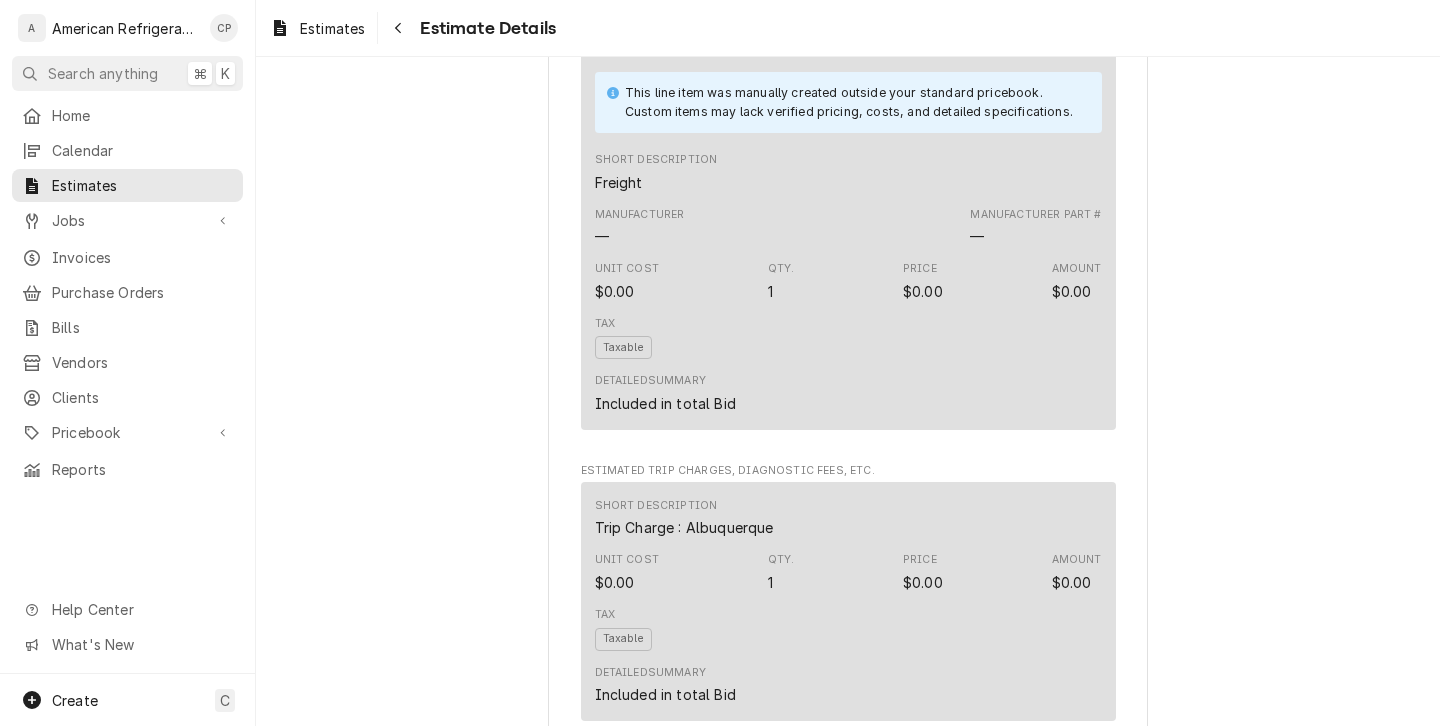 click on "Estimates   Estimate Details" at bounding box center [848, 28] 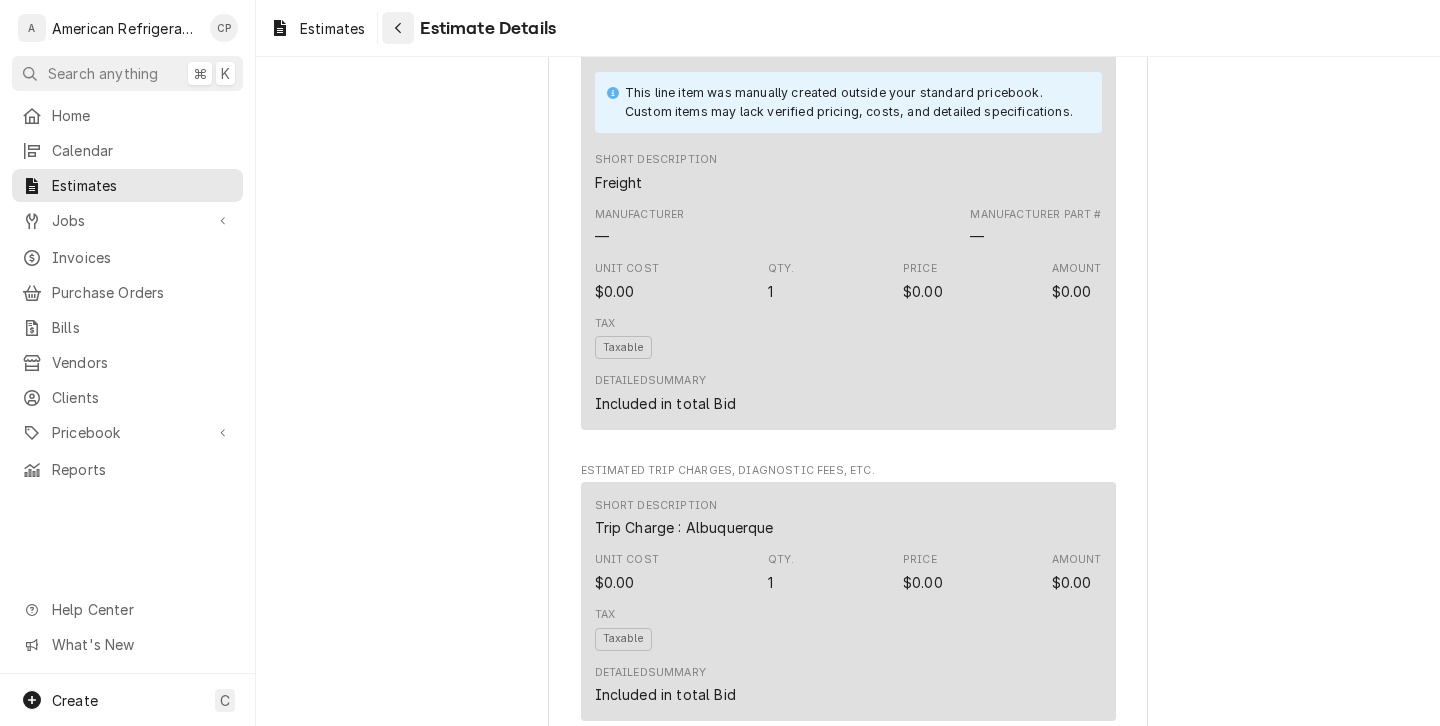 click 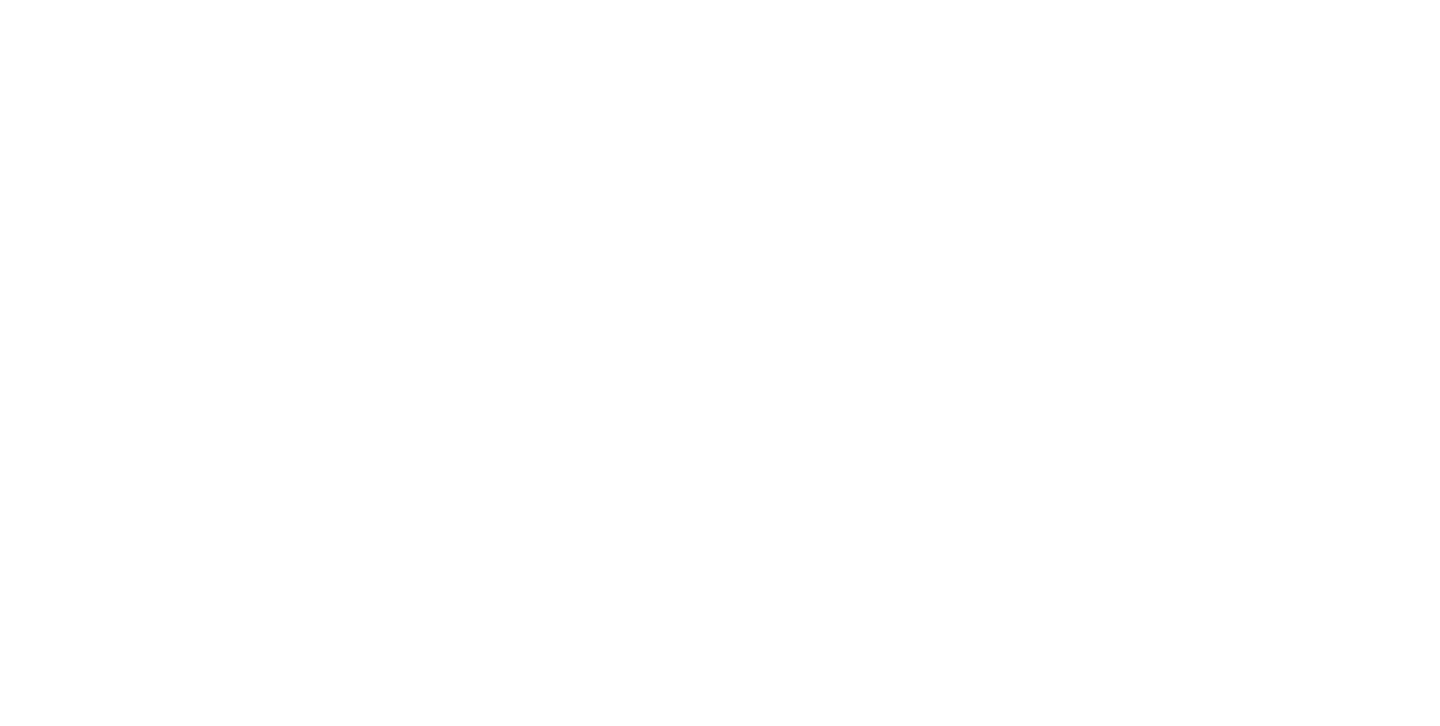 scroll, scrollTop: 0, scrollLeft: 0, axis: both 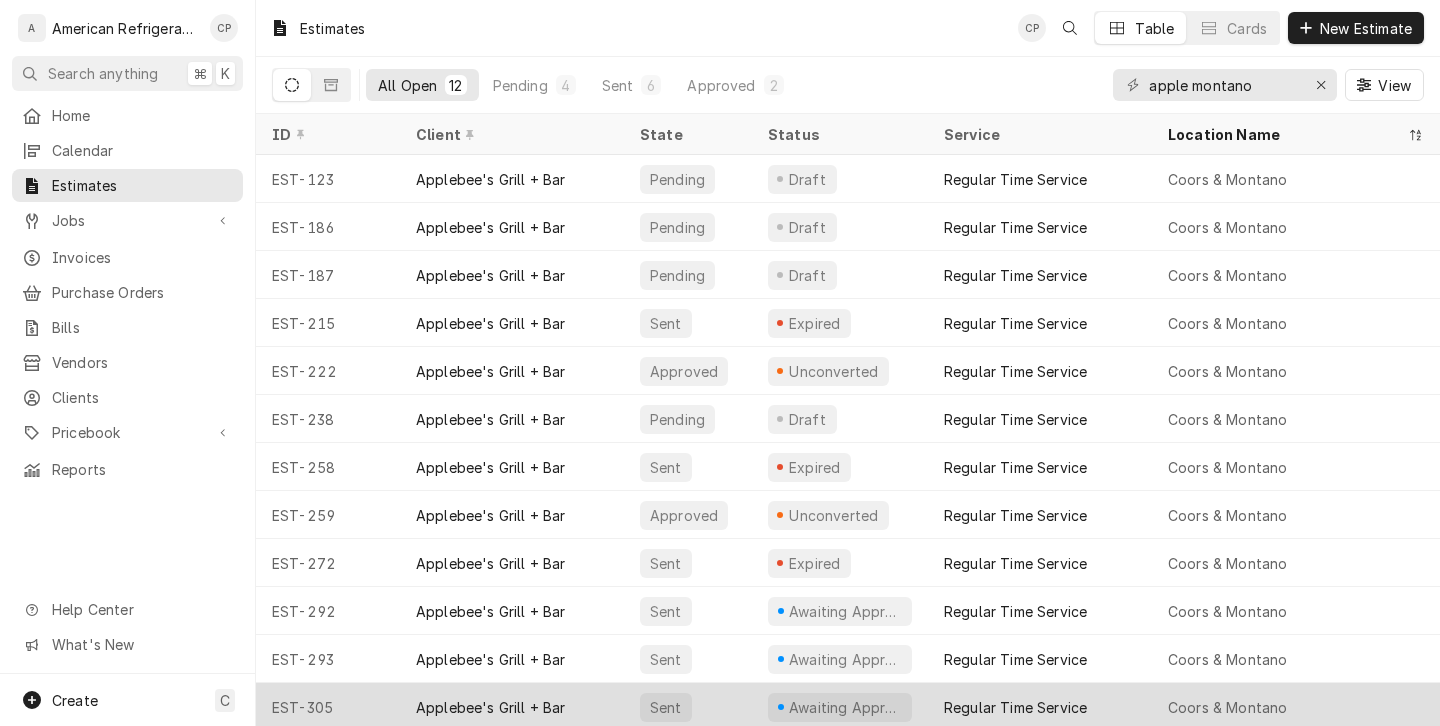 click on "Applebee's Grill + Bar" at bounding box center [491, 707] 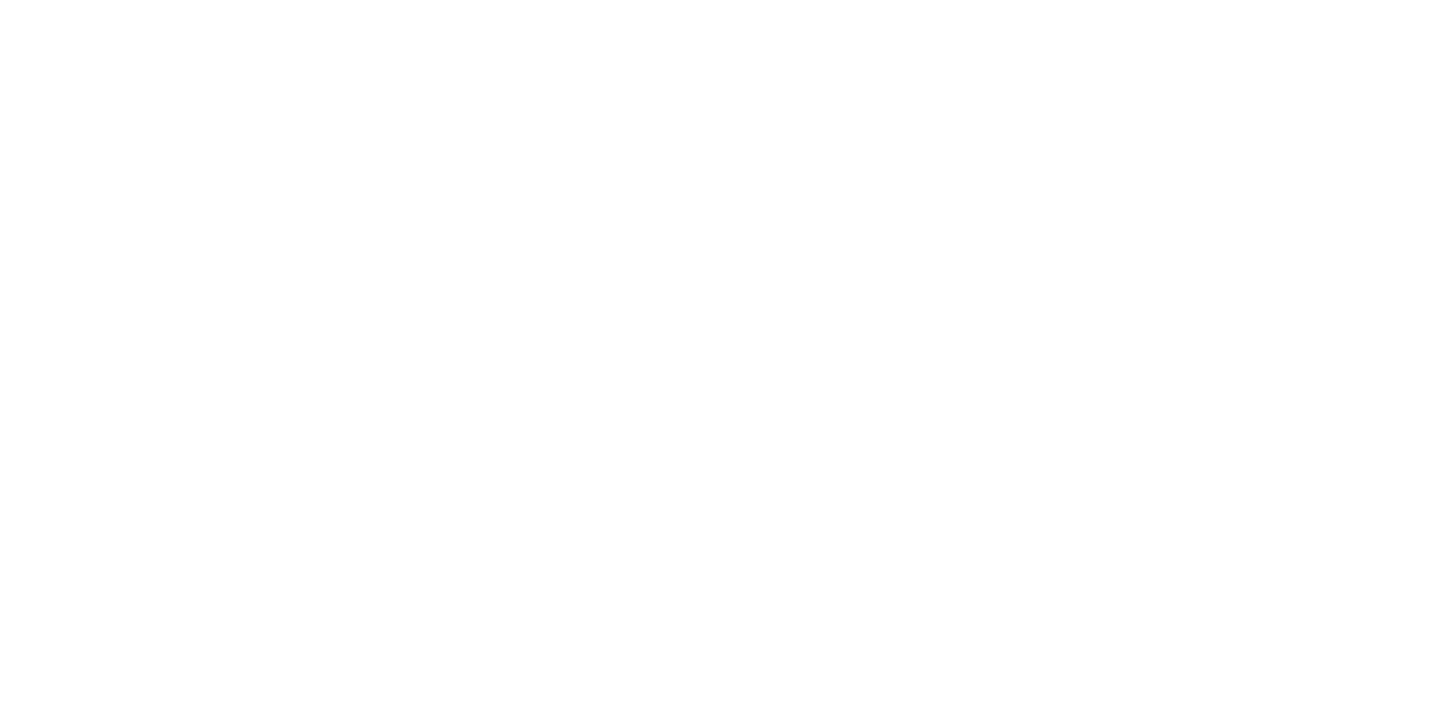 scroll, scrollTop: 0, scrollLeft: 0, axis: both 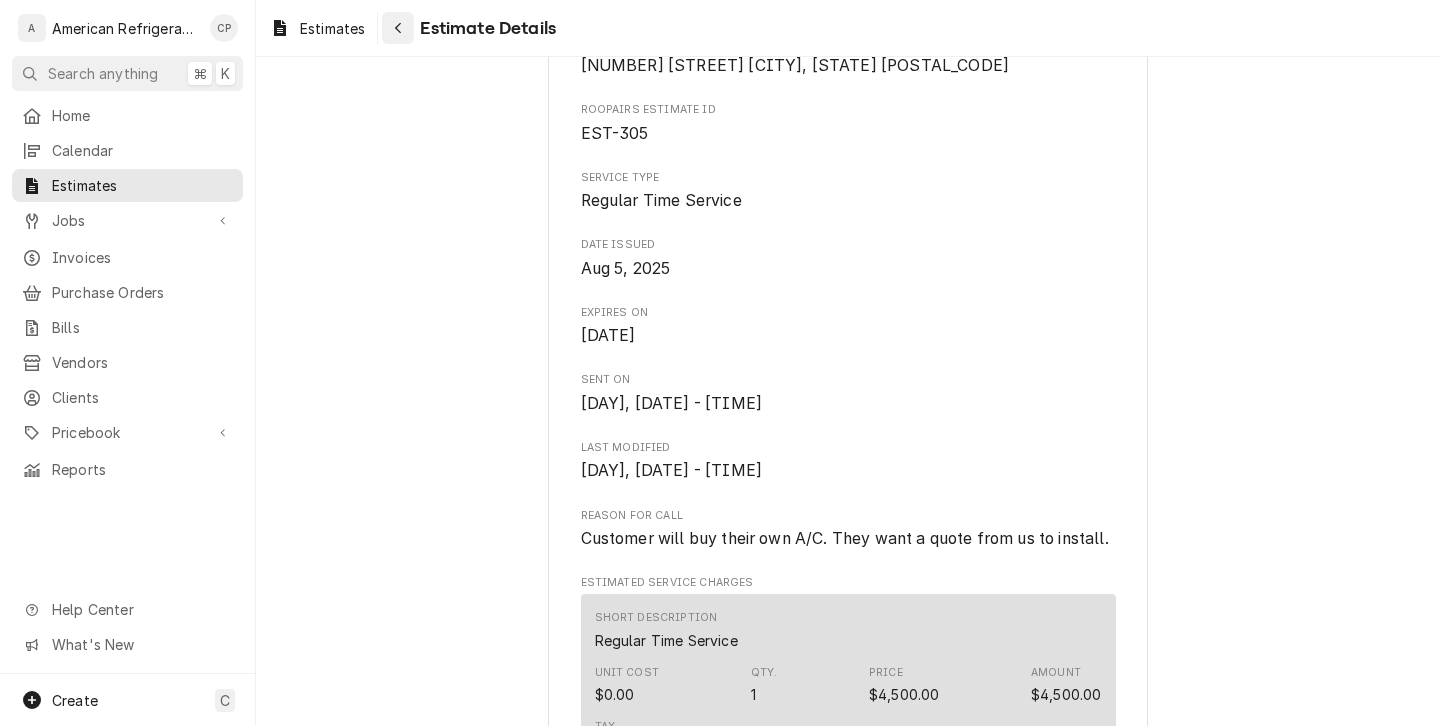 click at bounding box center [398, 28] 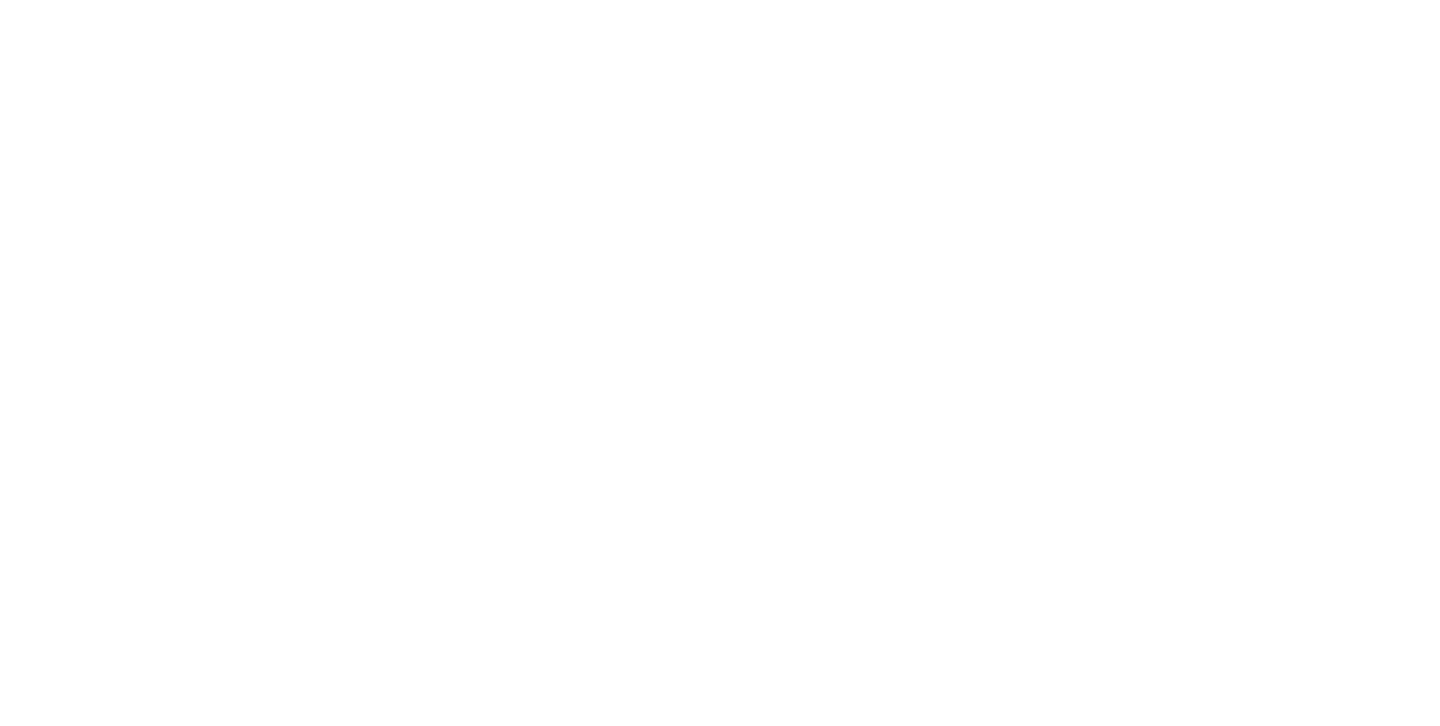 scroll, scrollTop: 0, scrollLeft: 0, axis: both 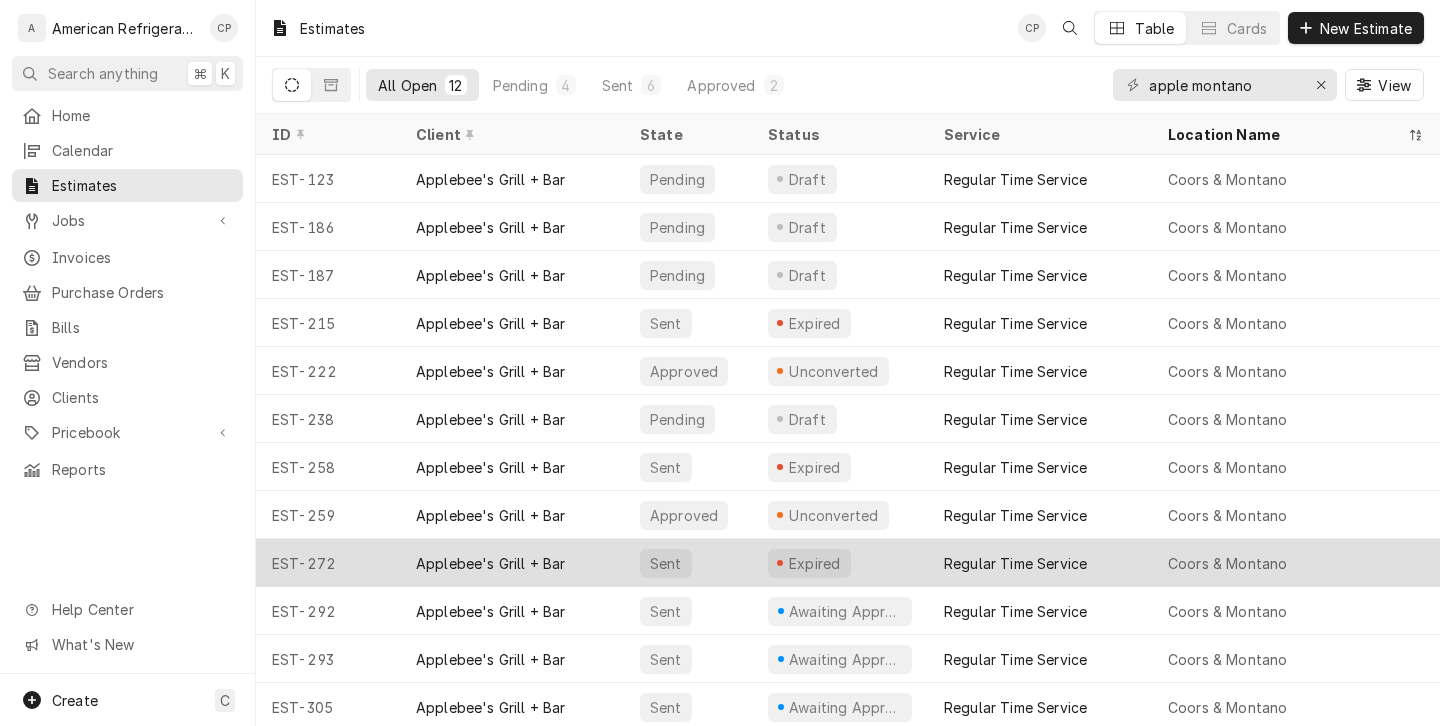 click on "Applebee's Grill + Bar" at bounding box center [512, 563] 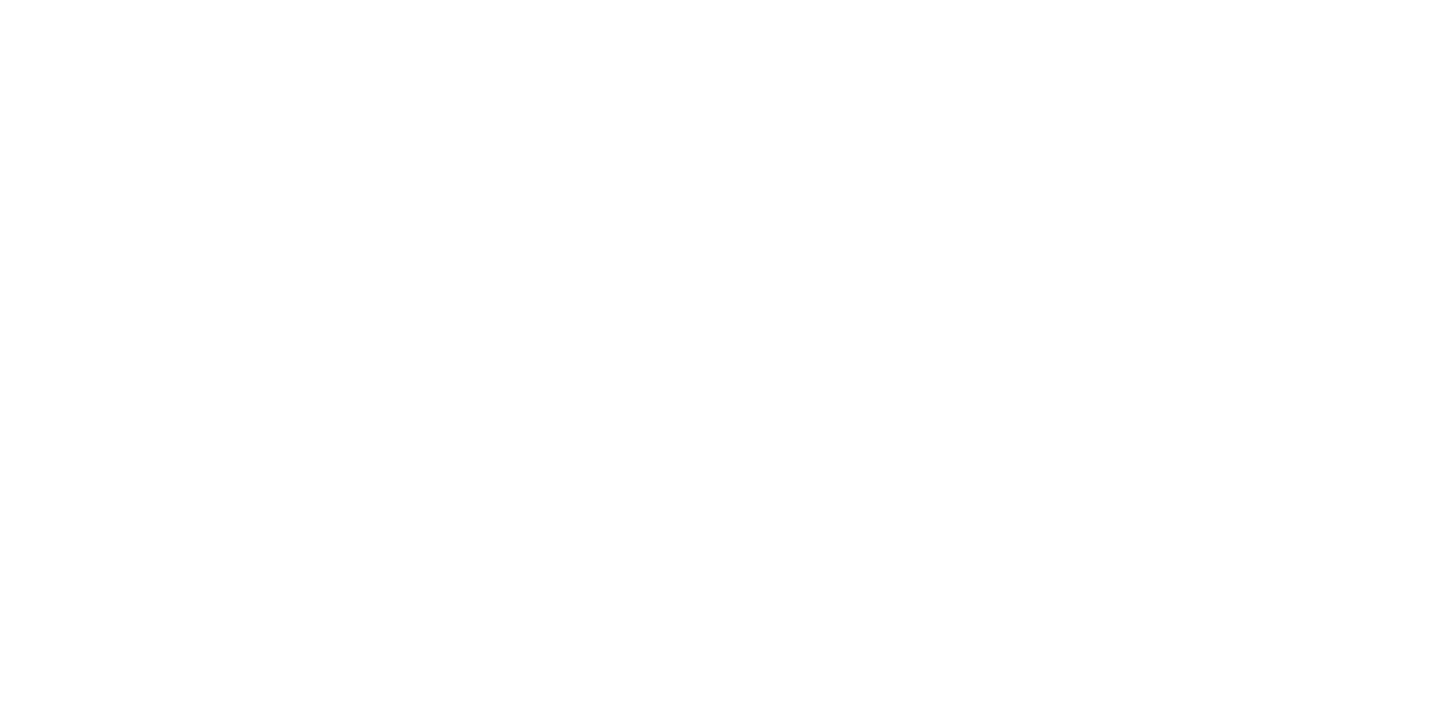 scroll, scrollTop: 0, scrollLeft: 0, axis: both 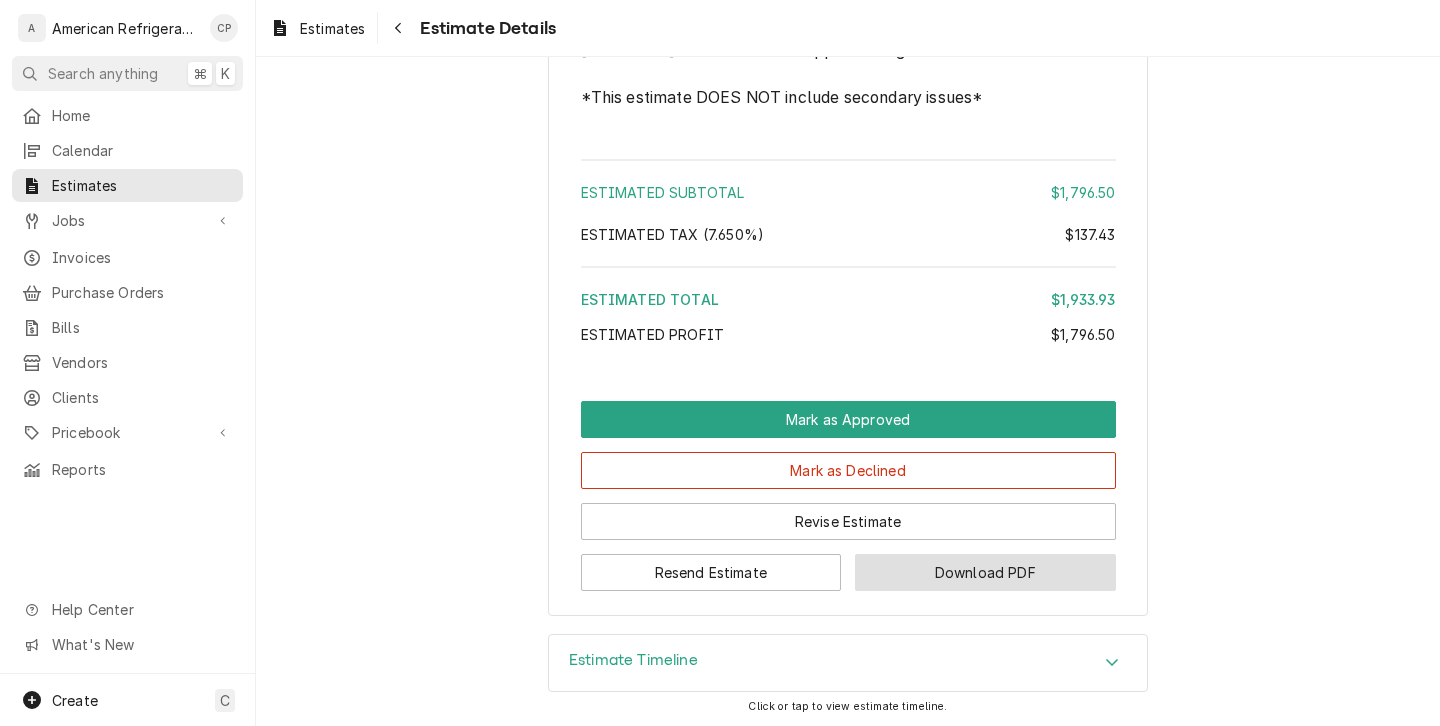 click on "Download PDF" at bounding box center (985, 572) 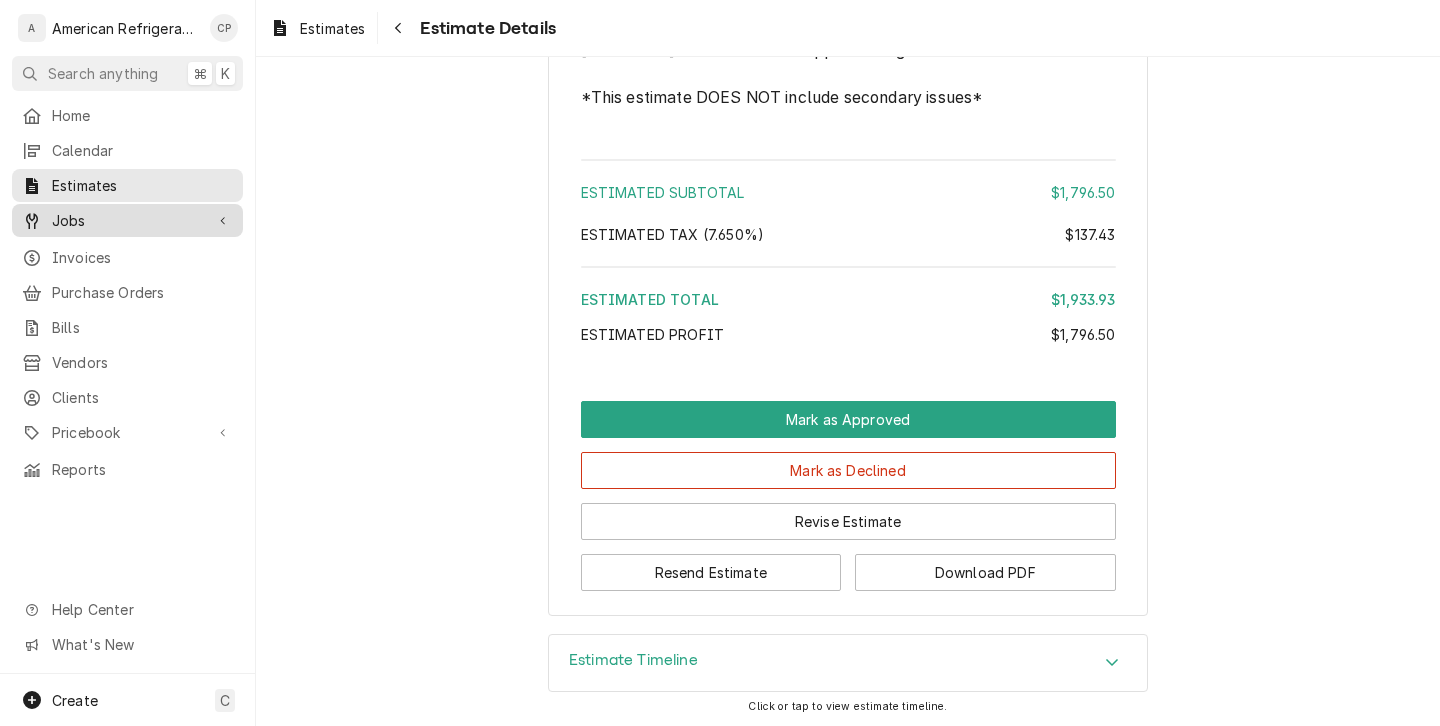 click on "Jobs" at bounding box center (127, 220) 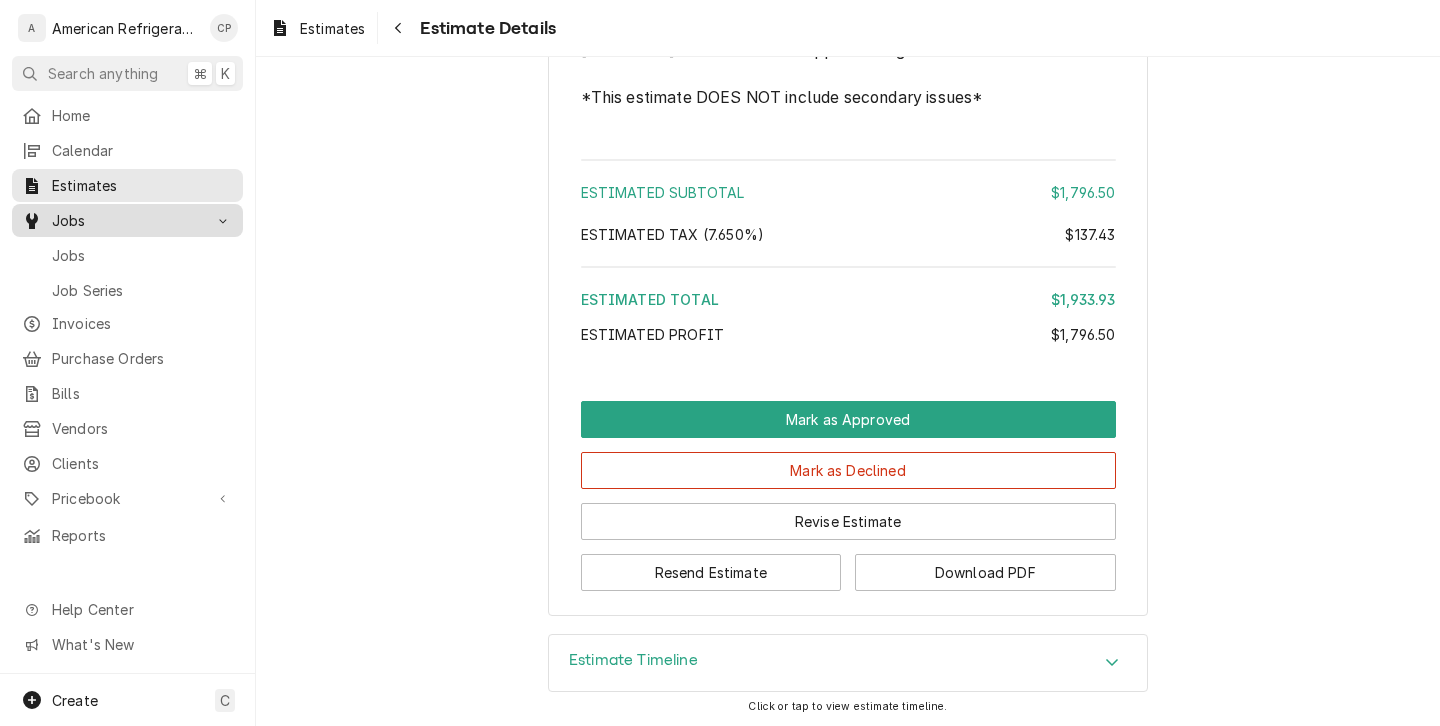 click on "Jobs" at bounding box center [127, 220] 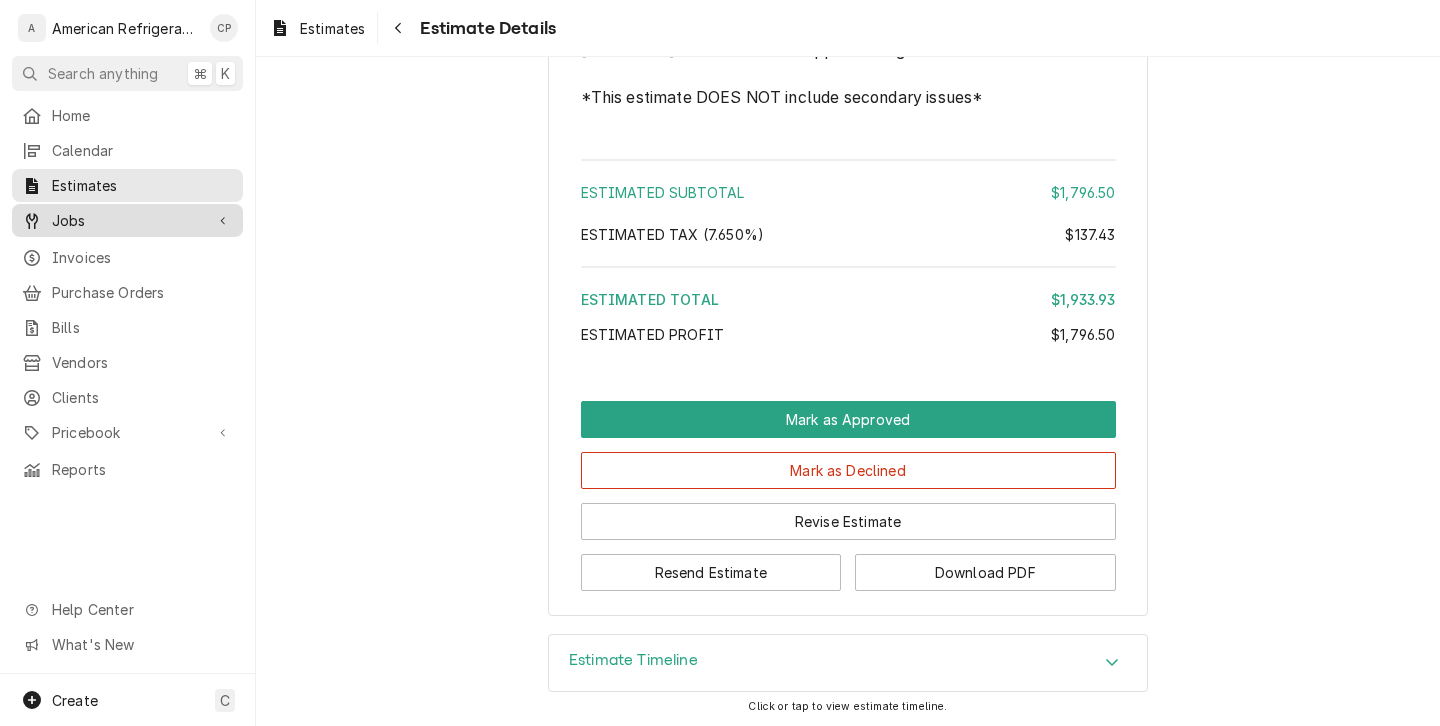 click on "Jobs" at bounding box center (127, 220) 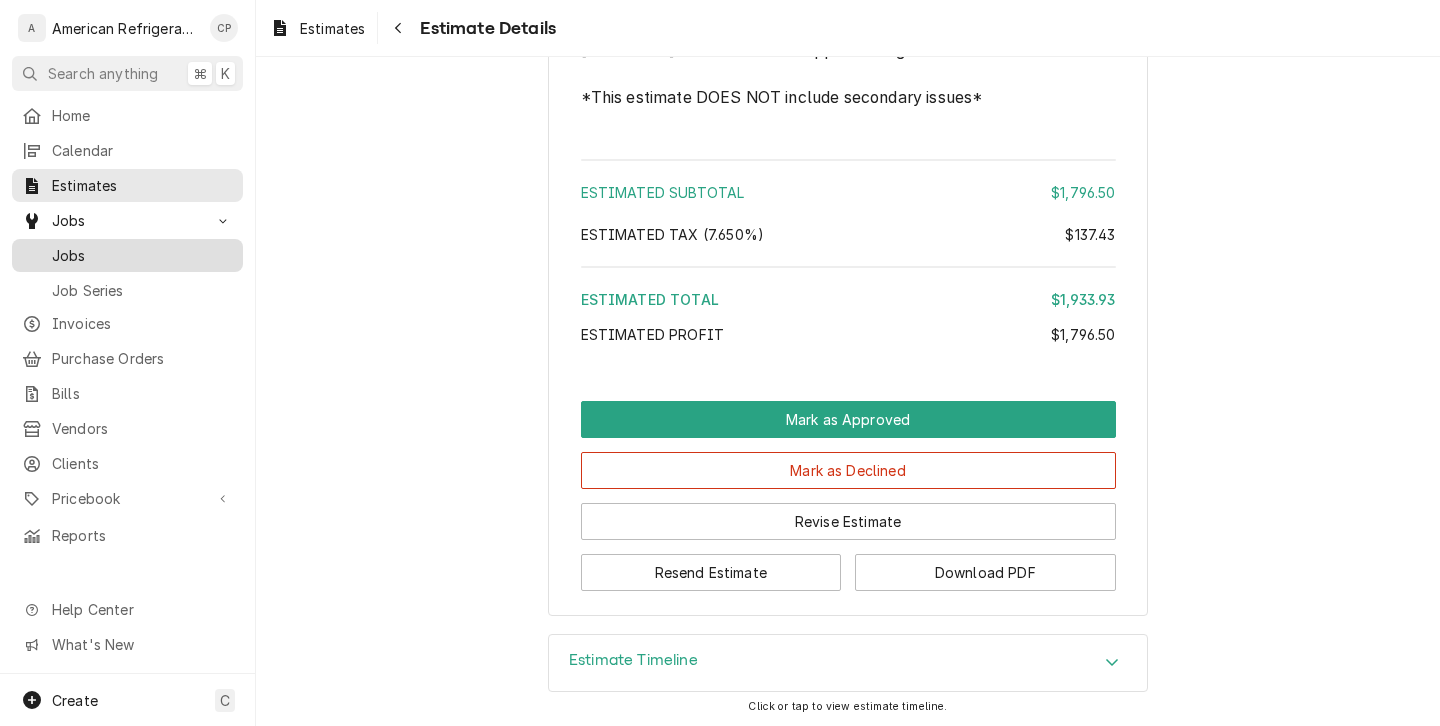 click on "Jobs" at bounding box center [142, 255] 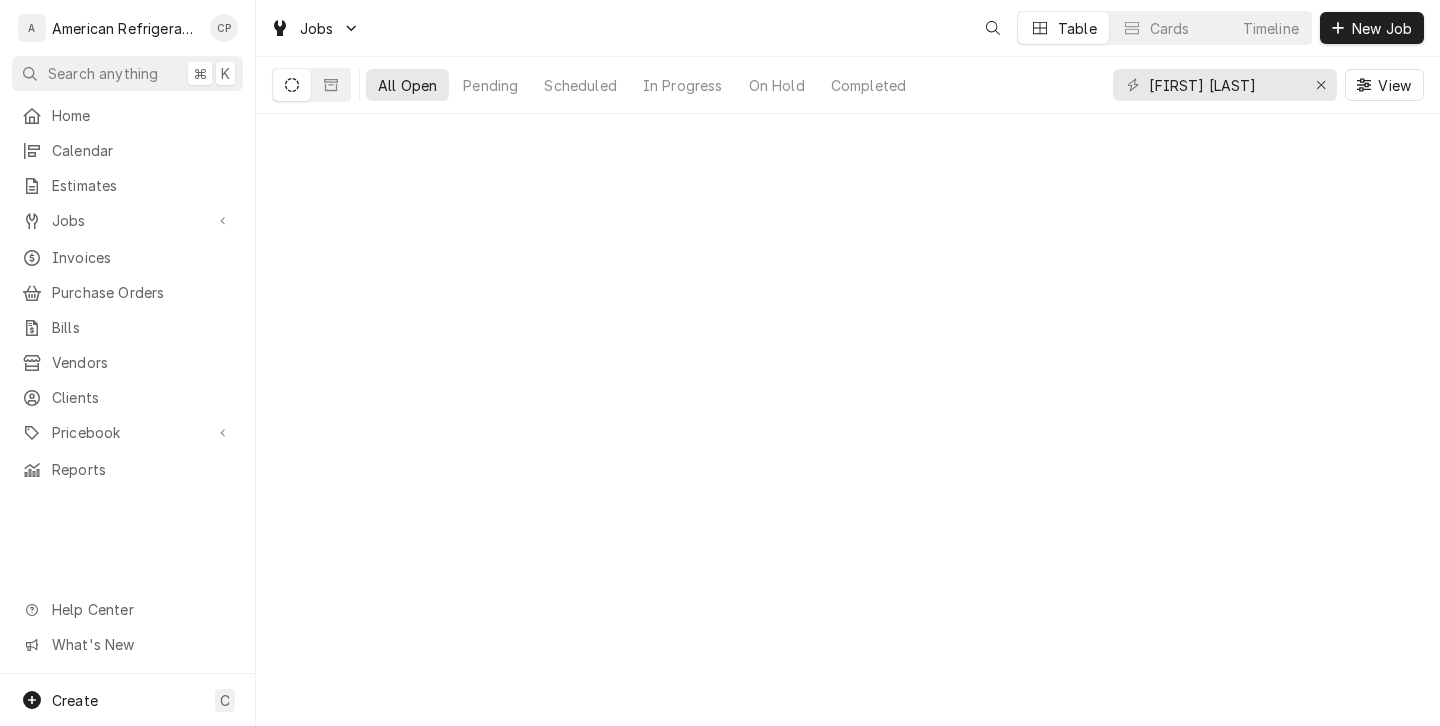 scroll, scrollTop: 0, scrollLeft: 0, axis: both 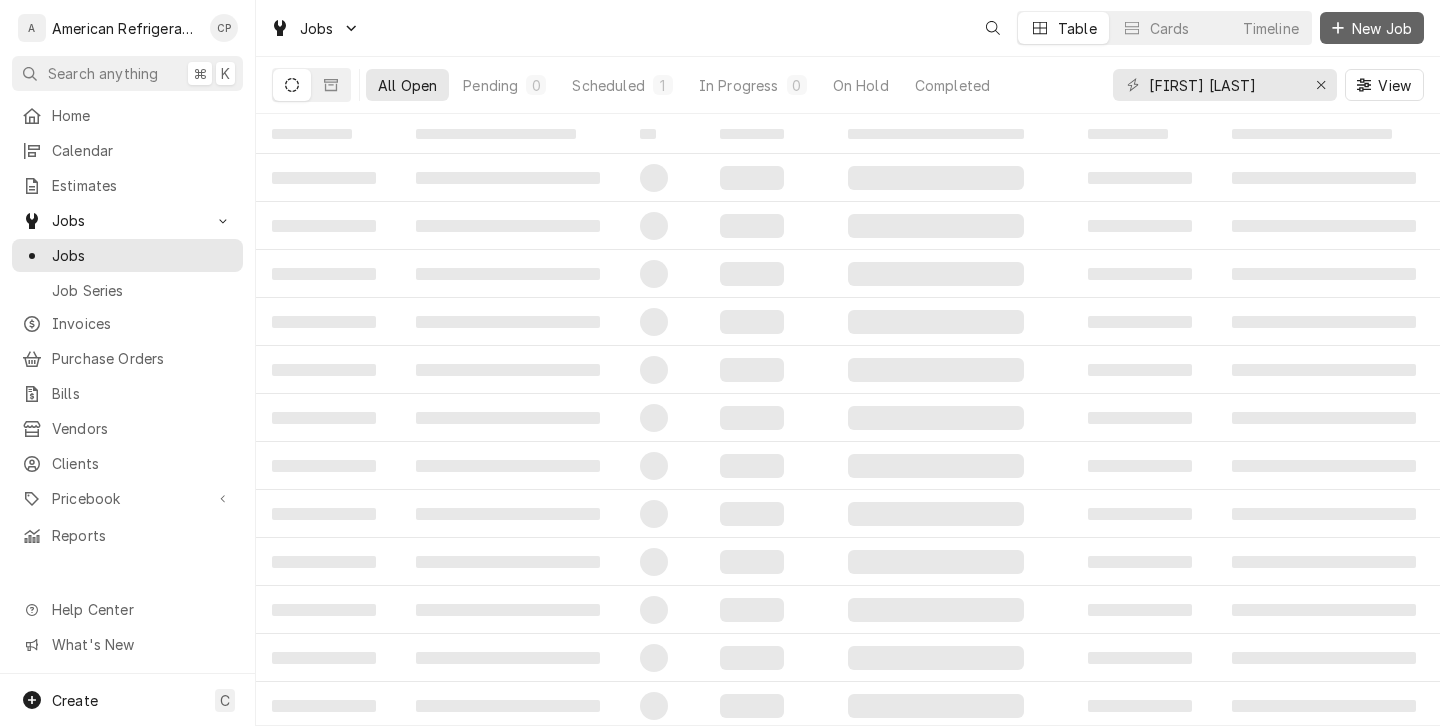 click on "New Job" at bounding box center (1382, 28) 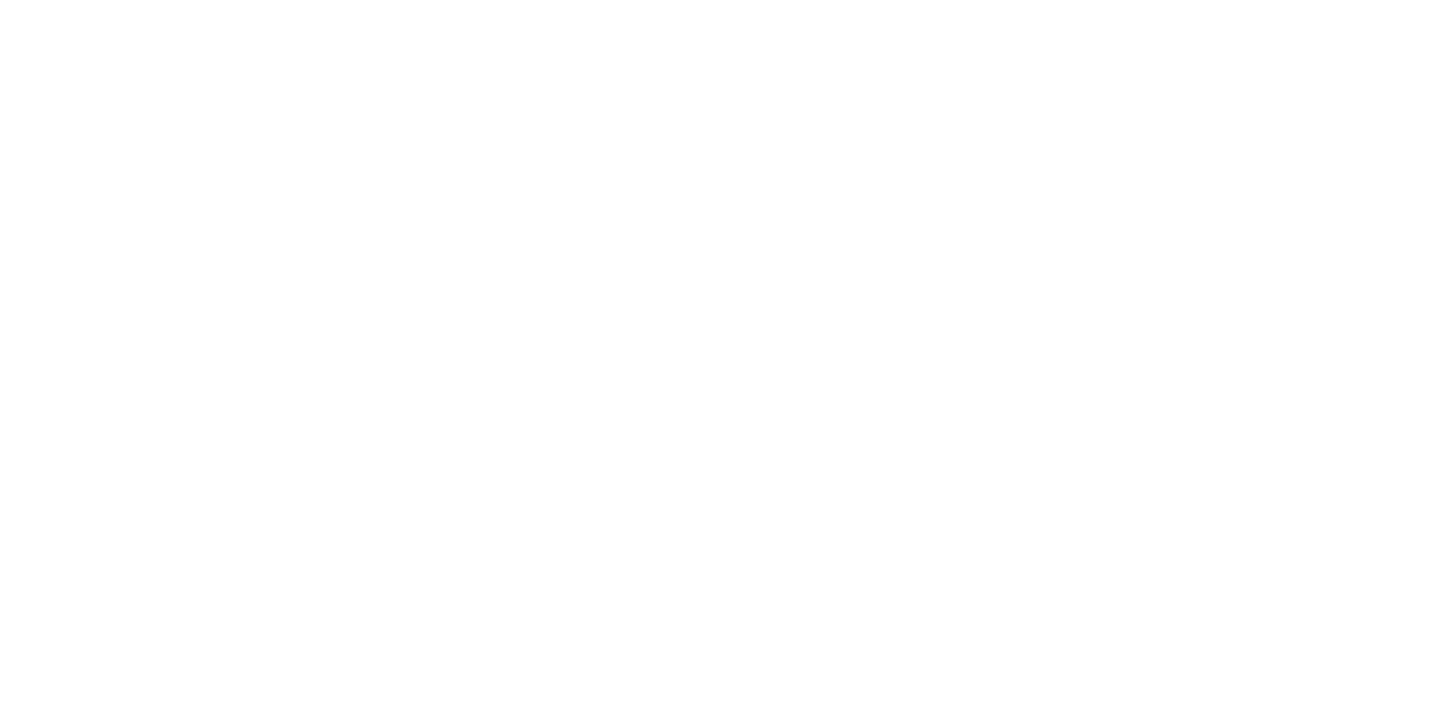 scroll, scrollTop: 0, scrollLeft: 0, axis: both 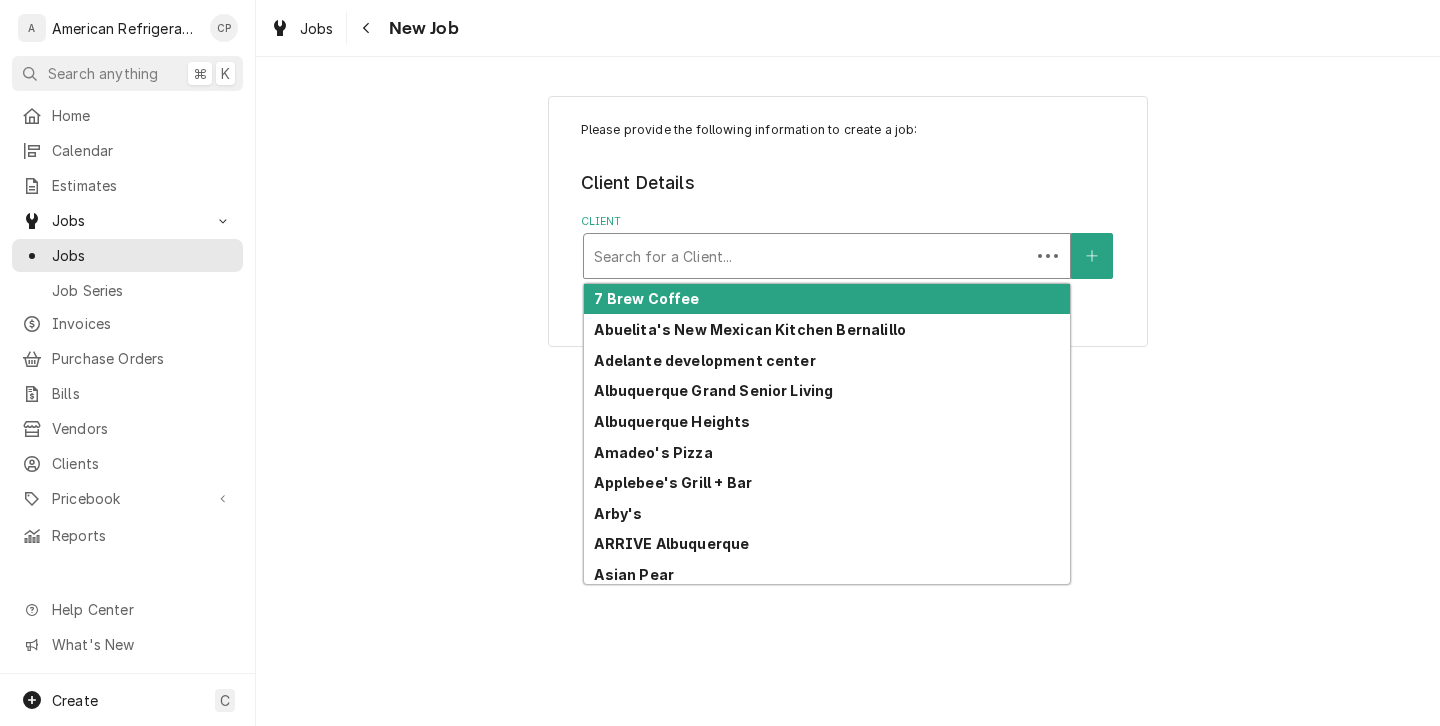 click at bounding box center (807, 256) 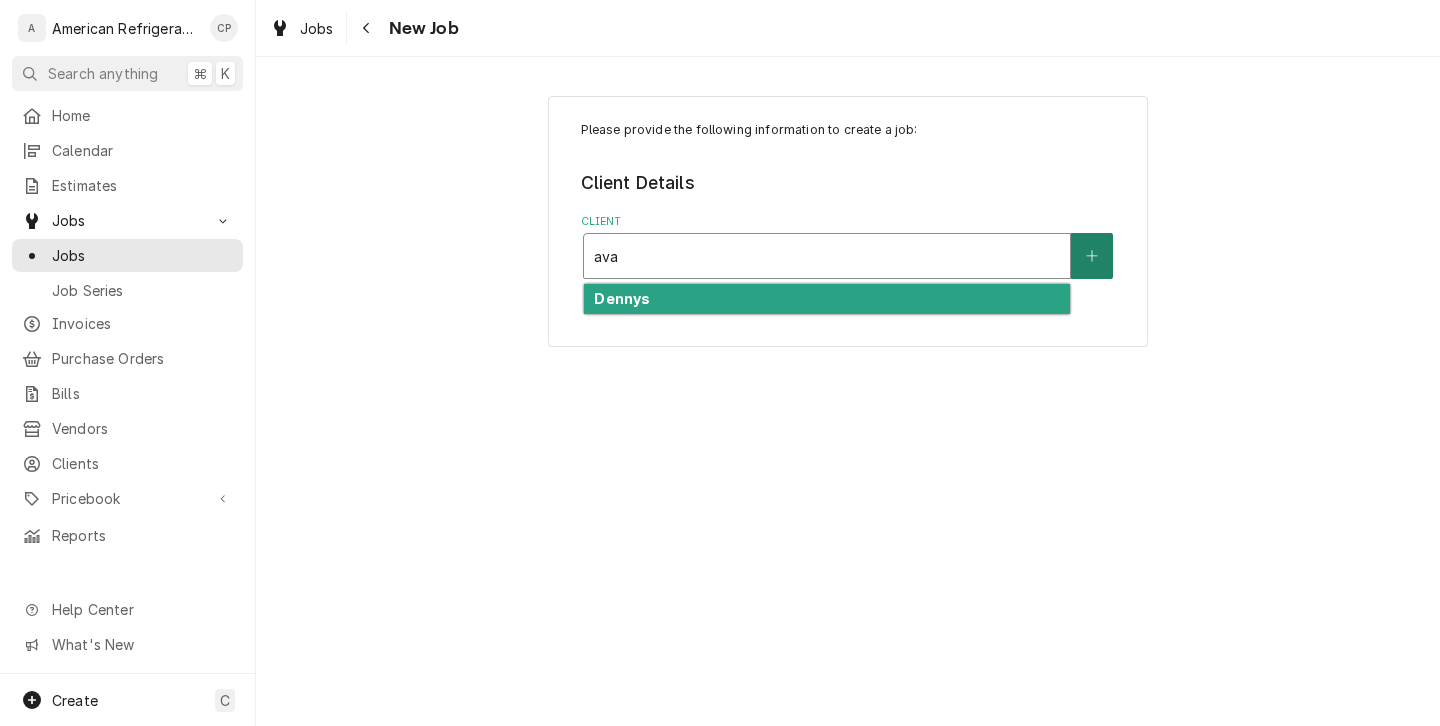 type on "ava" 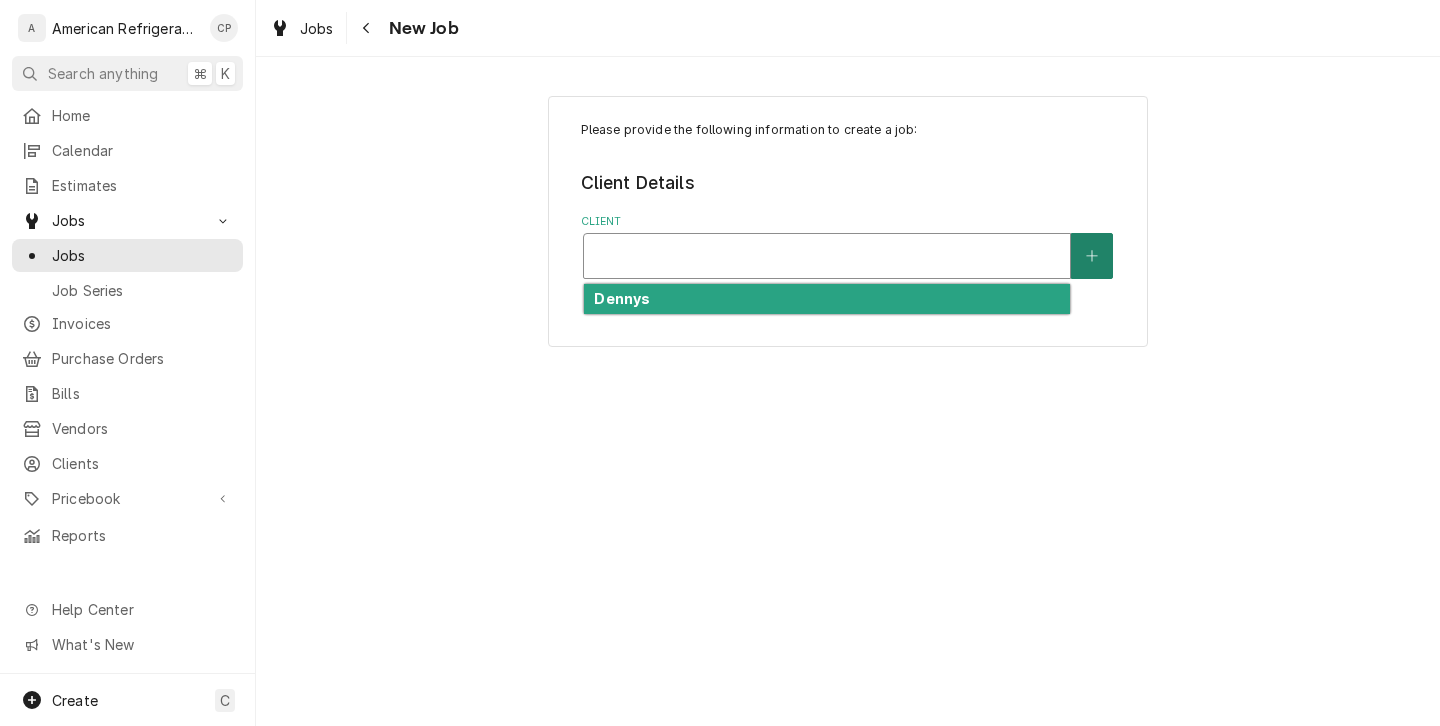click 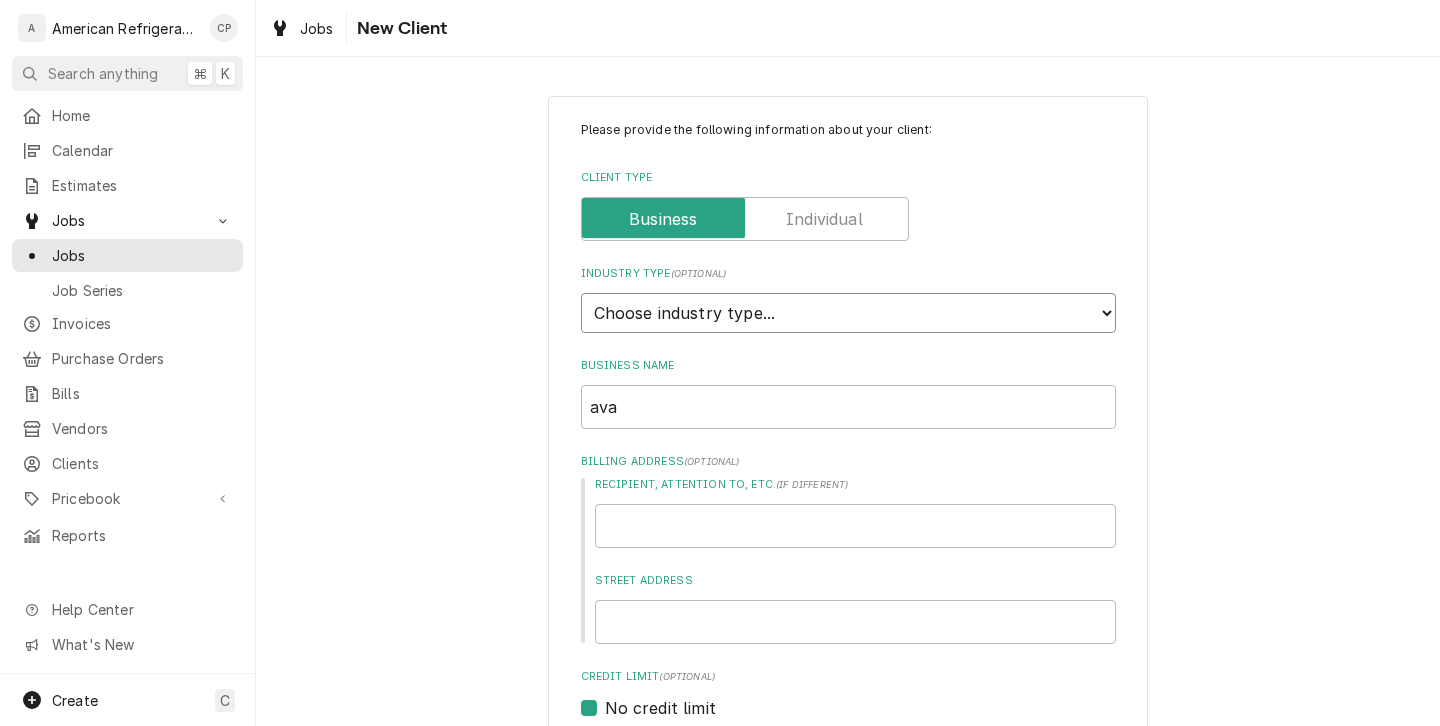 click on "Choose industry type... Residential Commercial Industrial Government" at bounding box center (848, 313) 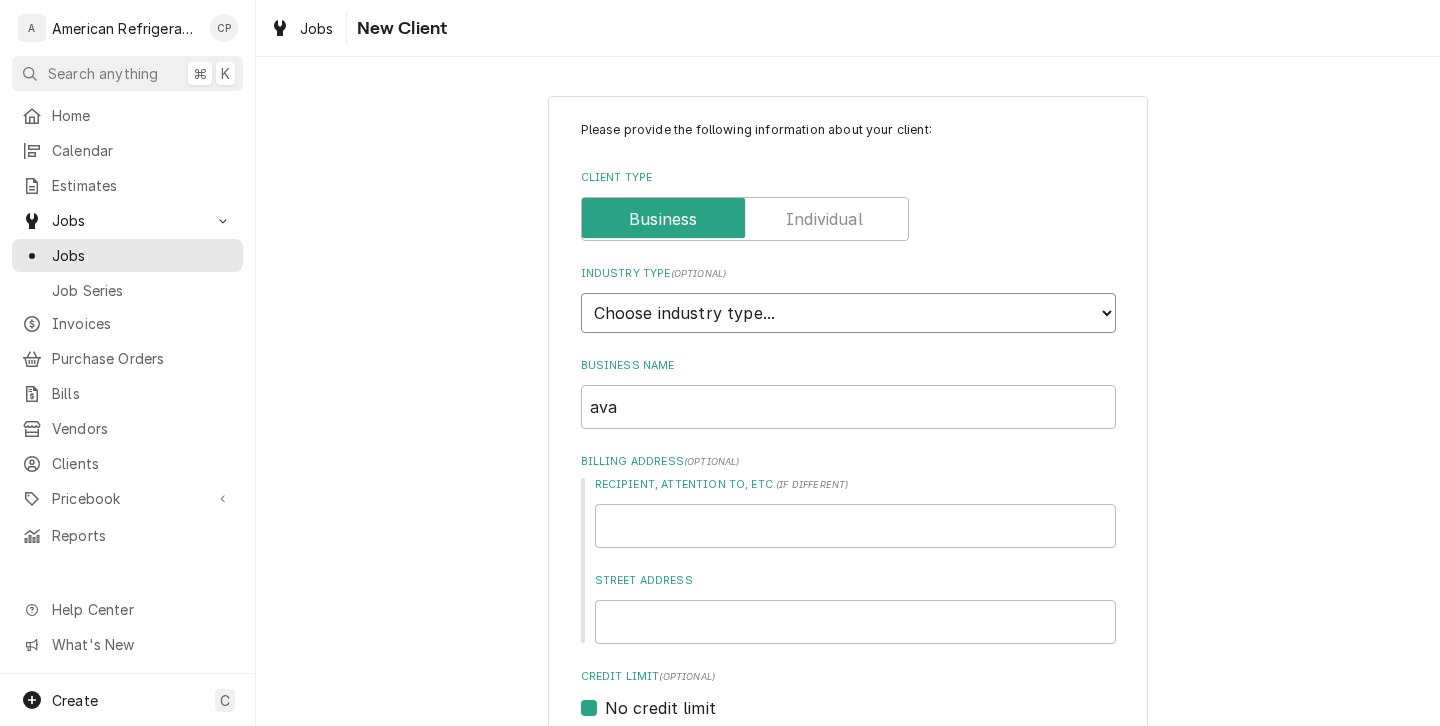 select on "2" 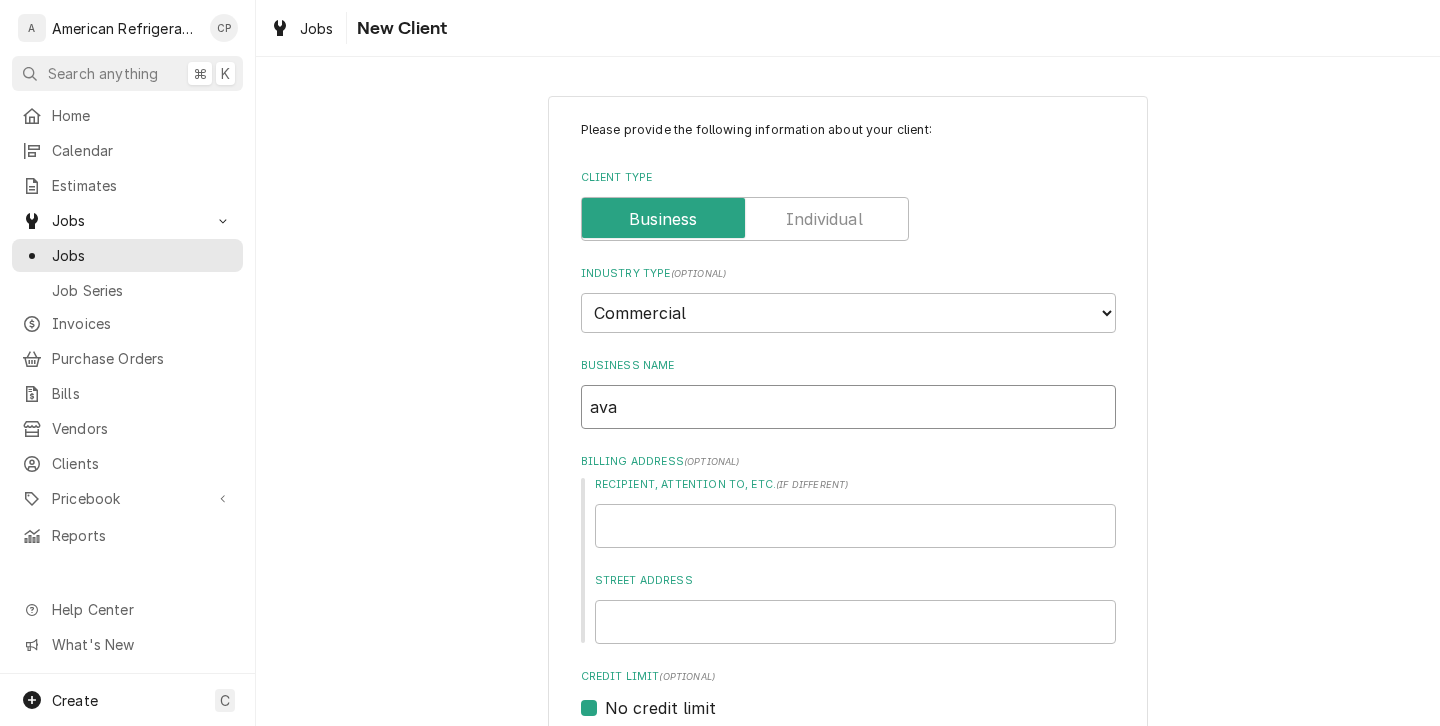 click on "ava" at bounding box center [848, 407] 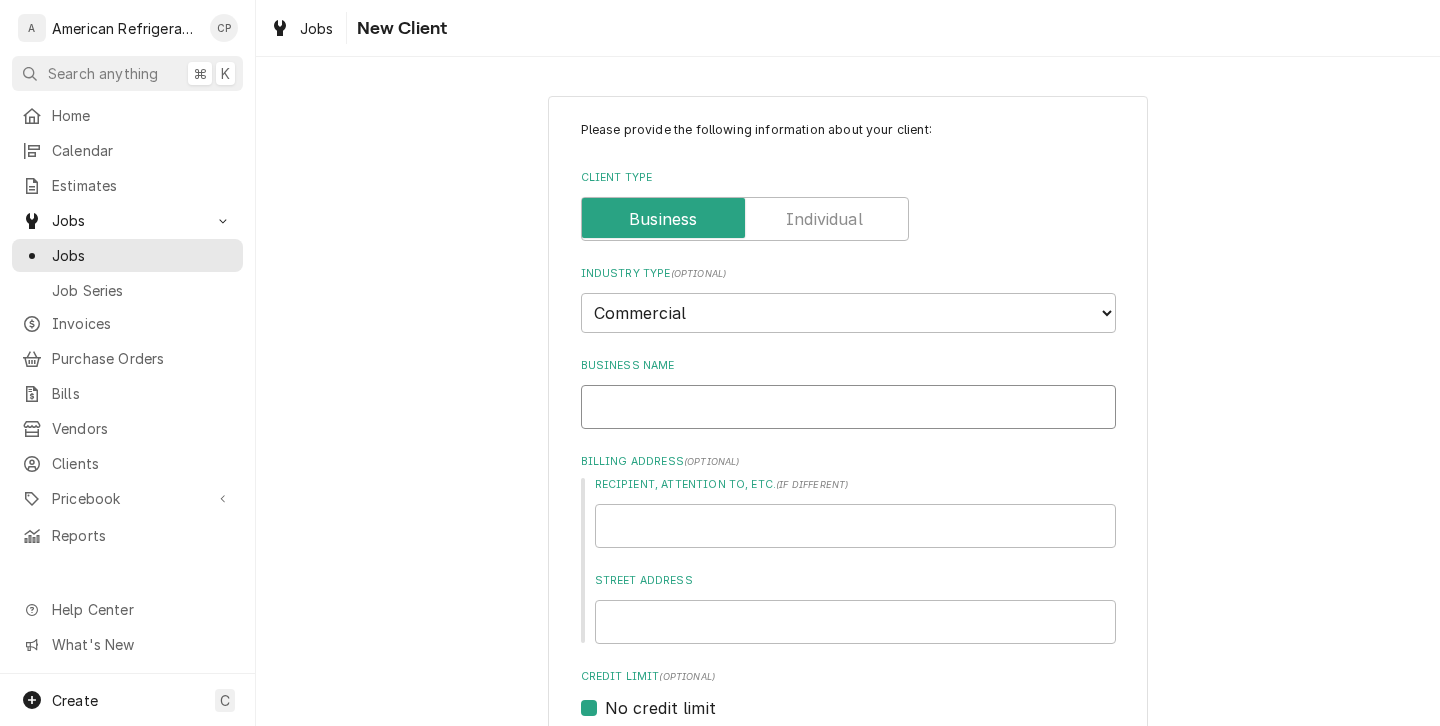type on "x" 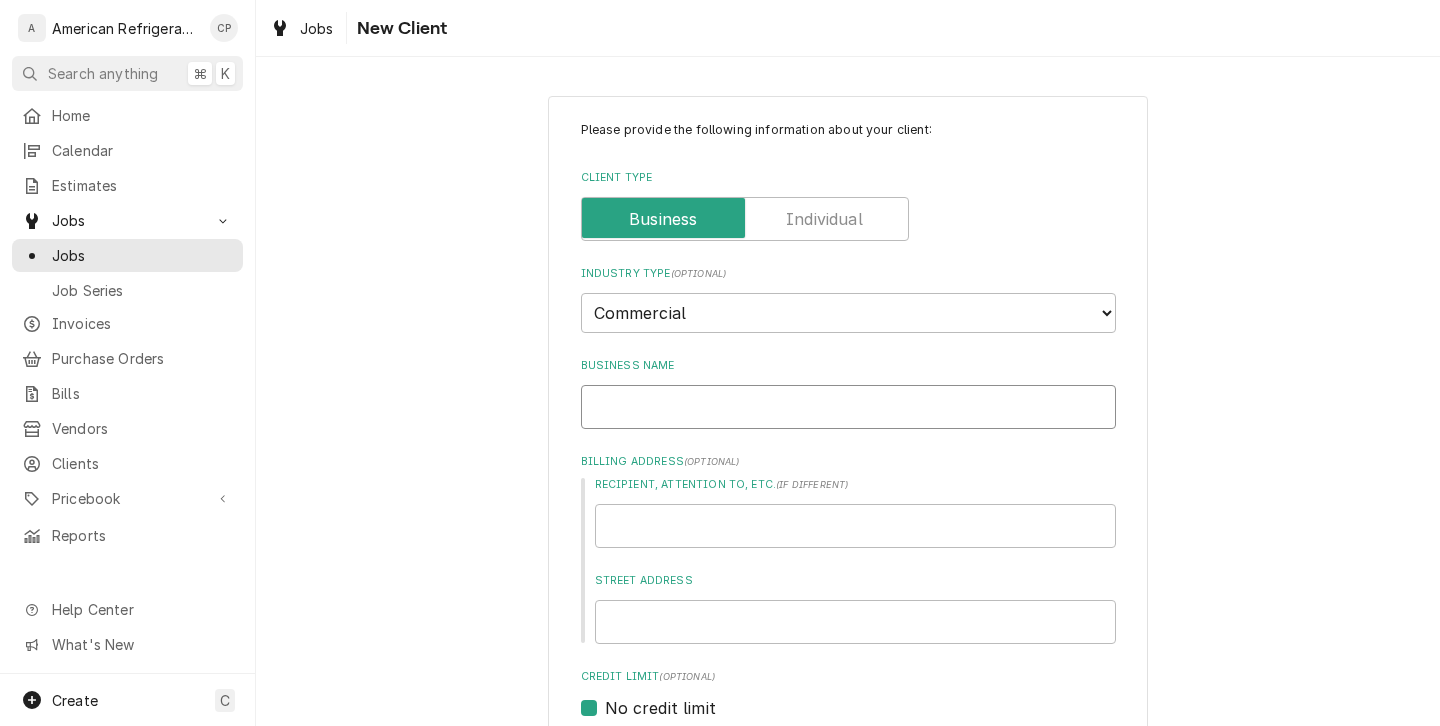 paste on "Avamere at Rio Rancho" 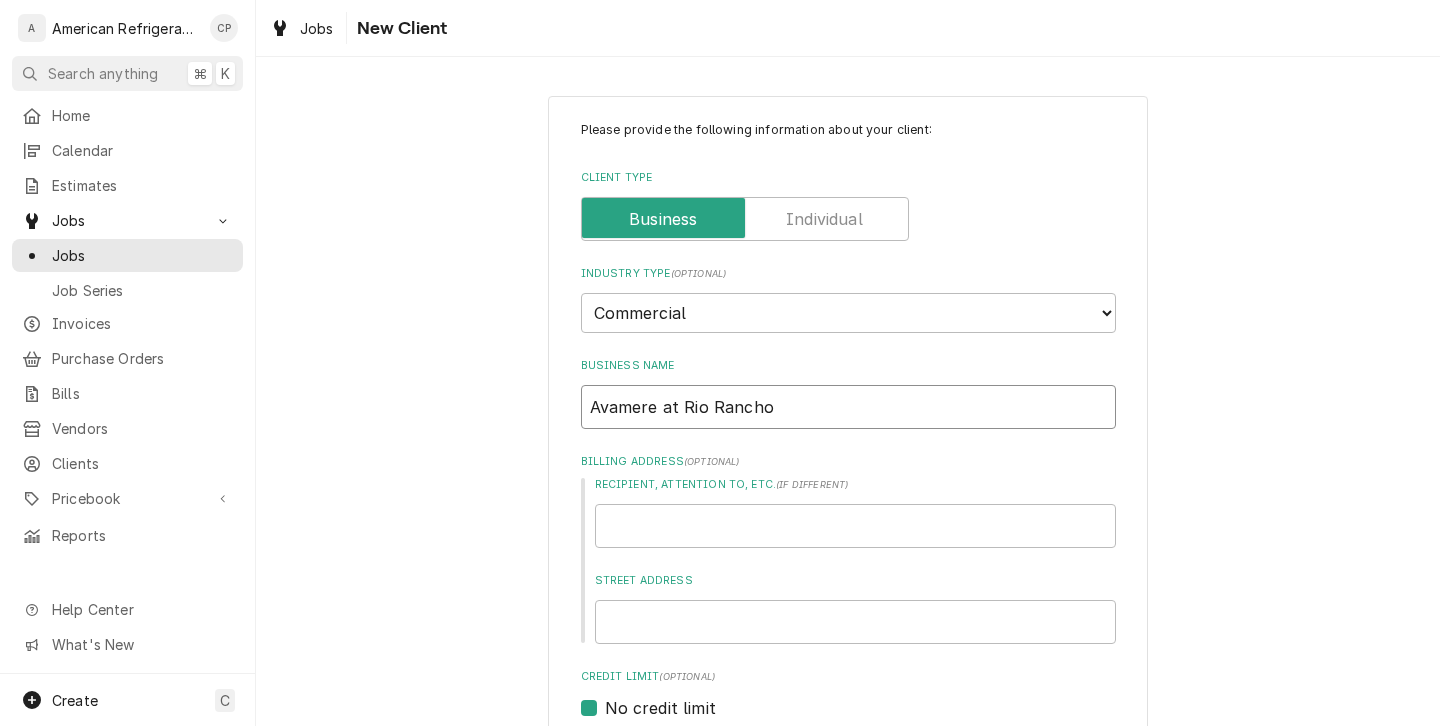 type on "x" 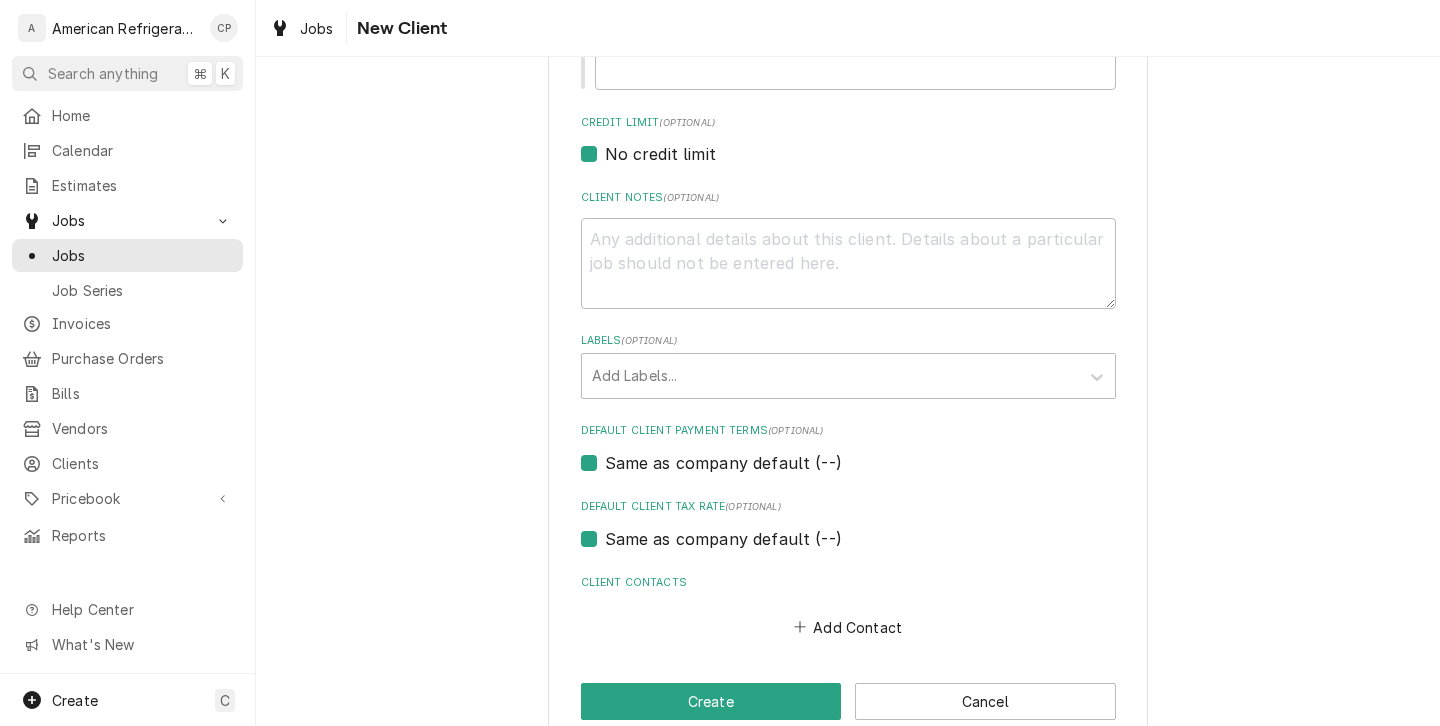 scroll, scrollTop: 593, scrollLeft: 0, axis: vertical 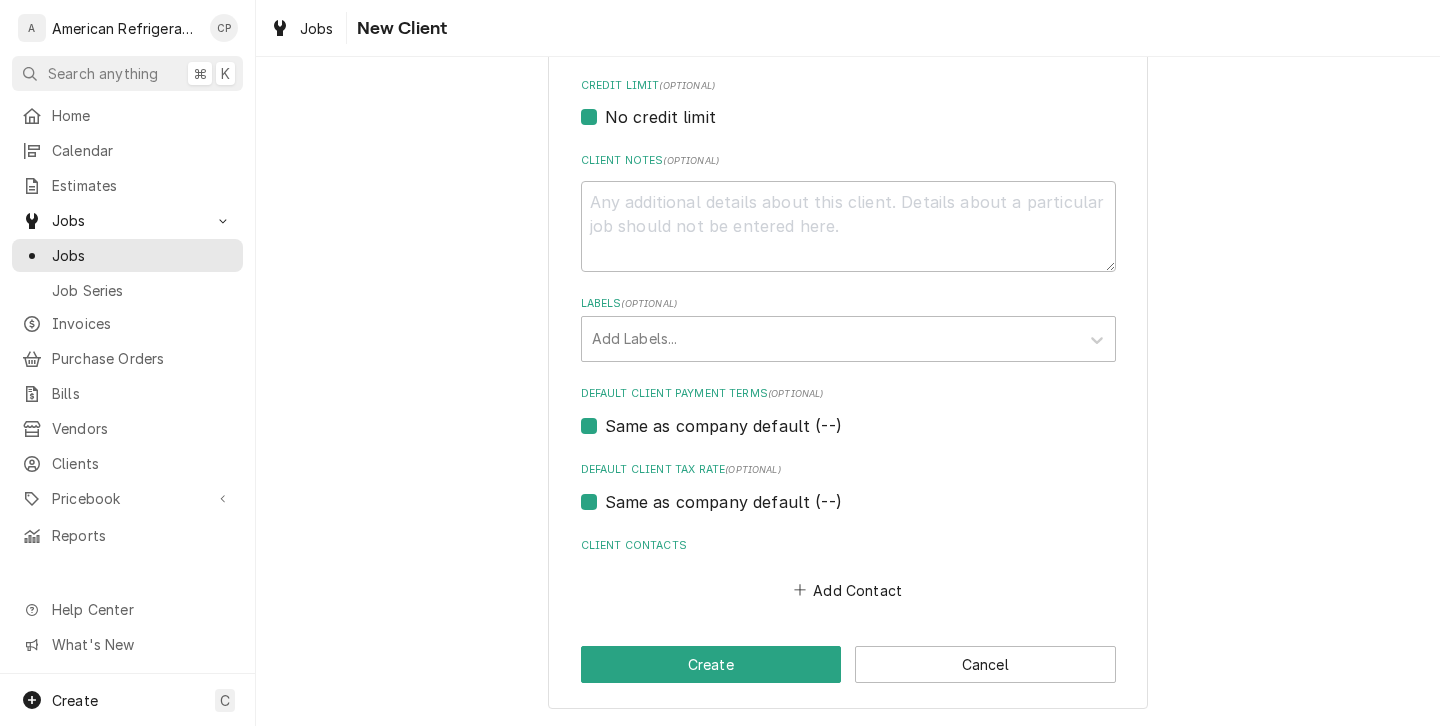 type on "Avamere at Rio Rancho" 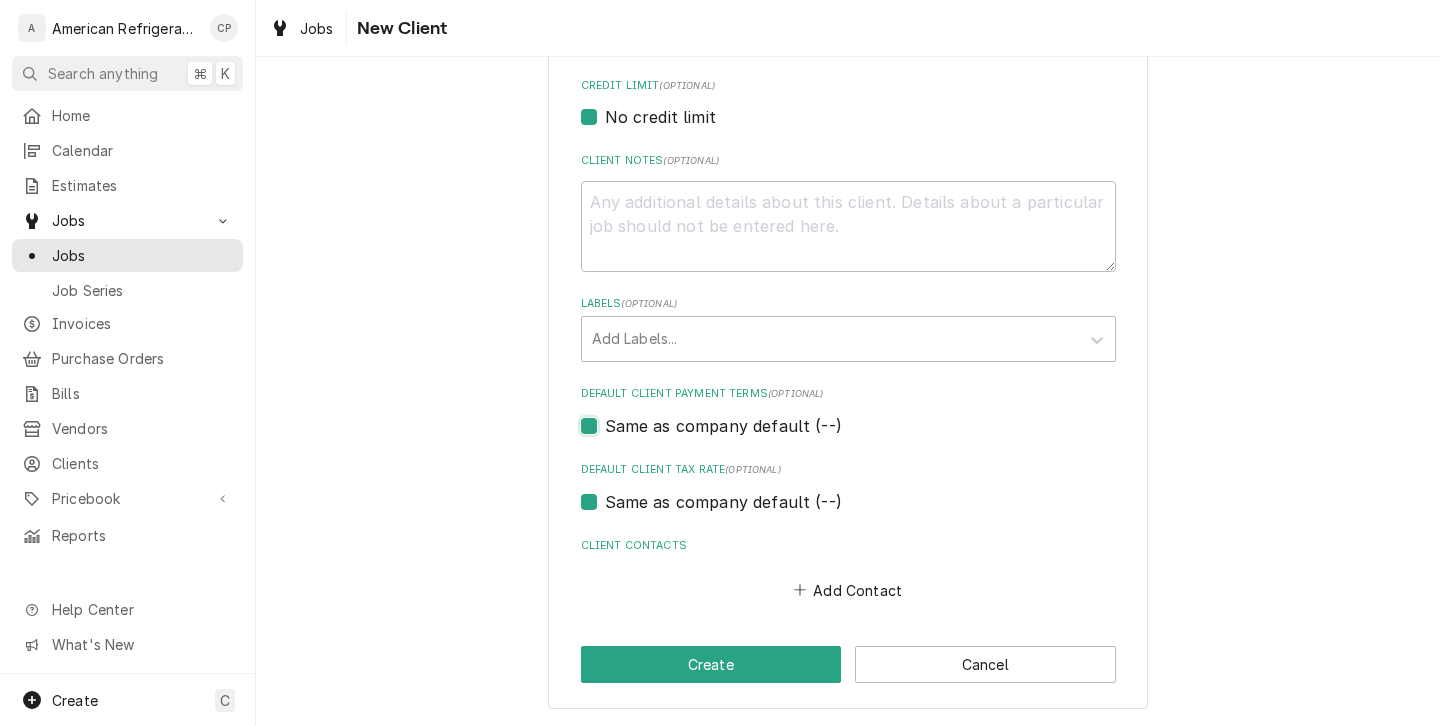 click on "Same as company default (--)" at bounding box center (872, 436) 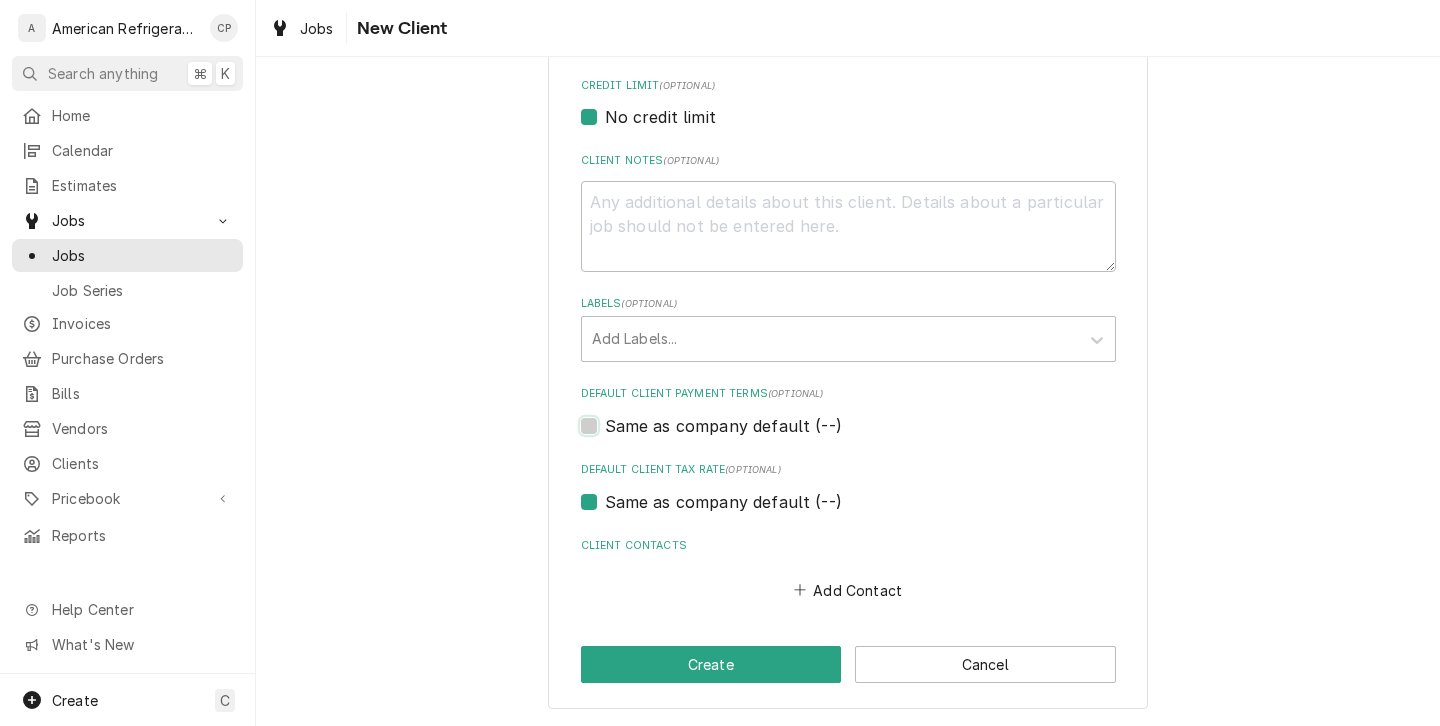 checkbox on "false" 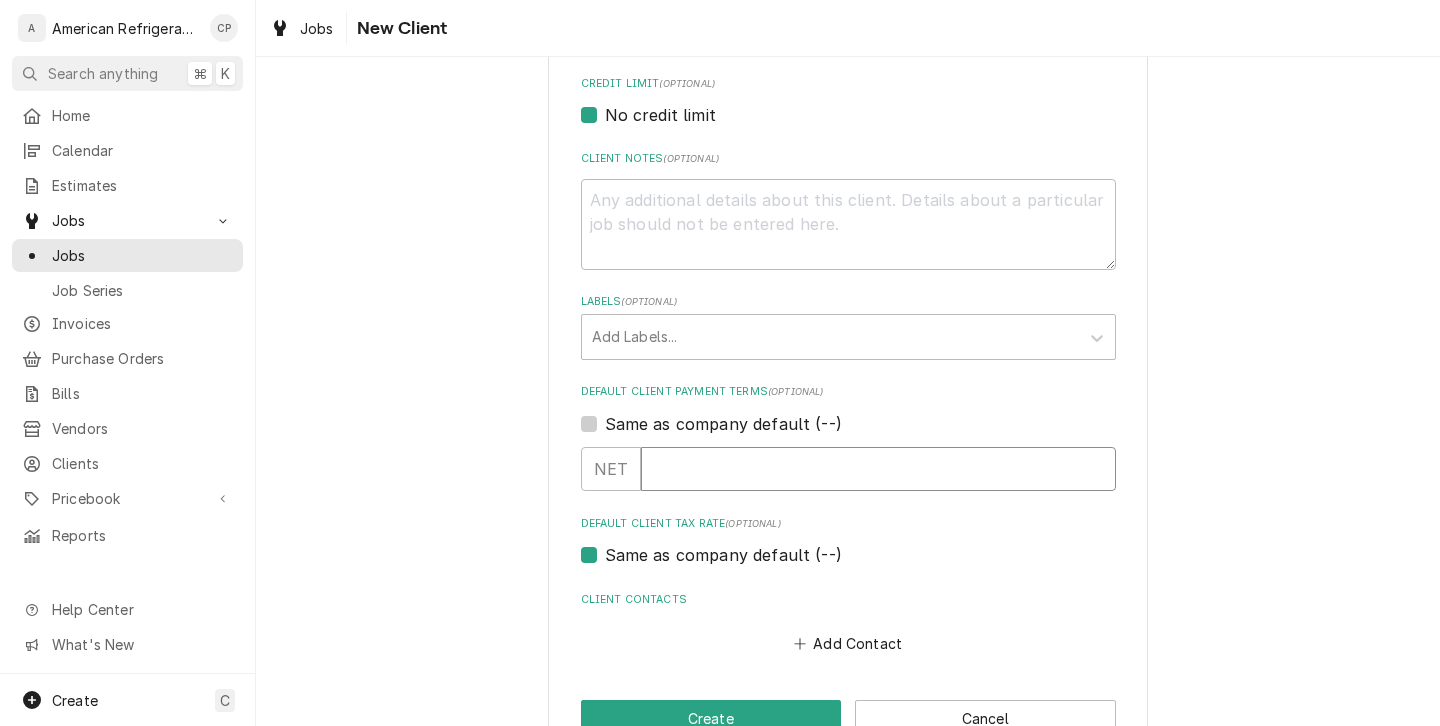 click at bounding box center [878, 469] 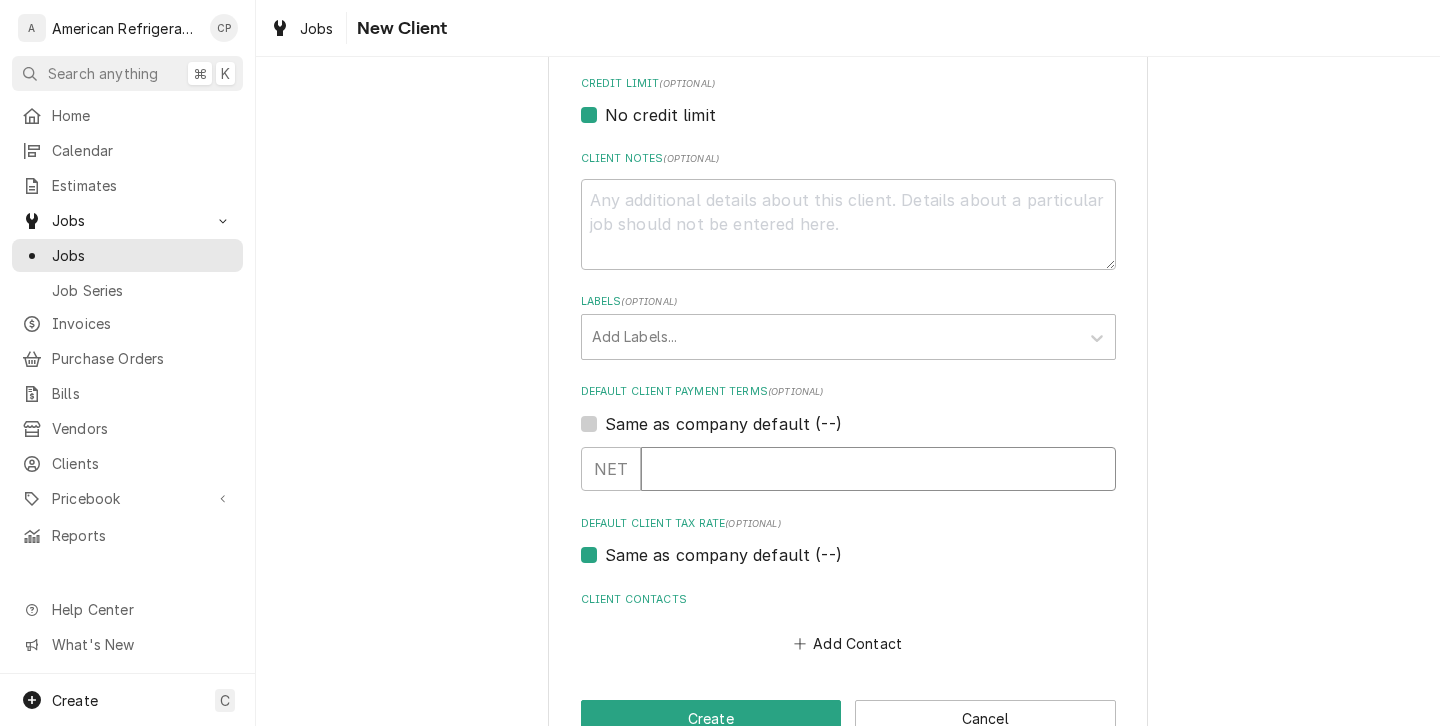 type on "x" 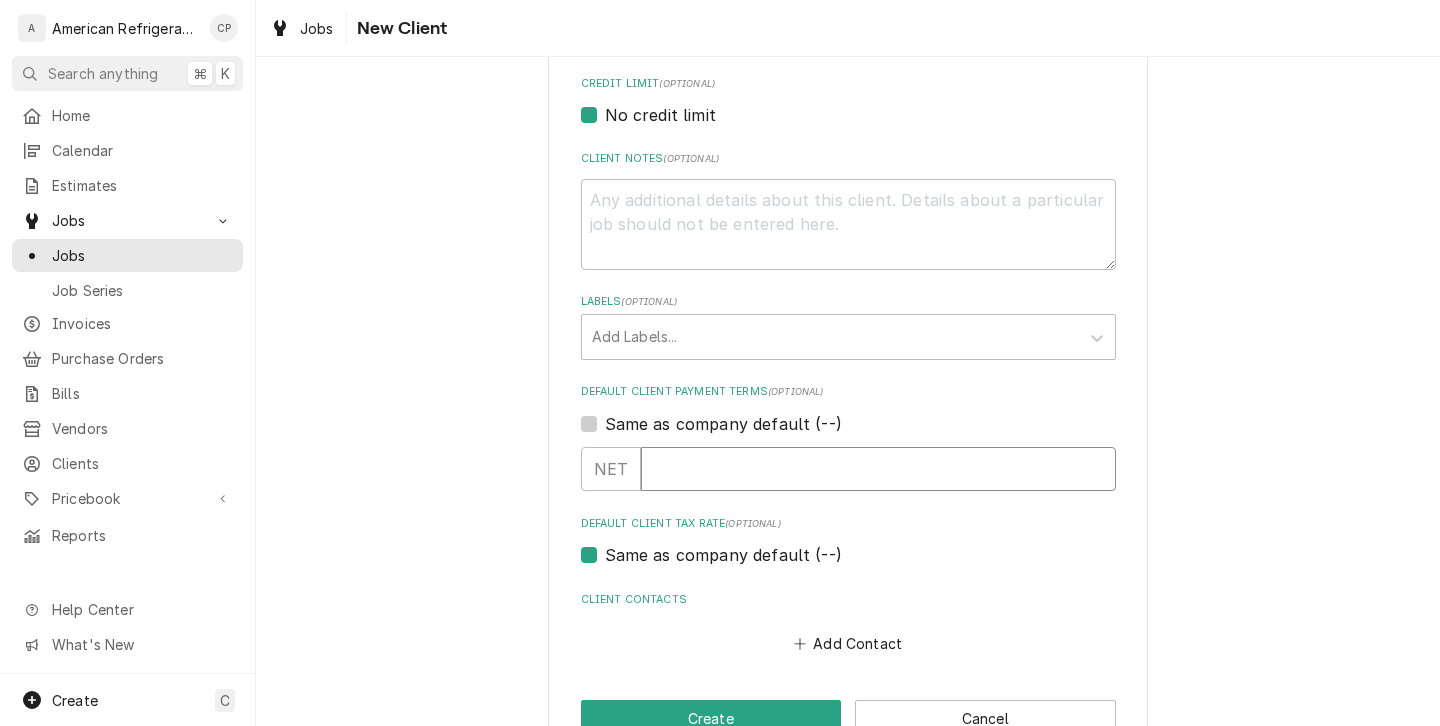 type on "0" 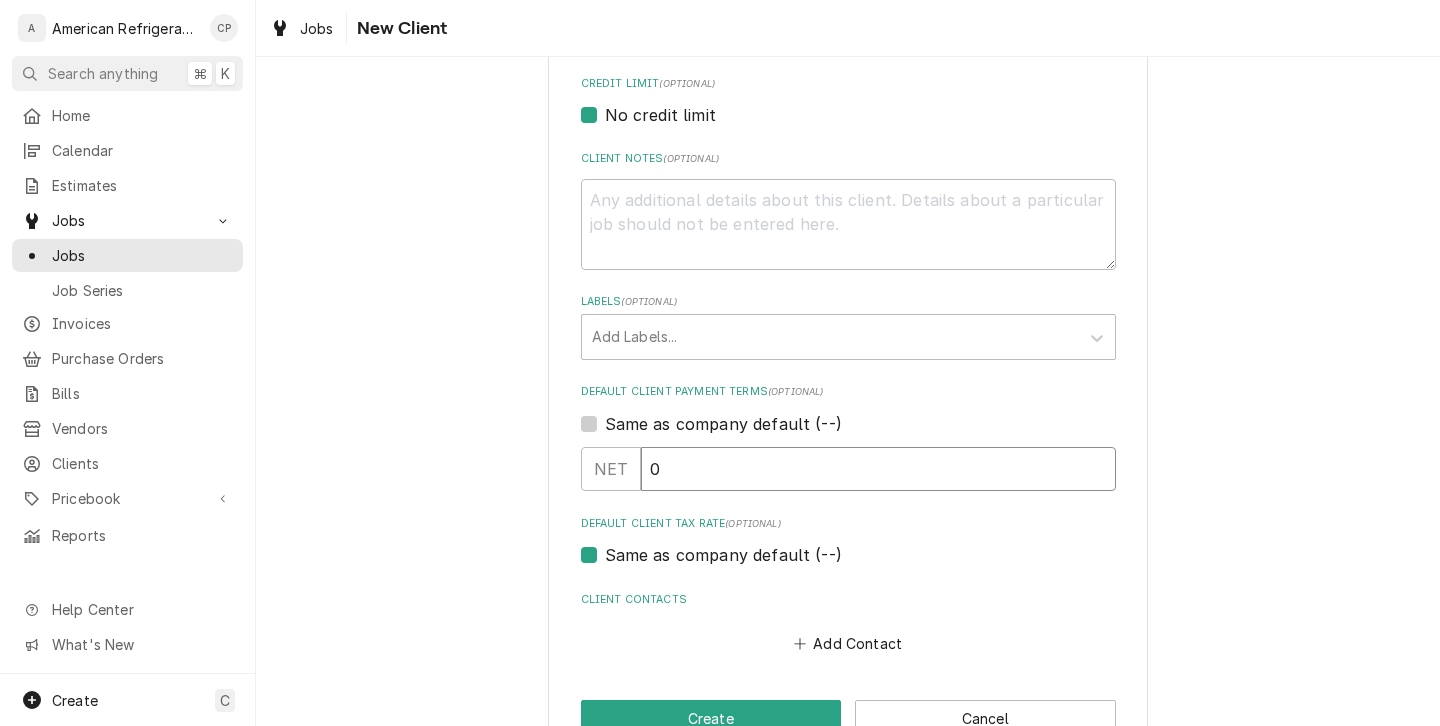 type on "x" 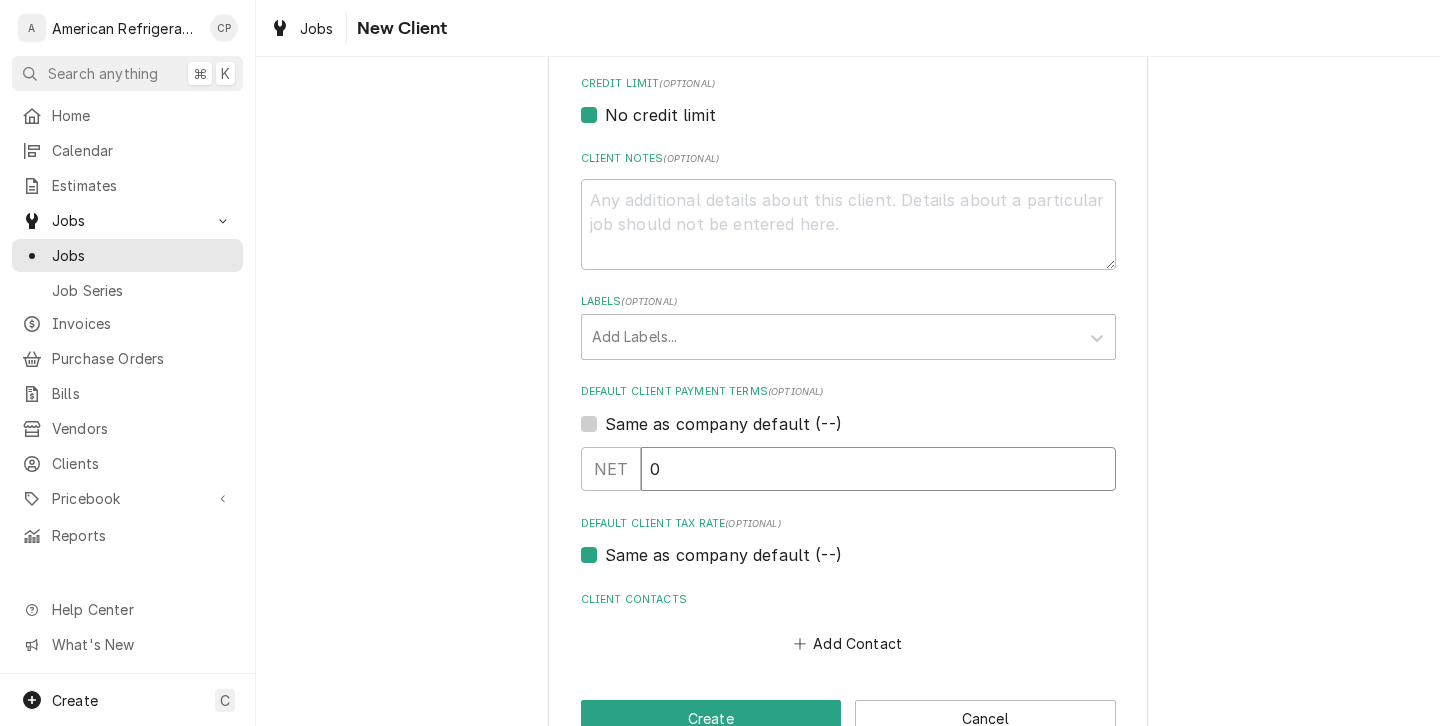 type 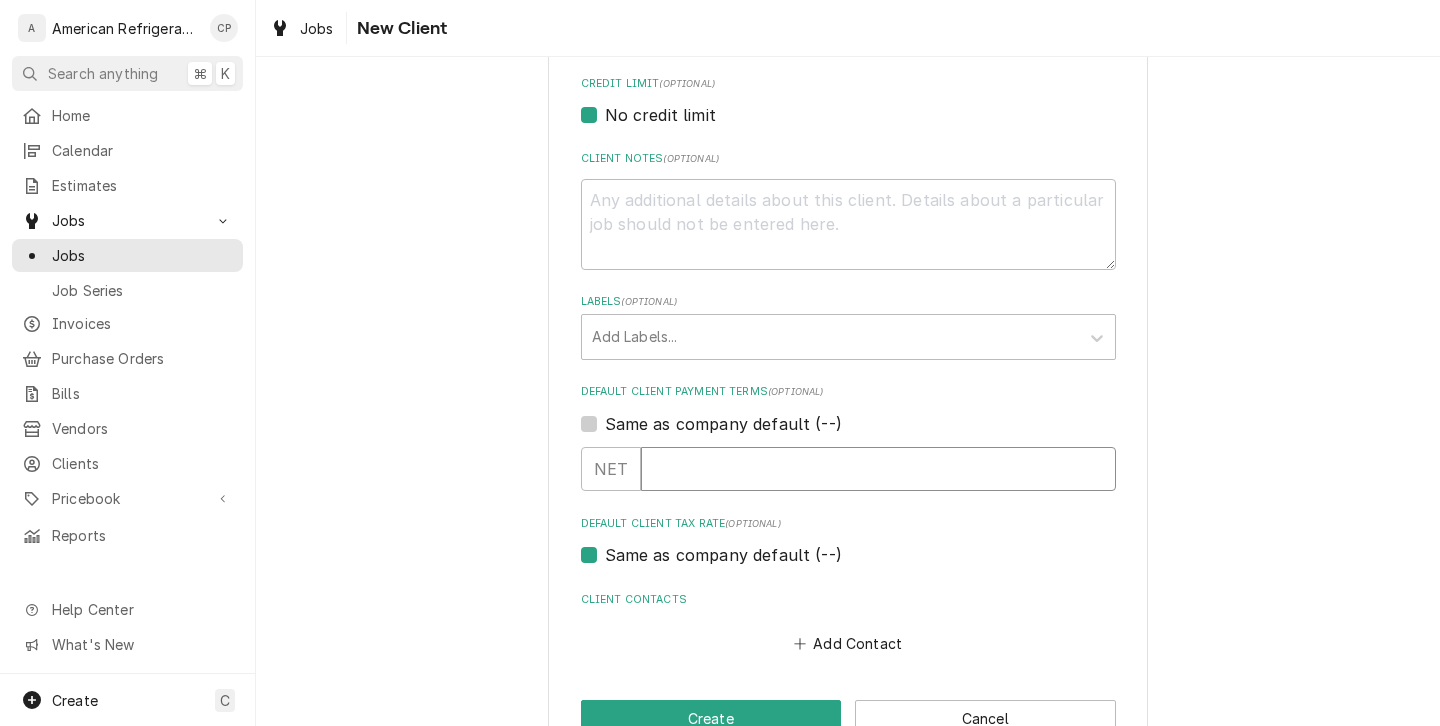 type on "x" 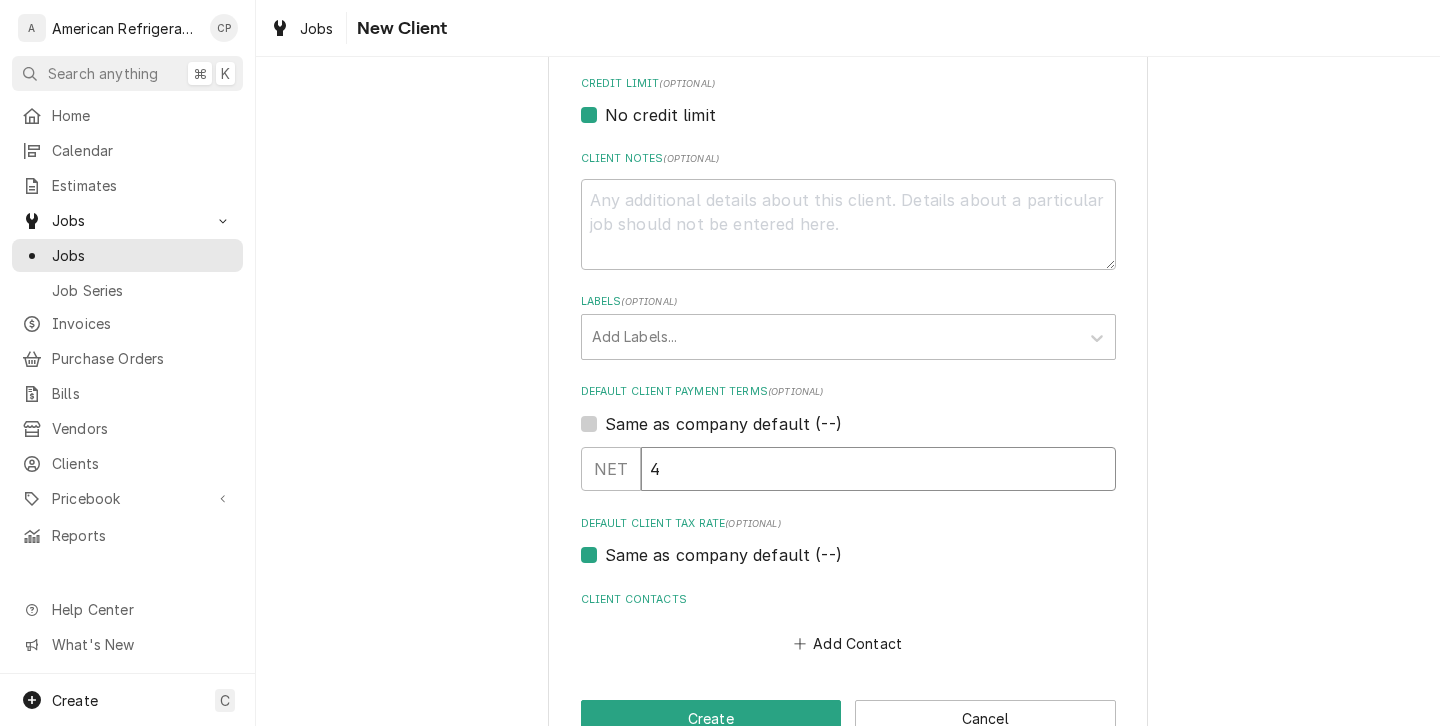 type on "x" 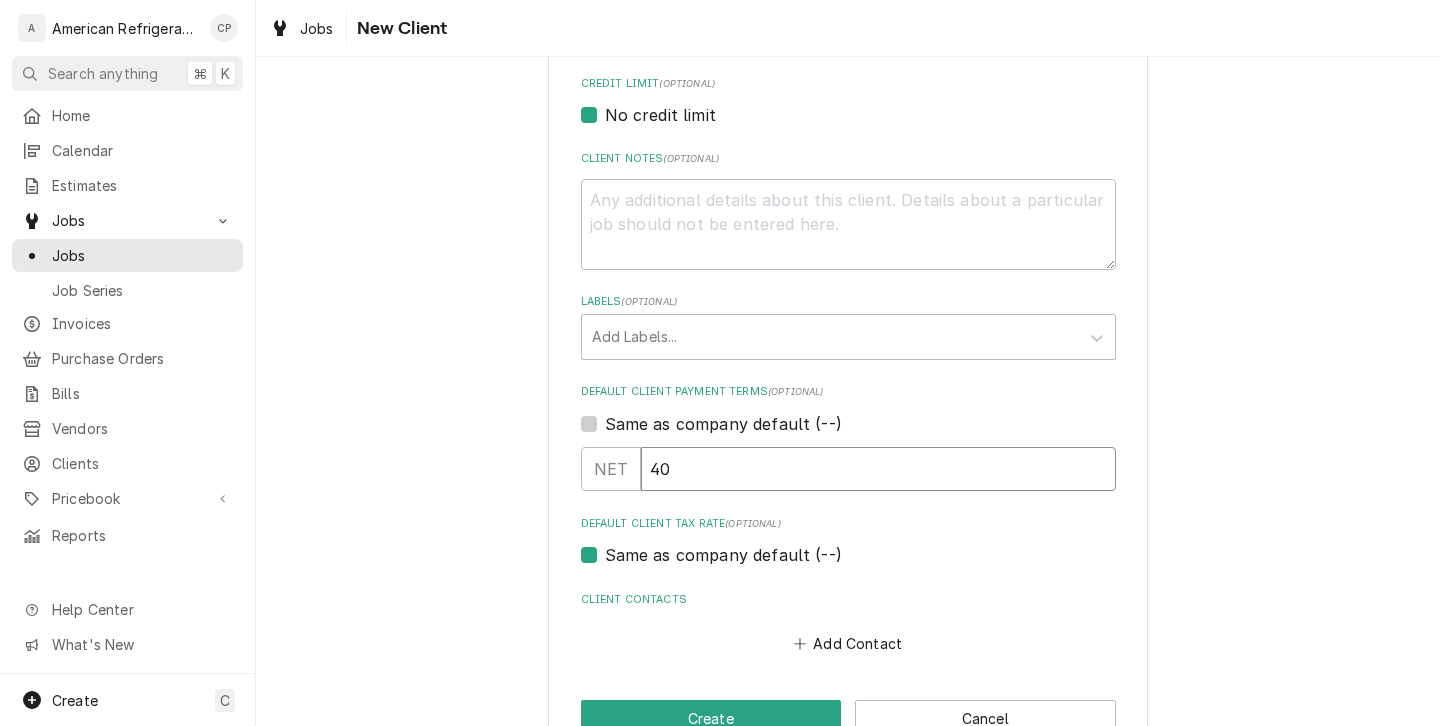 type on "x" 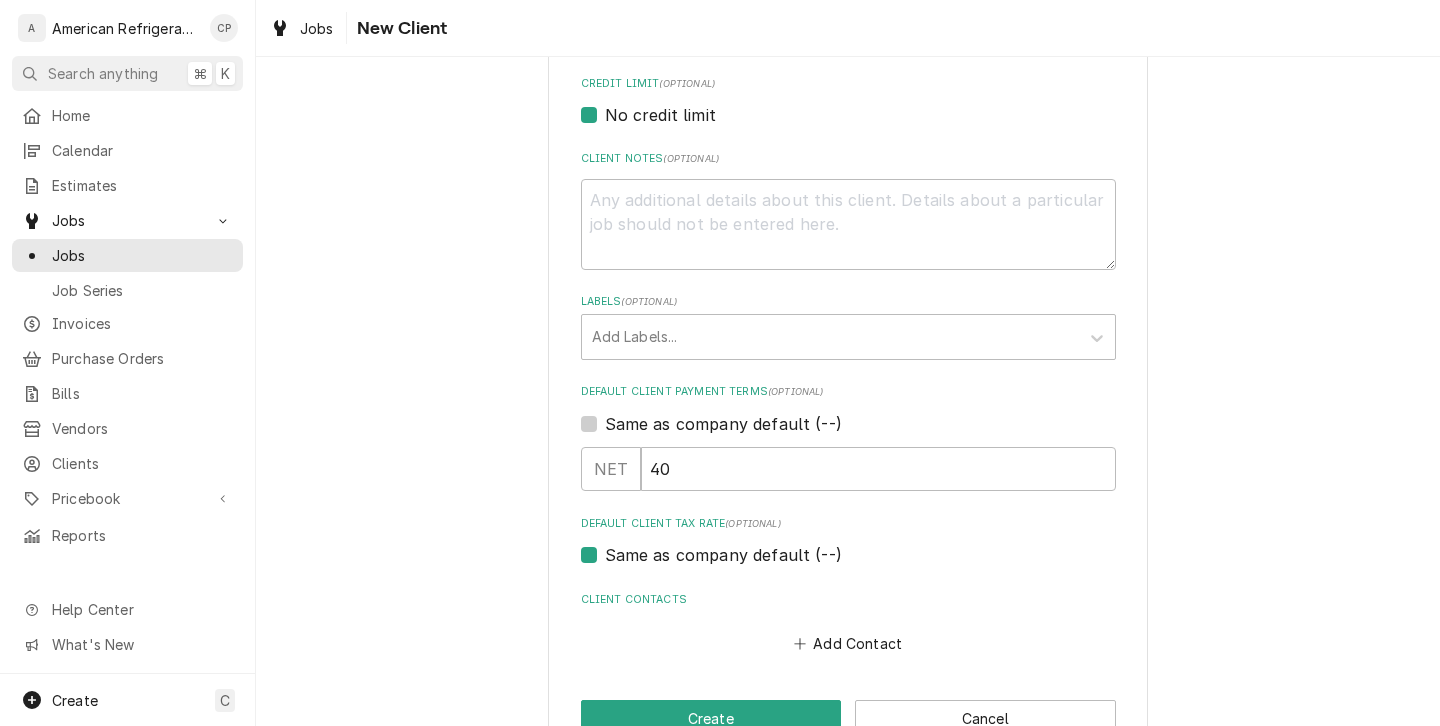 click on "Same as company default (--)" at bounding box center [723, 555] 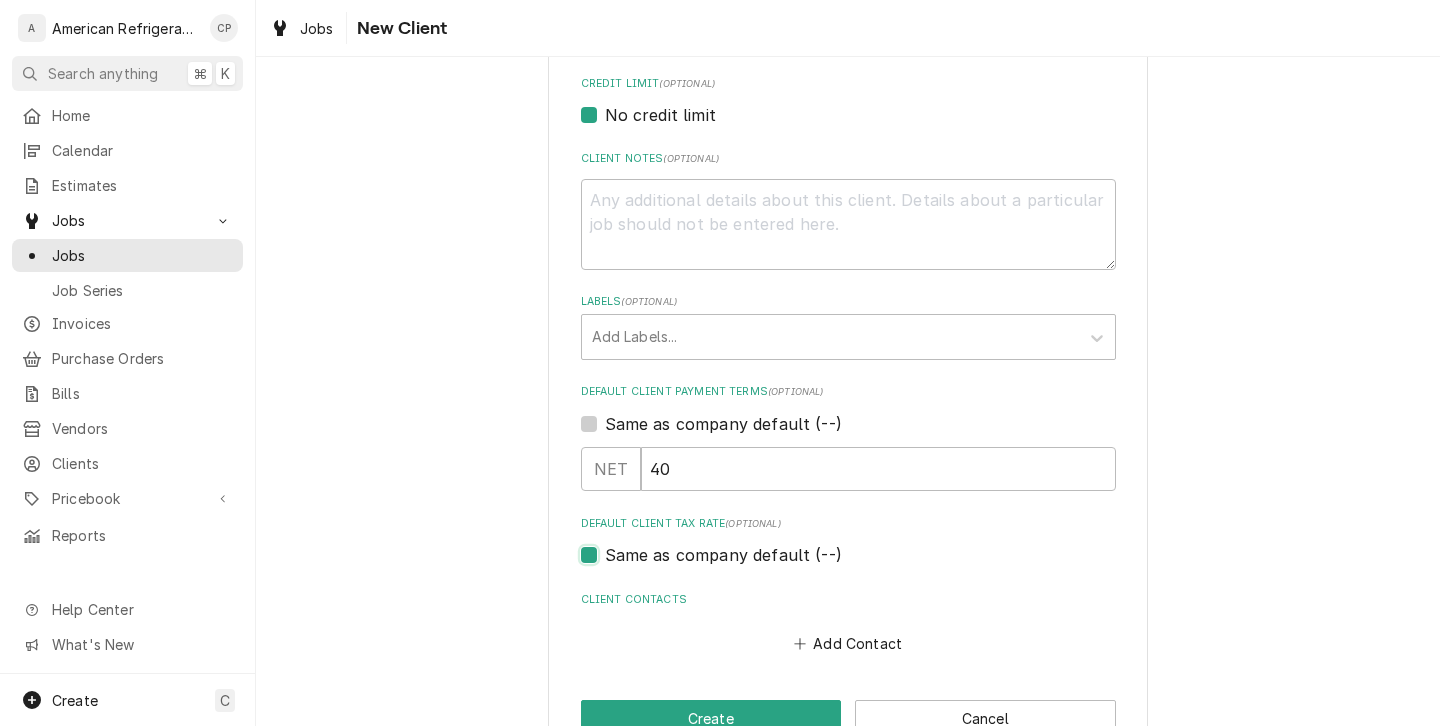 click on "Same as company default (--)" at bounding box center [872, 565] 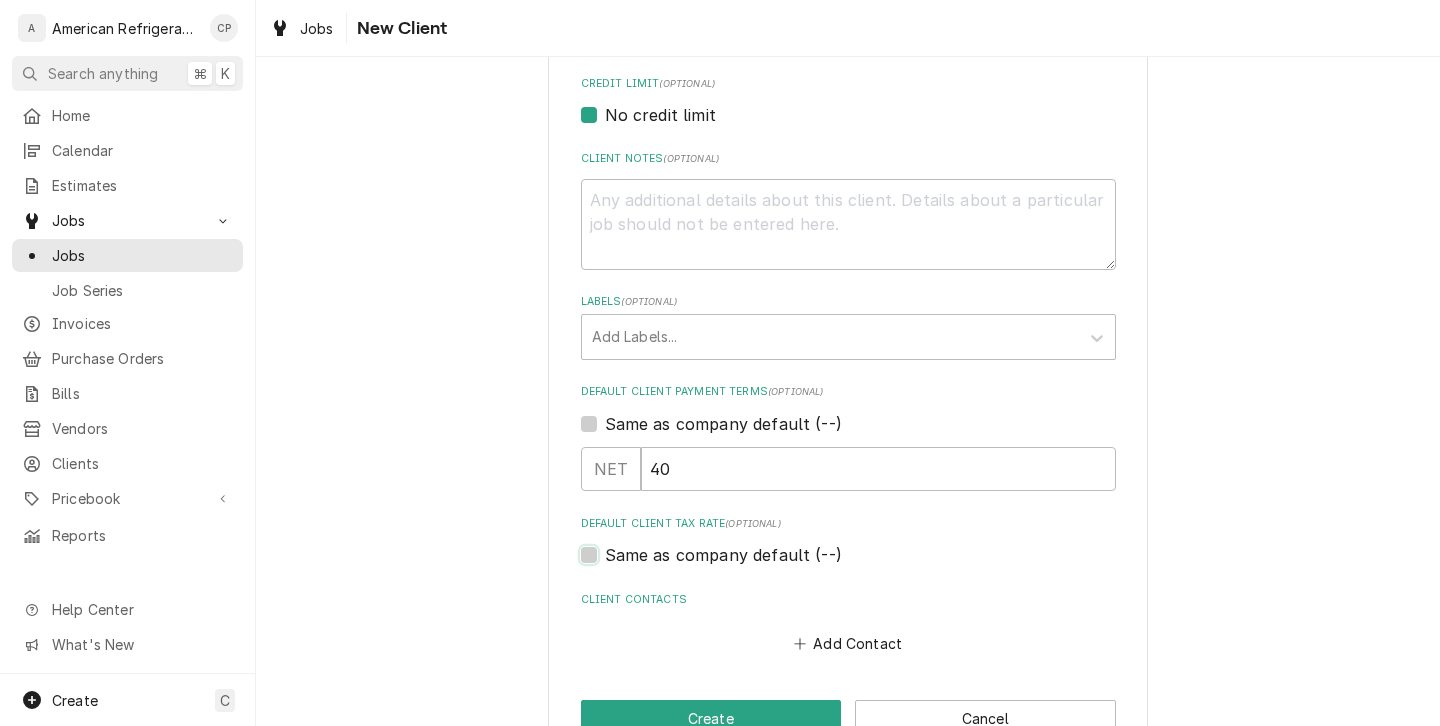 checkbox on "false" 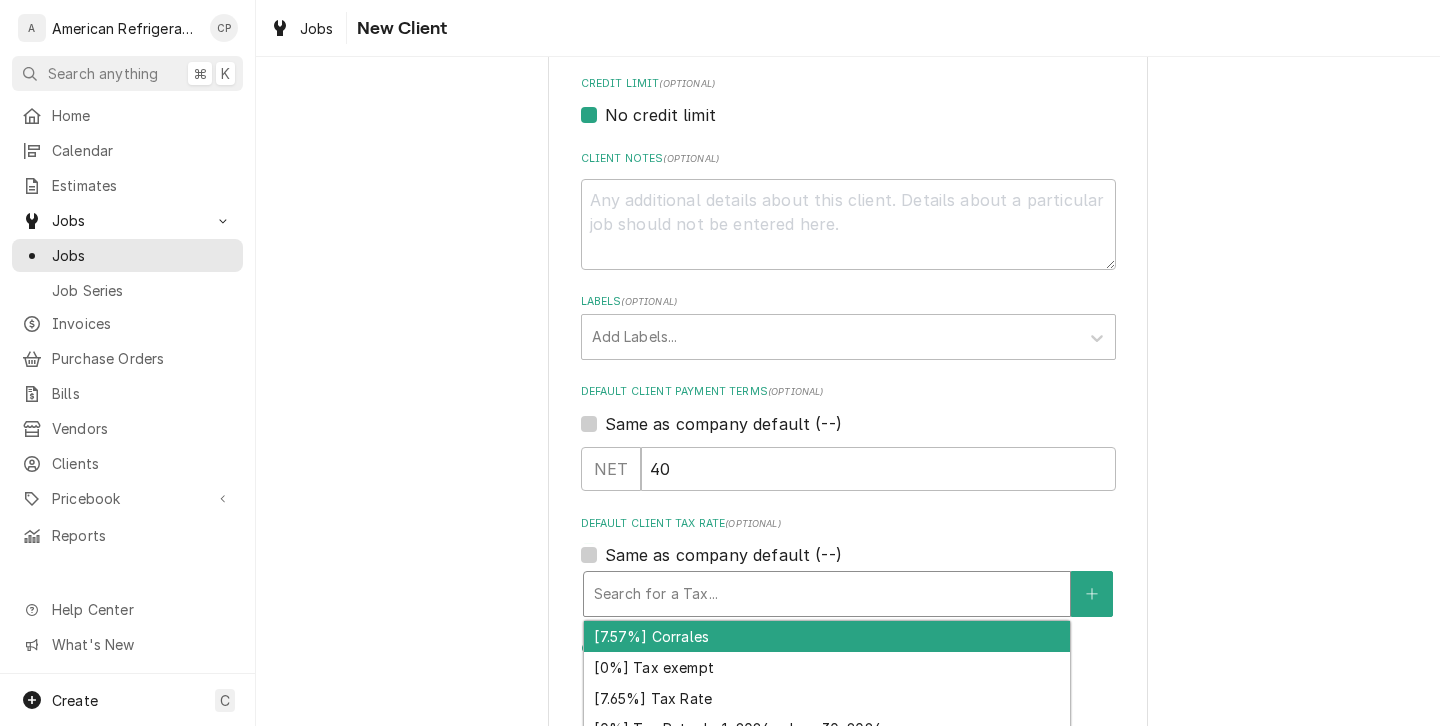 click at bounding box center [827, 594] 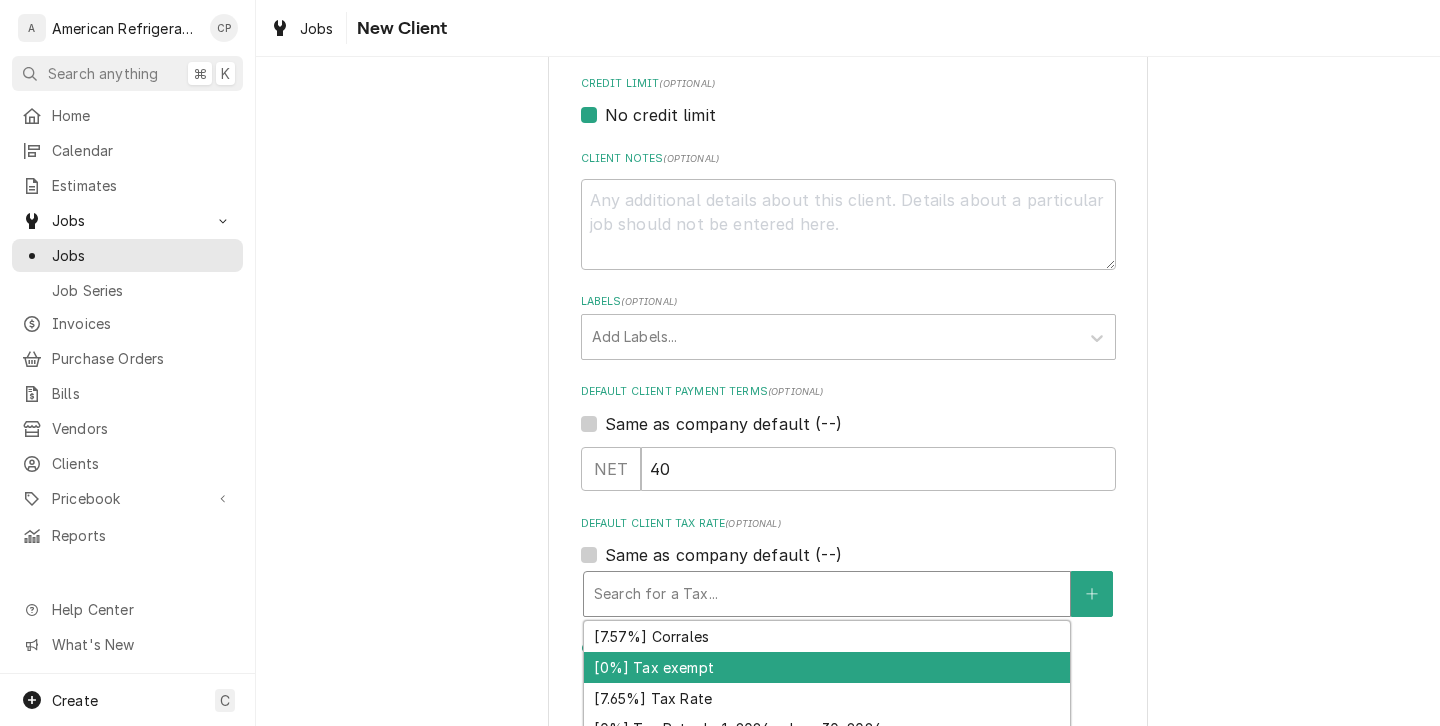 click on "[0%] Tax exempt" at bounding box center (827, 667) 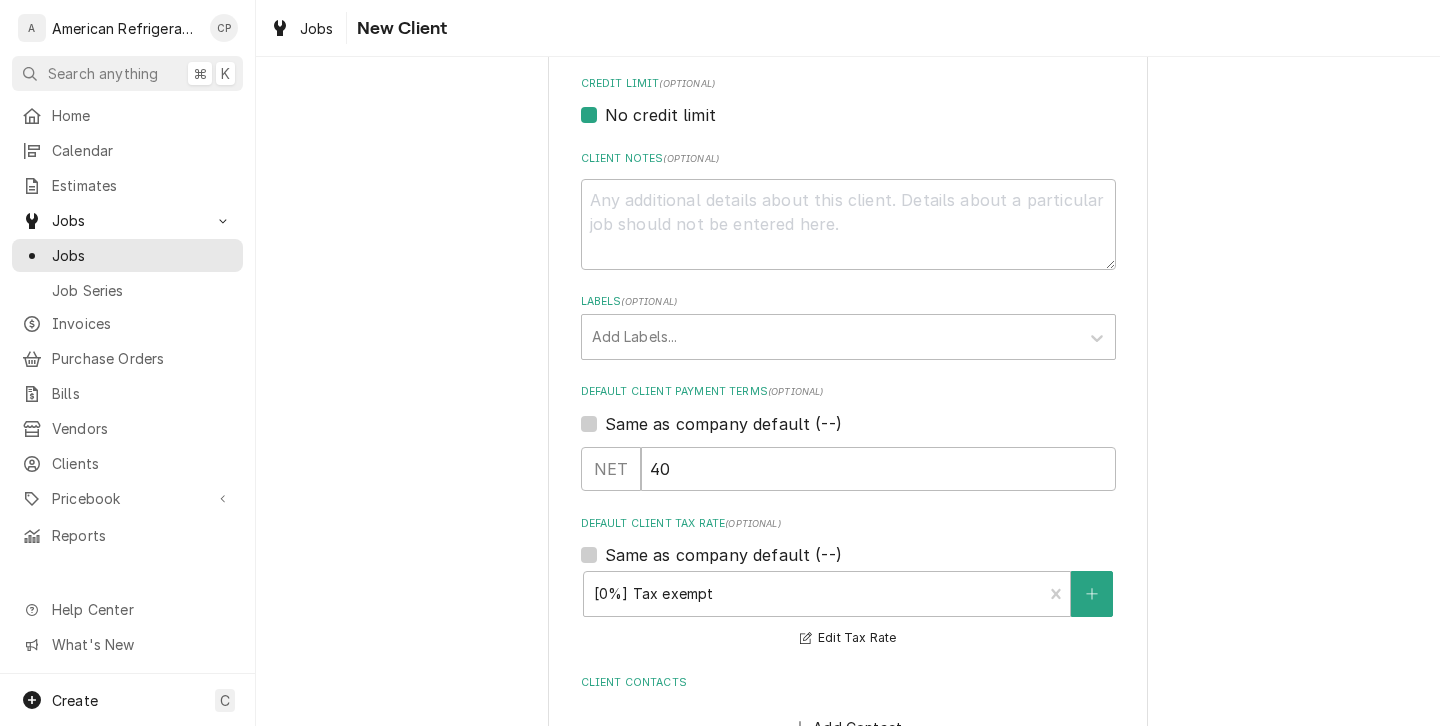 scroll, scrollTop: 733, scrollLeft: 0, axis: vertical 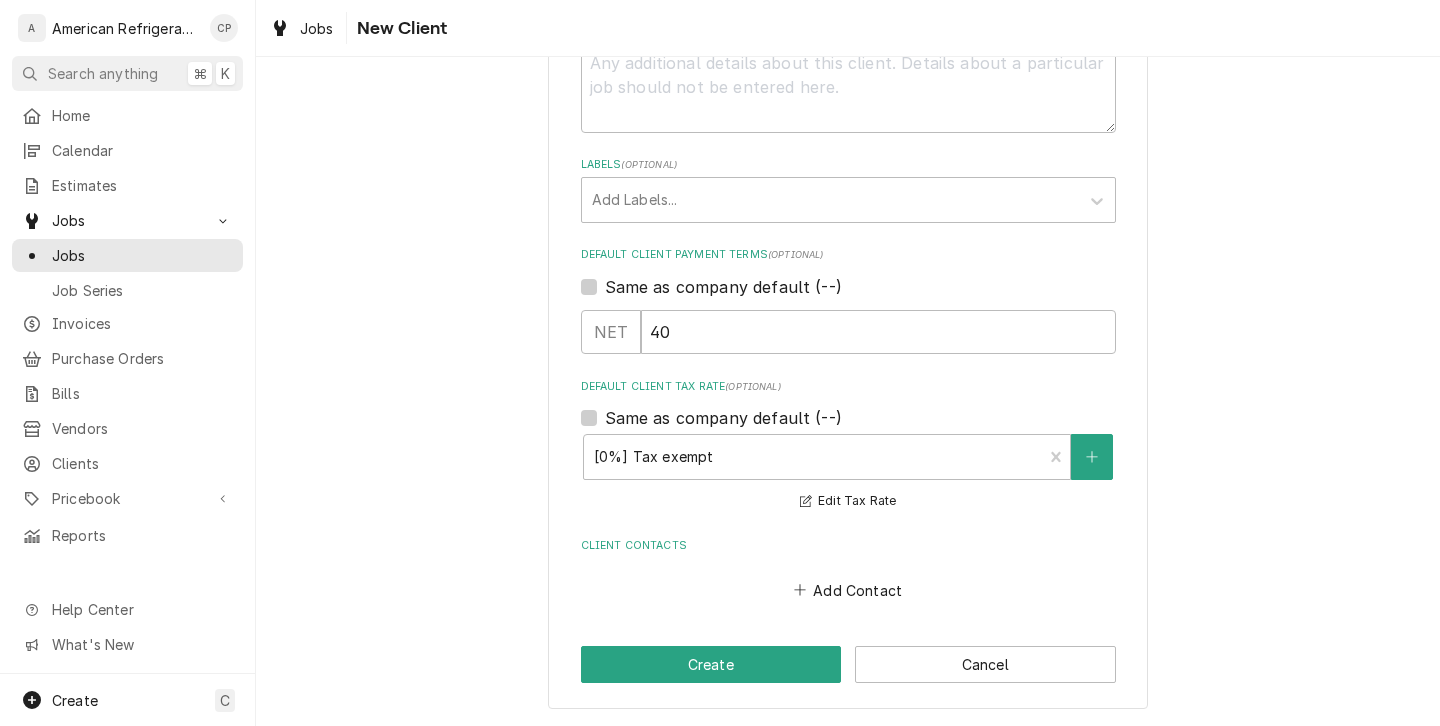 click on "Please provide the following information about your client: Client Type Industry Type  ( optional ) Choose industry type... Residential Commercial Industrial Government Business Name Avamere at Rio Rancho Billing Address  ( optional ) Recipient, Attention To, etc.  ( if different ) Street Address Credit Limit  (optional) No credit limit Client Notes  ( optional ) Labels  ( optional ) Add Labels... Default Client Payment Terms  (optional) Same as company default (--) NET 40 Default Client Tax Rate  (optional) Same as company default (--) [0%] Tax exempt Edit Tax Rate Client Contacts Add Contact Create Cancel" at bounding box center (848, 37) 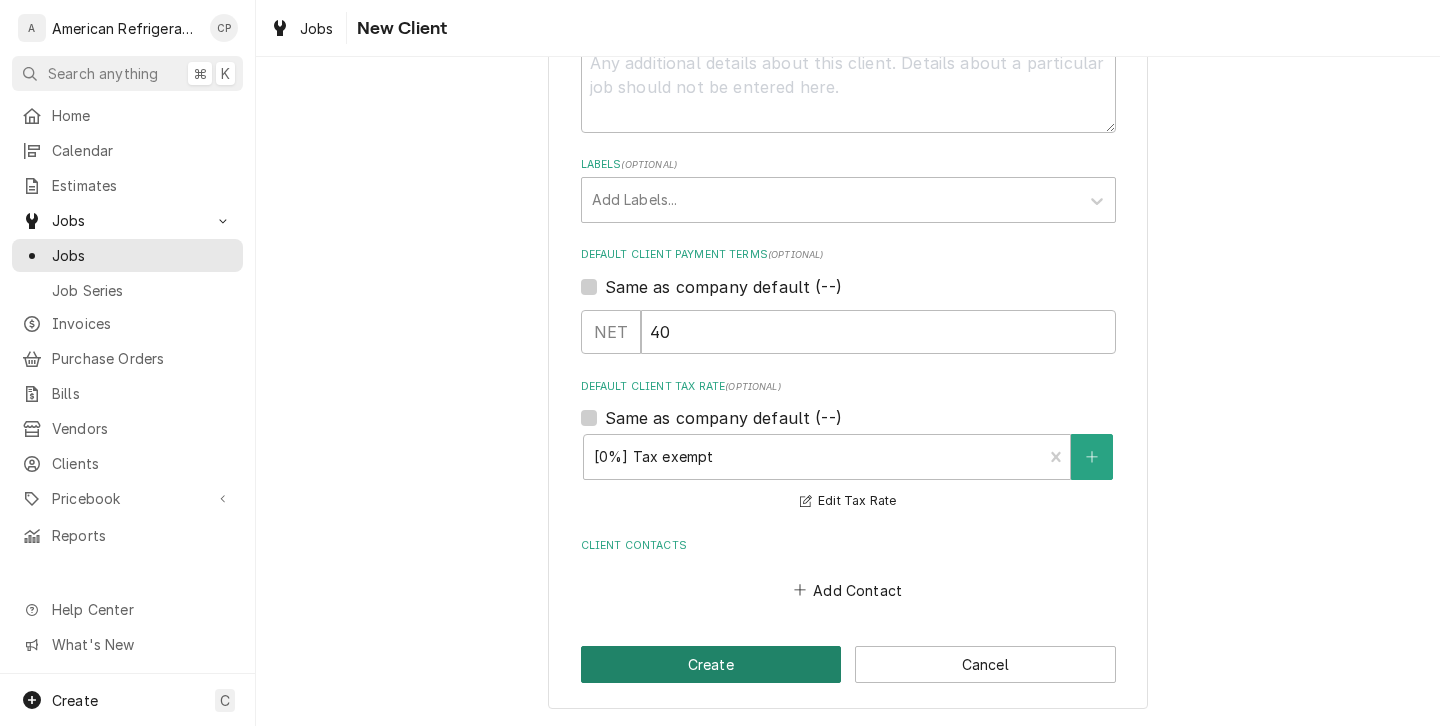 click on "Create" at bounding box center [711, 664] 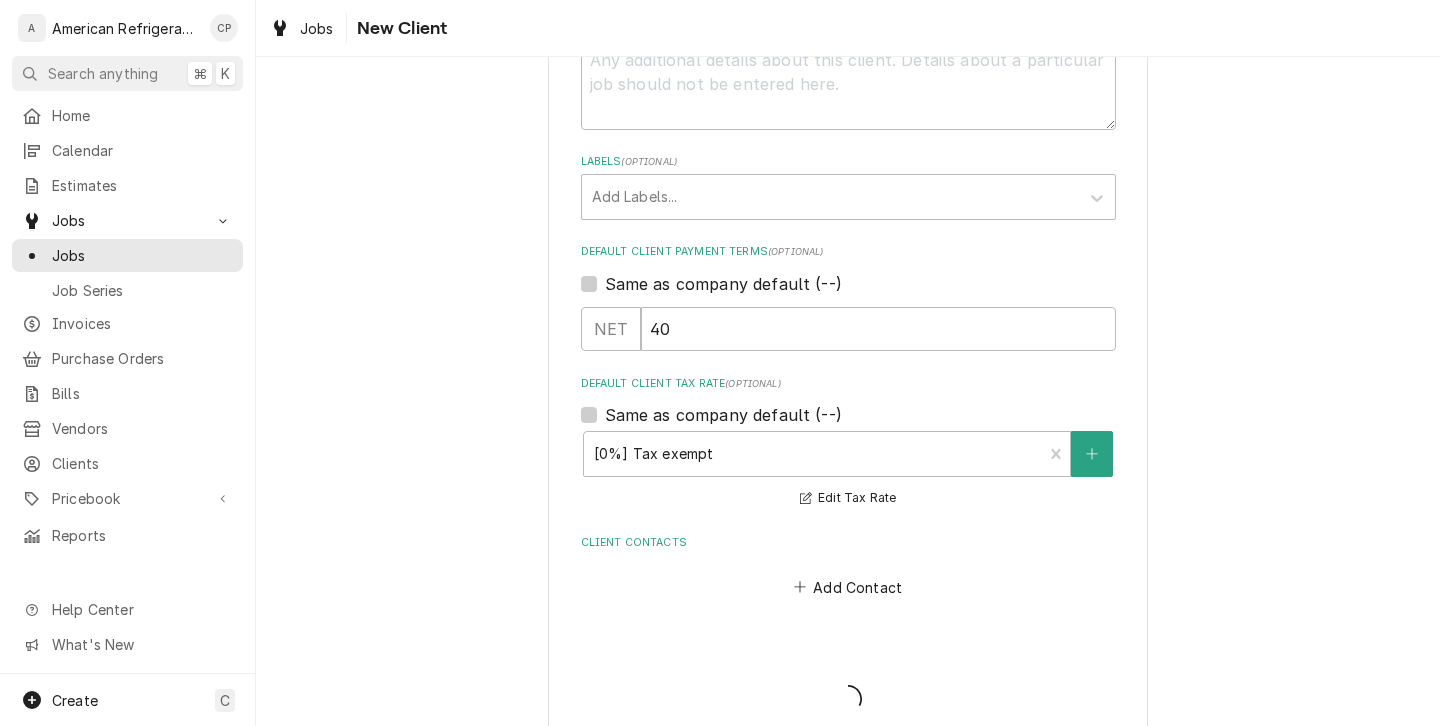 scroll, scrollTop: 0, scrollLeft: 0, axis: both 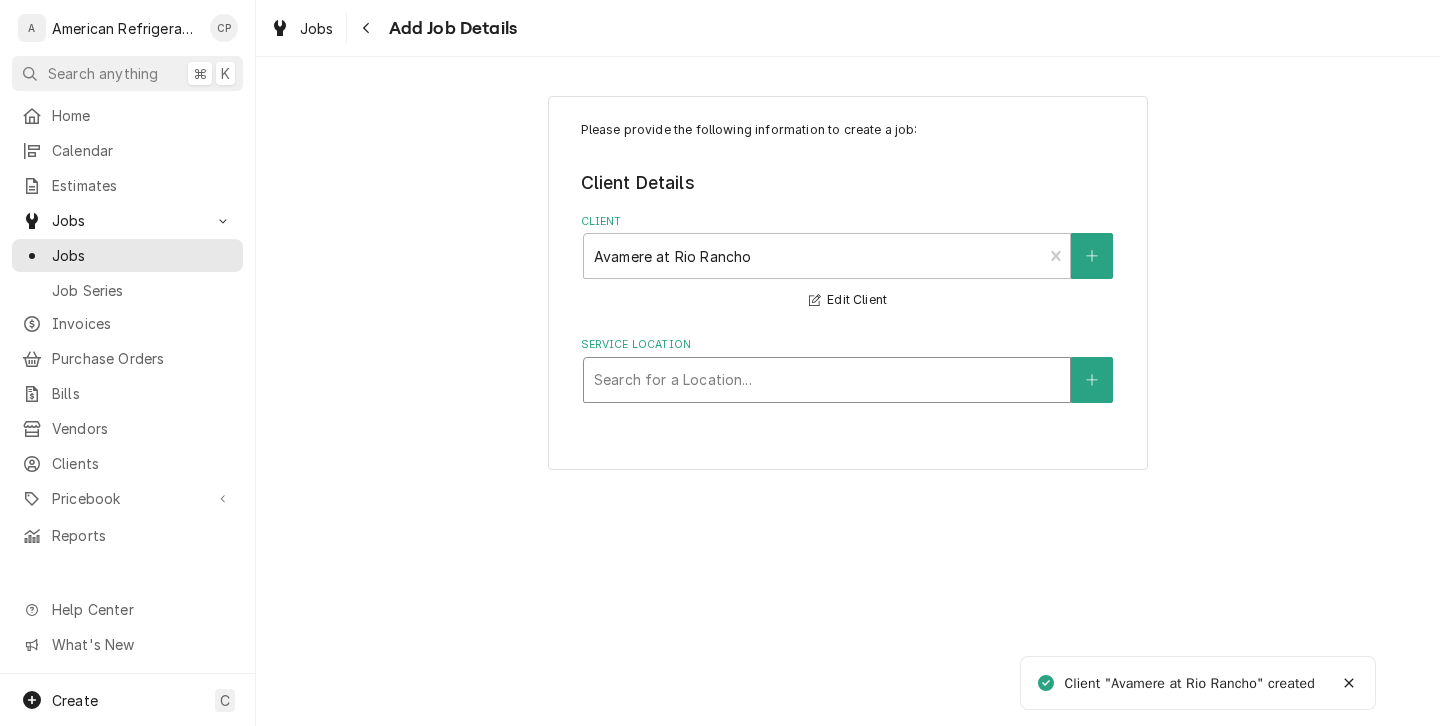 click at bounding box center (827, 380) 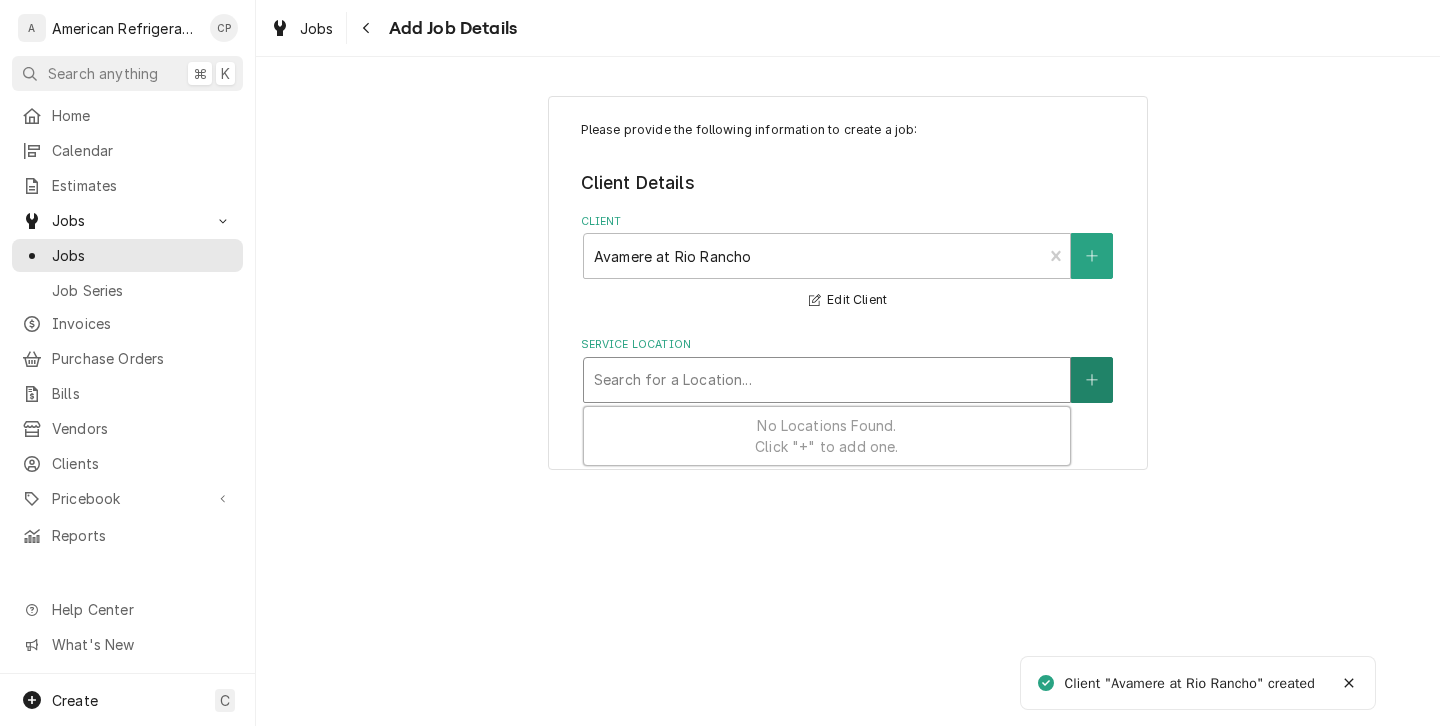 click 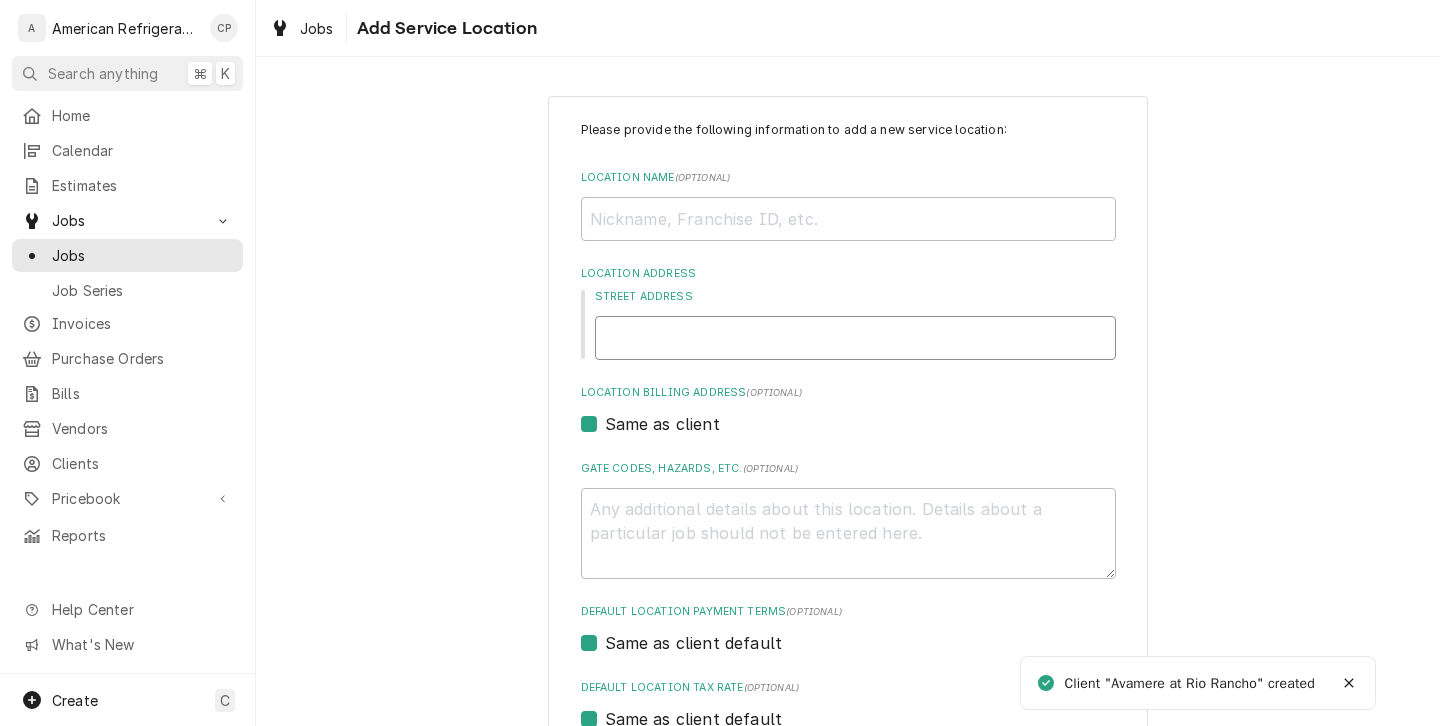 click on "Street Address" at bounding box center (855, 338) 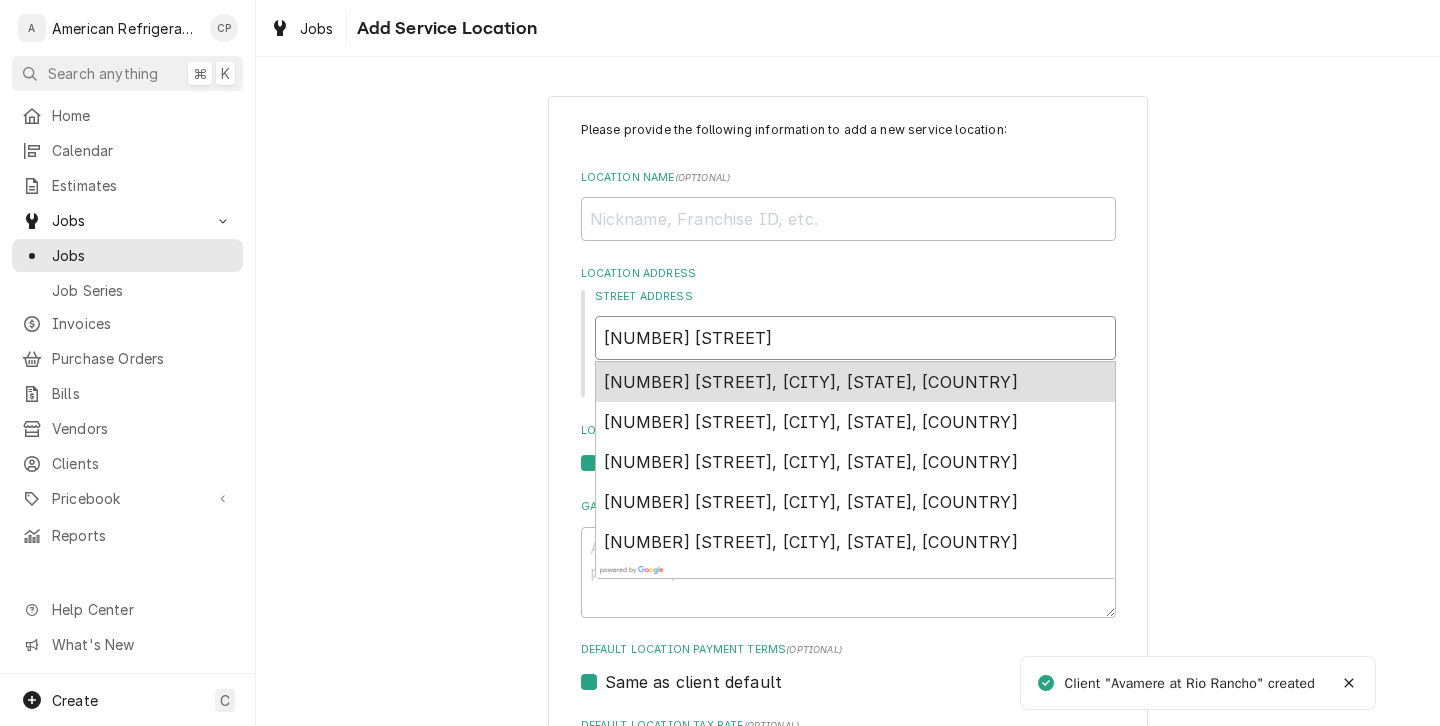 click on "1000 Riverview Dr SE, Rio Rancho, NM, USA" at bounding box center [811, 382] 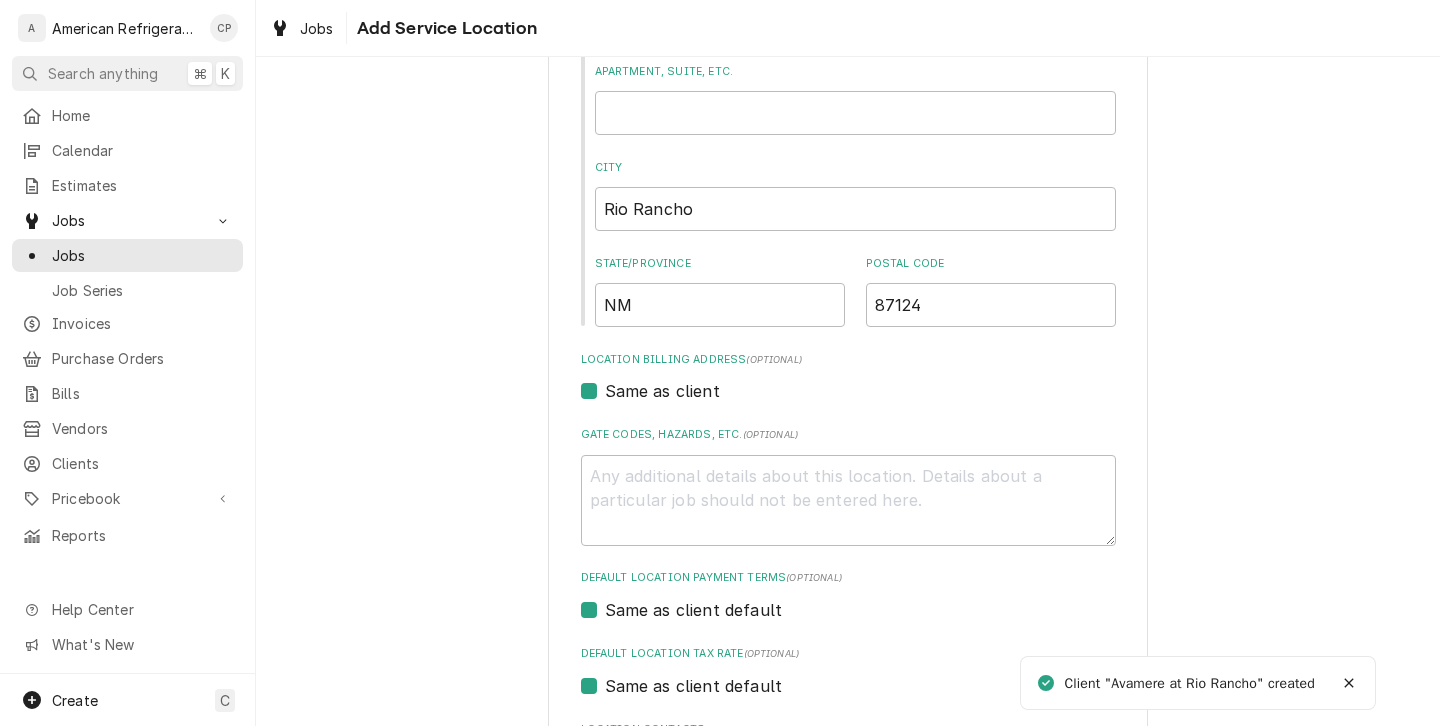 type on "x" 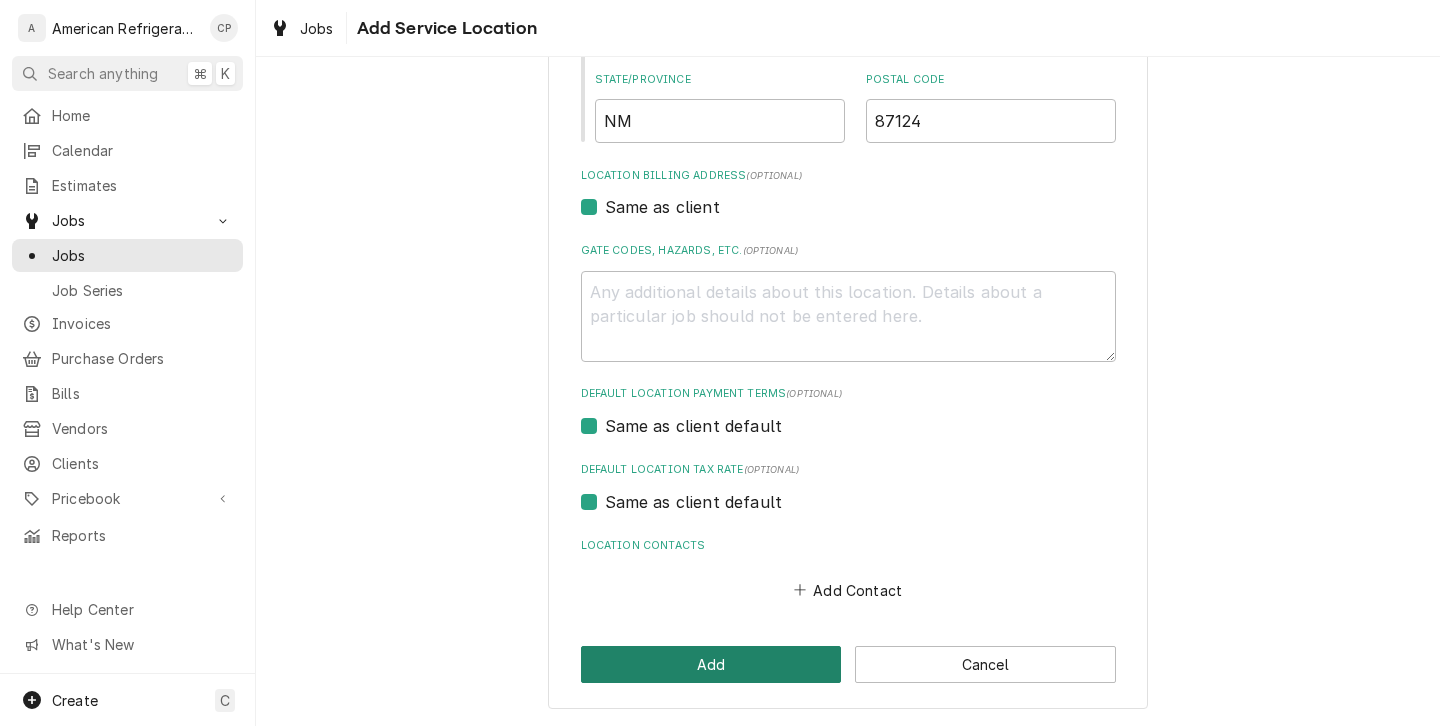 type on "1000 Riverview Dr SE" 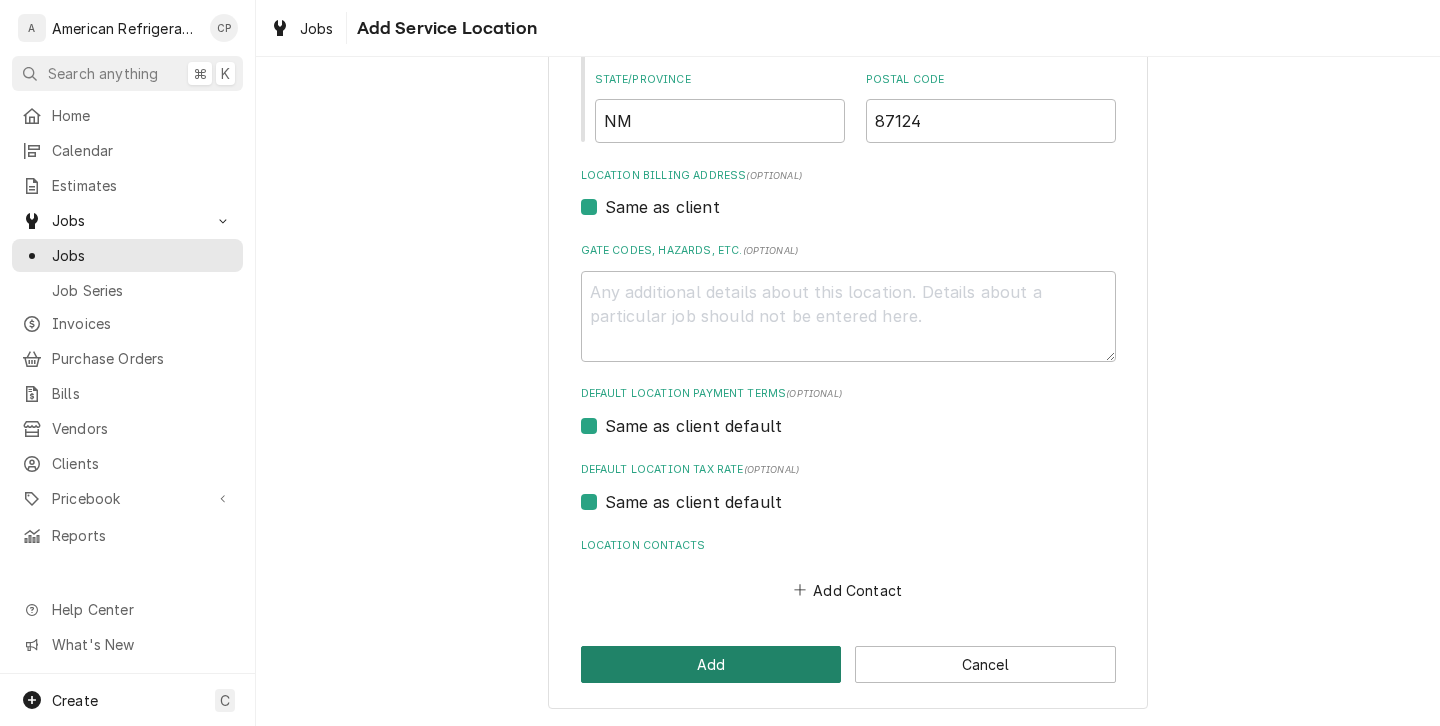click on "Add" at bounding box center [711, 664] 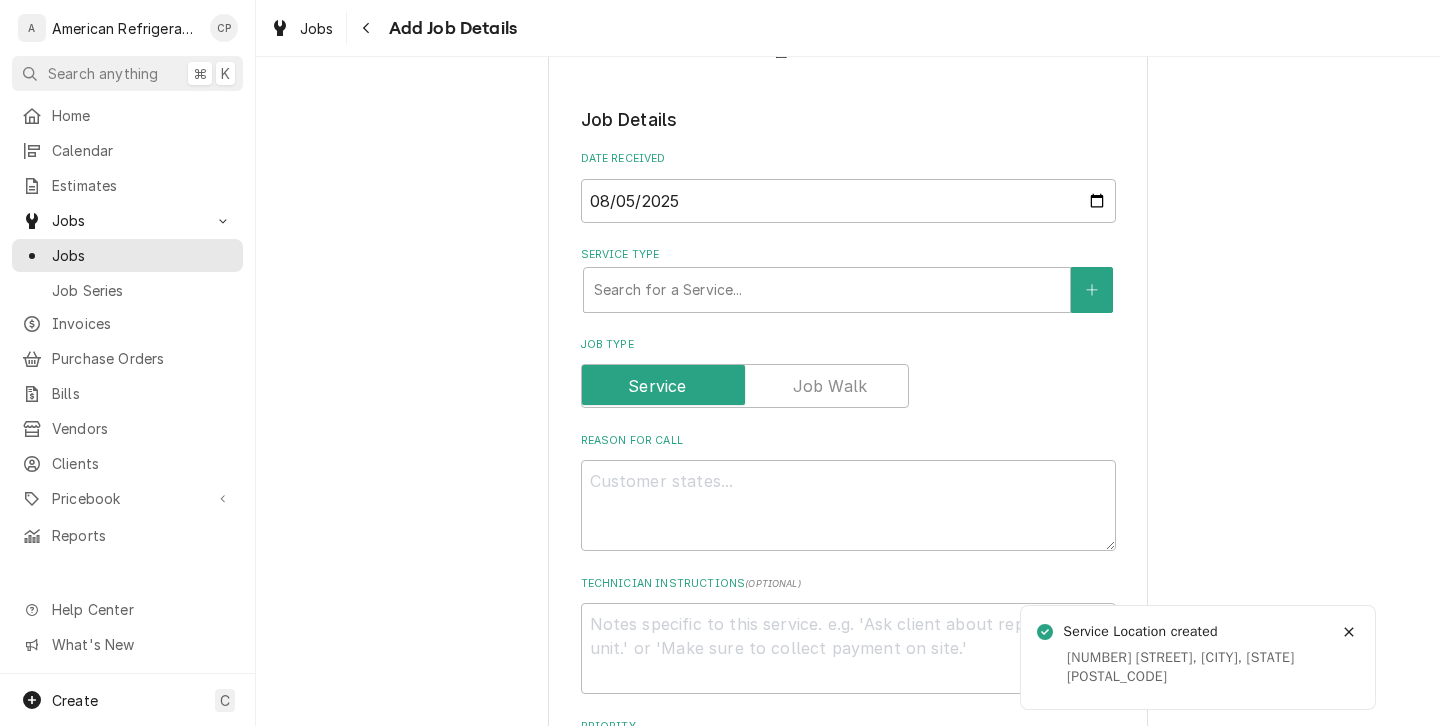 scroll, scrollTop: 437, scrollLeft: 0, axis: vertical 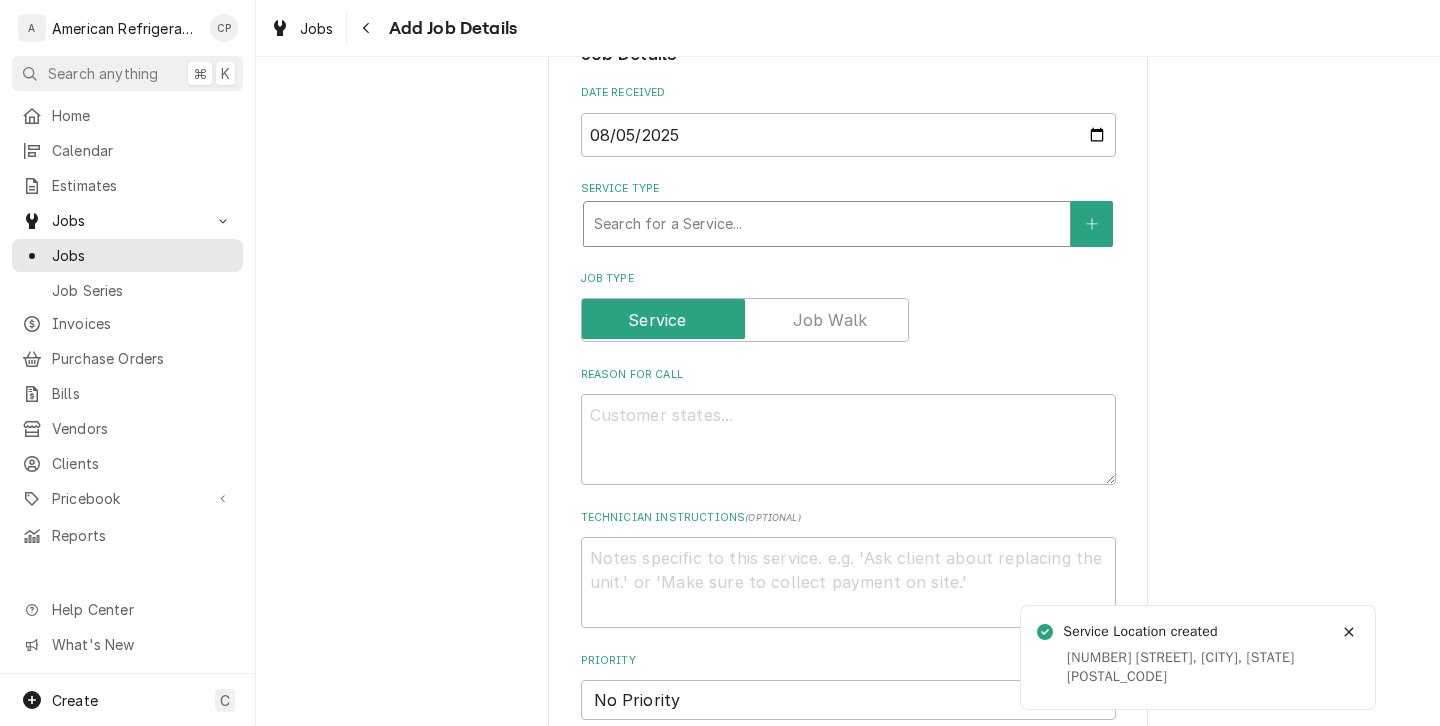 click at bounding box center [827, 224] 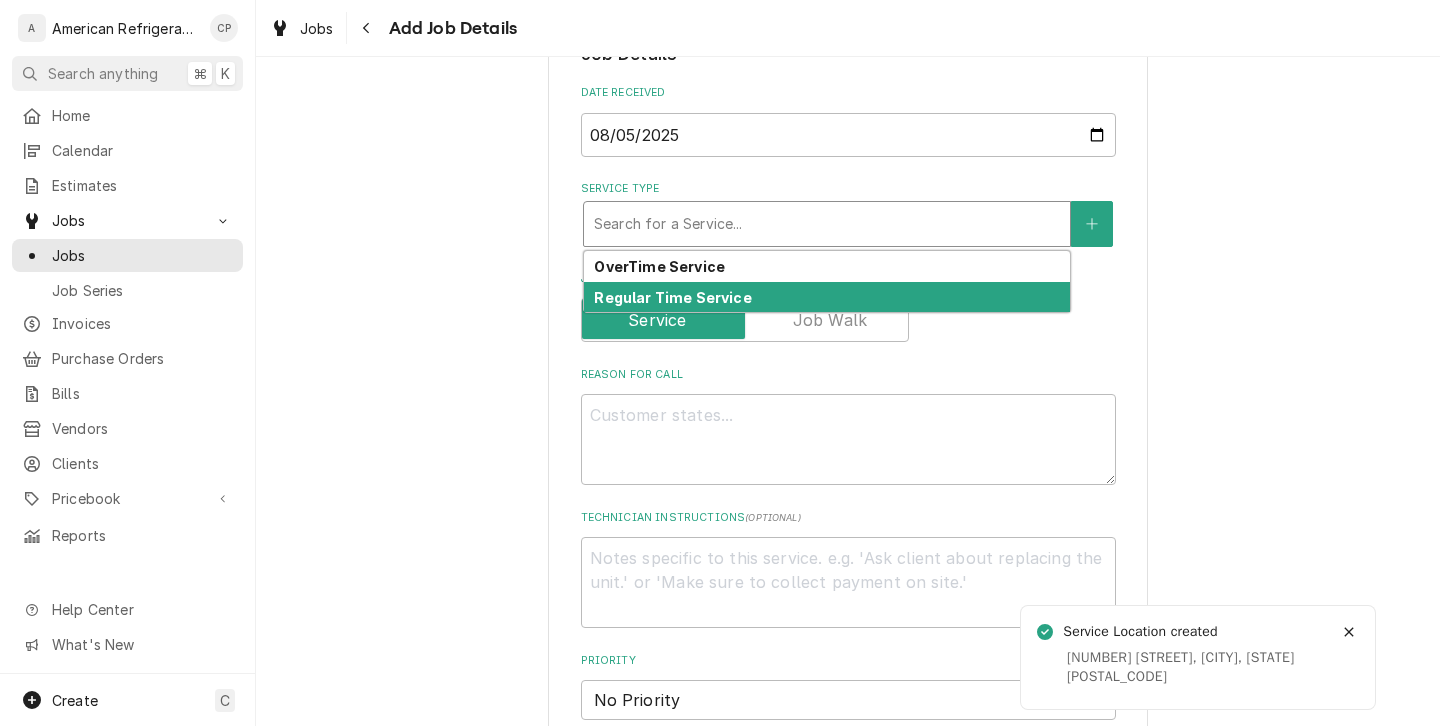 click on "Regular Time Service" at bounding box center [672, 297] 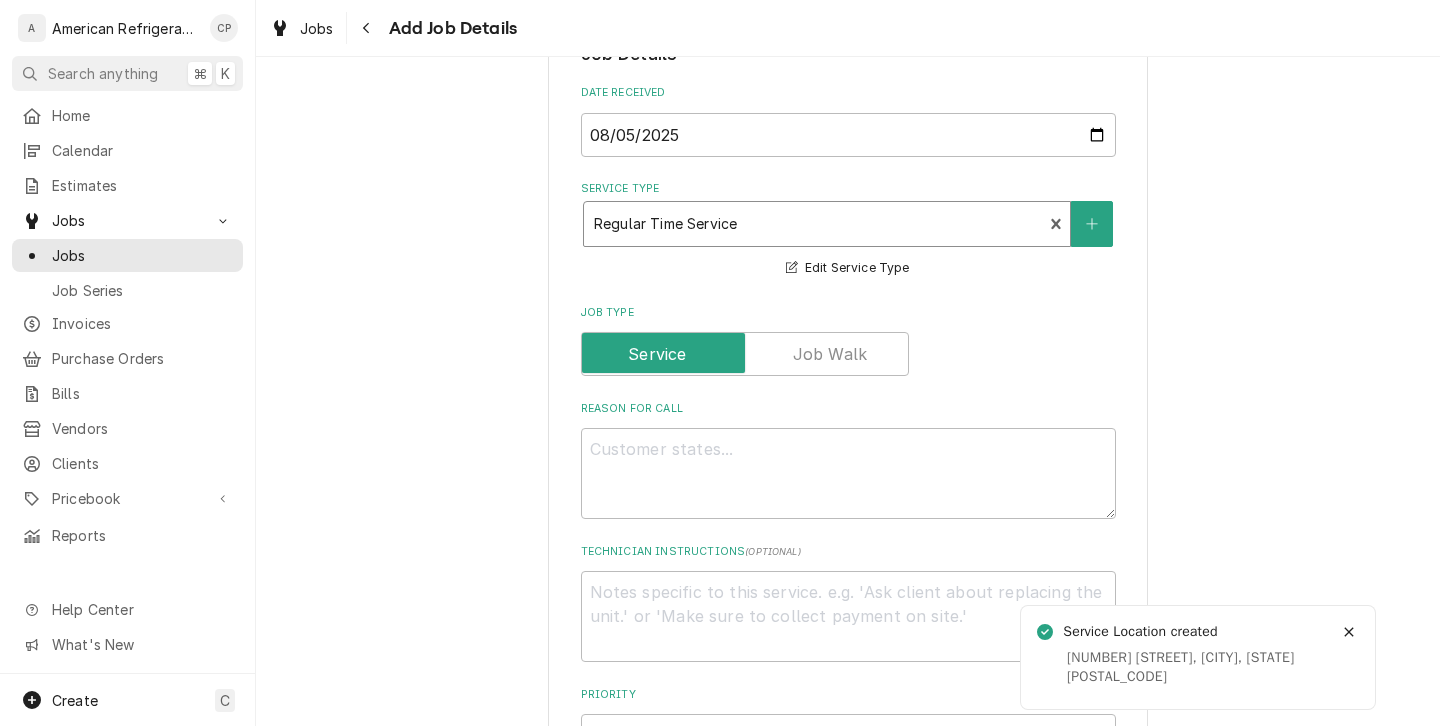 scroll, scrollTop: 589, scrollLeft: 0, axis: vertical 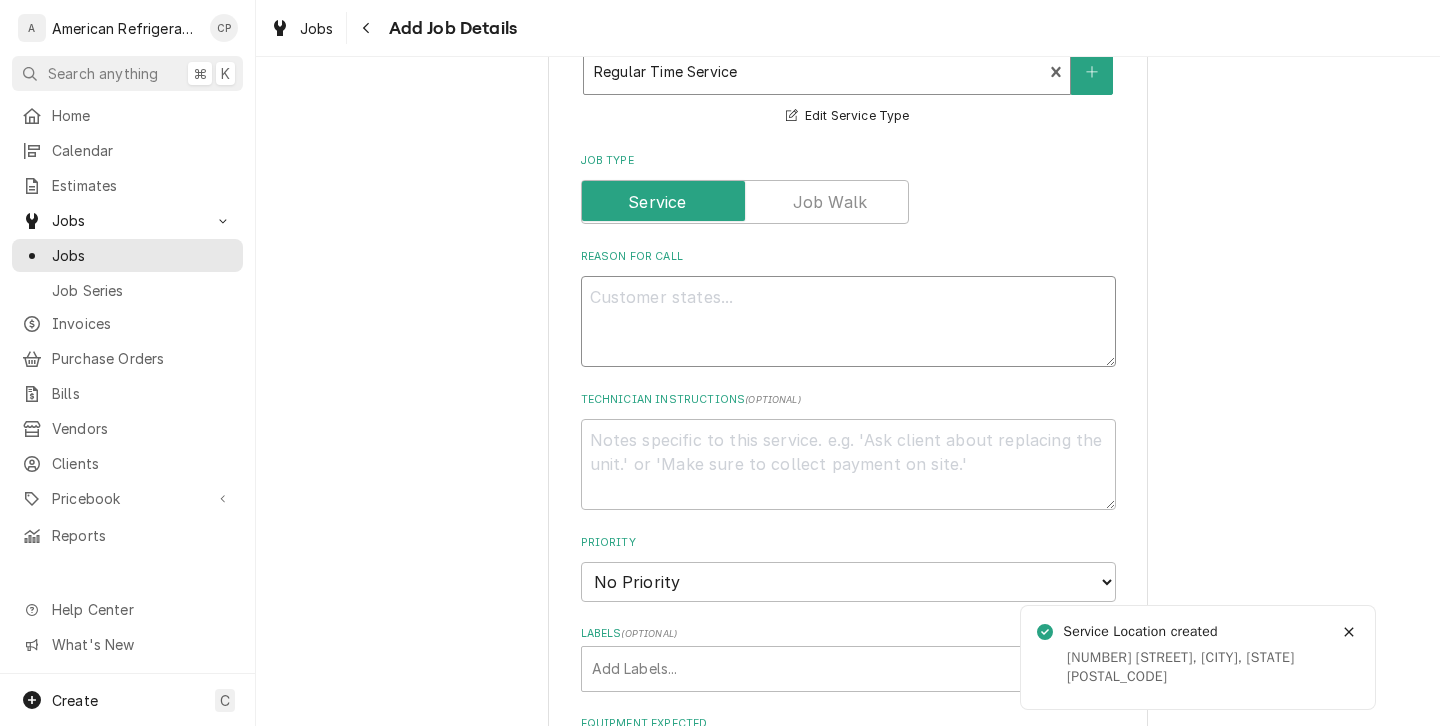 click on "Reason For Call" at bounding box center [848, 321] 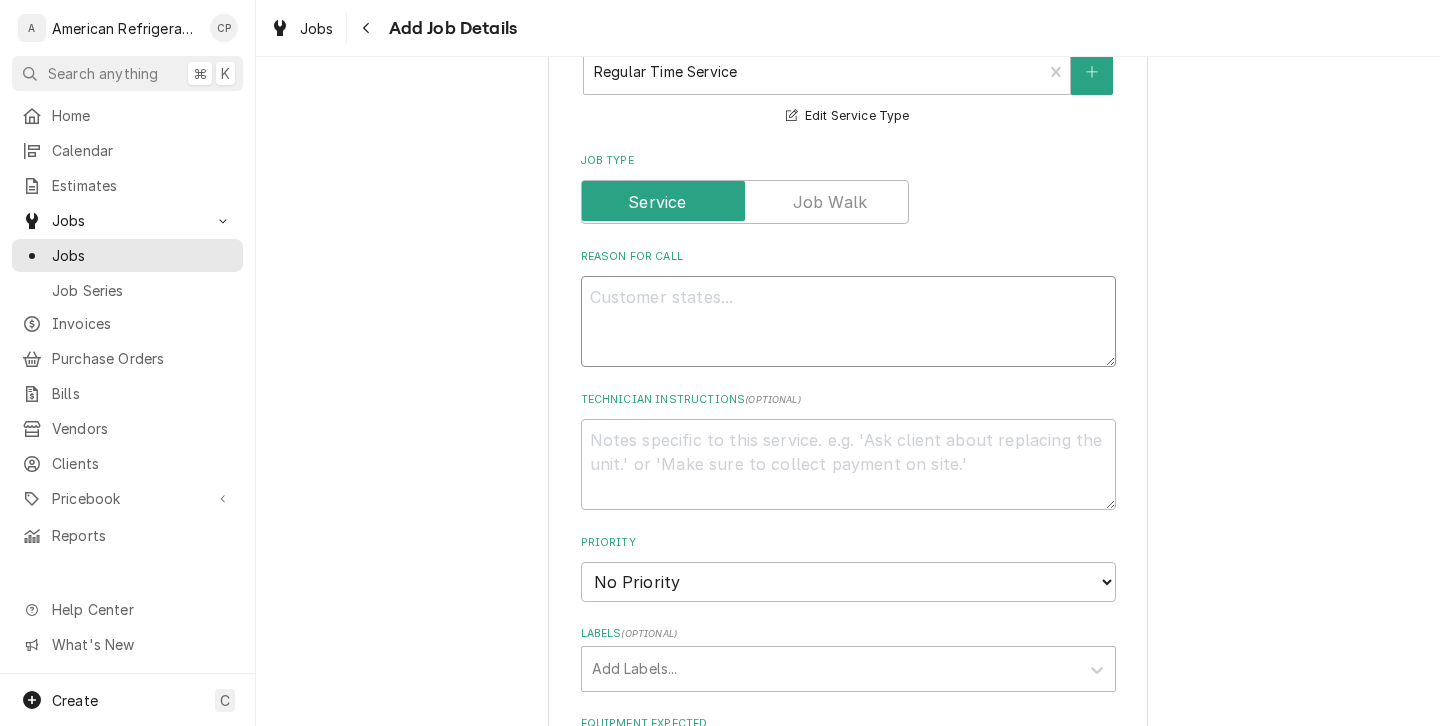 type on "x" 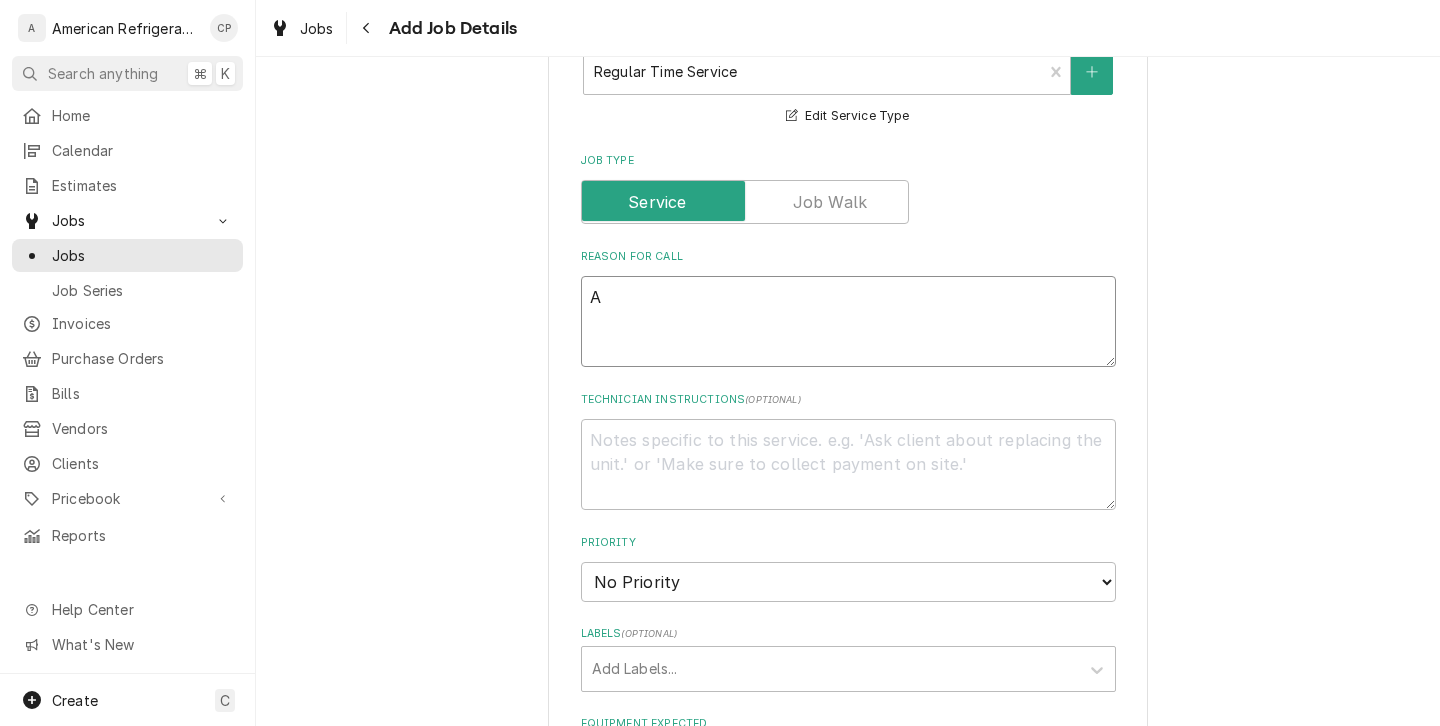 type on "x" 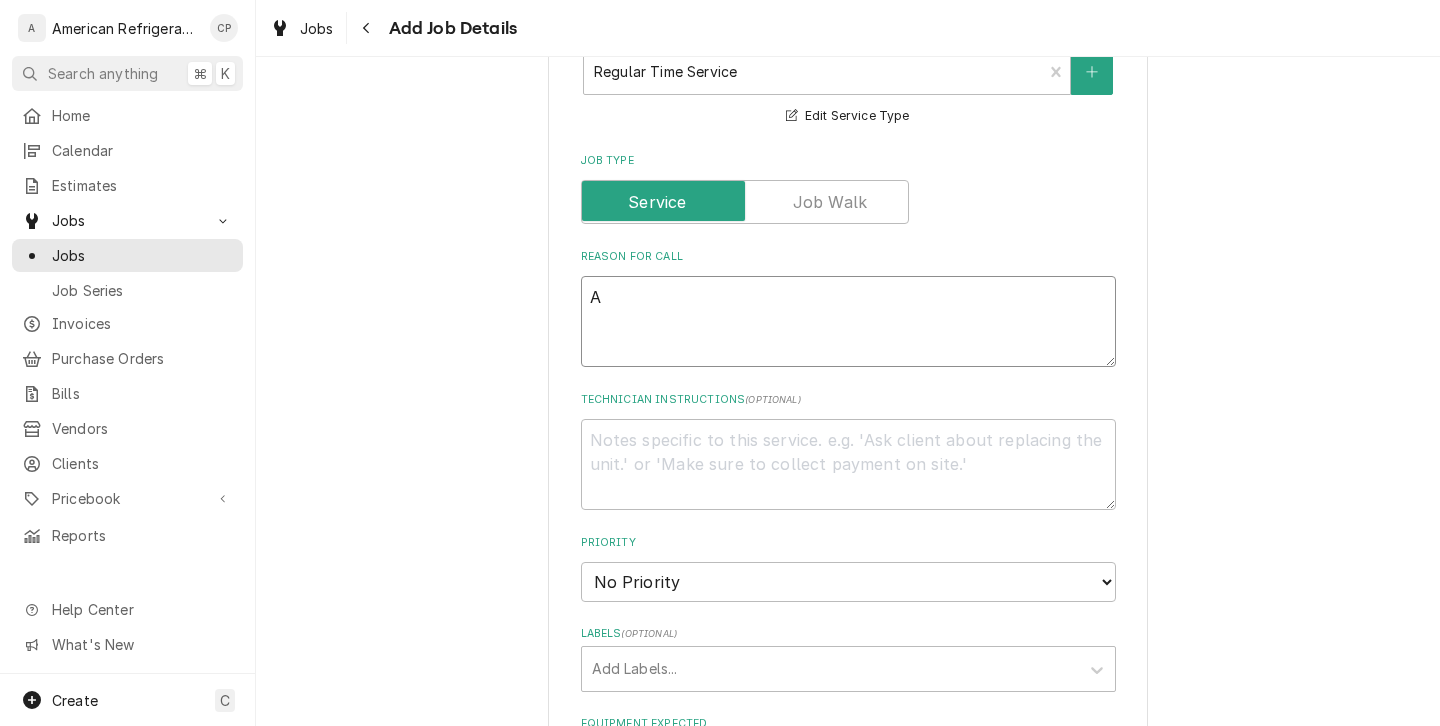 type on "Au" 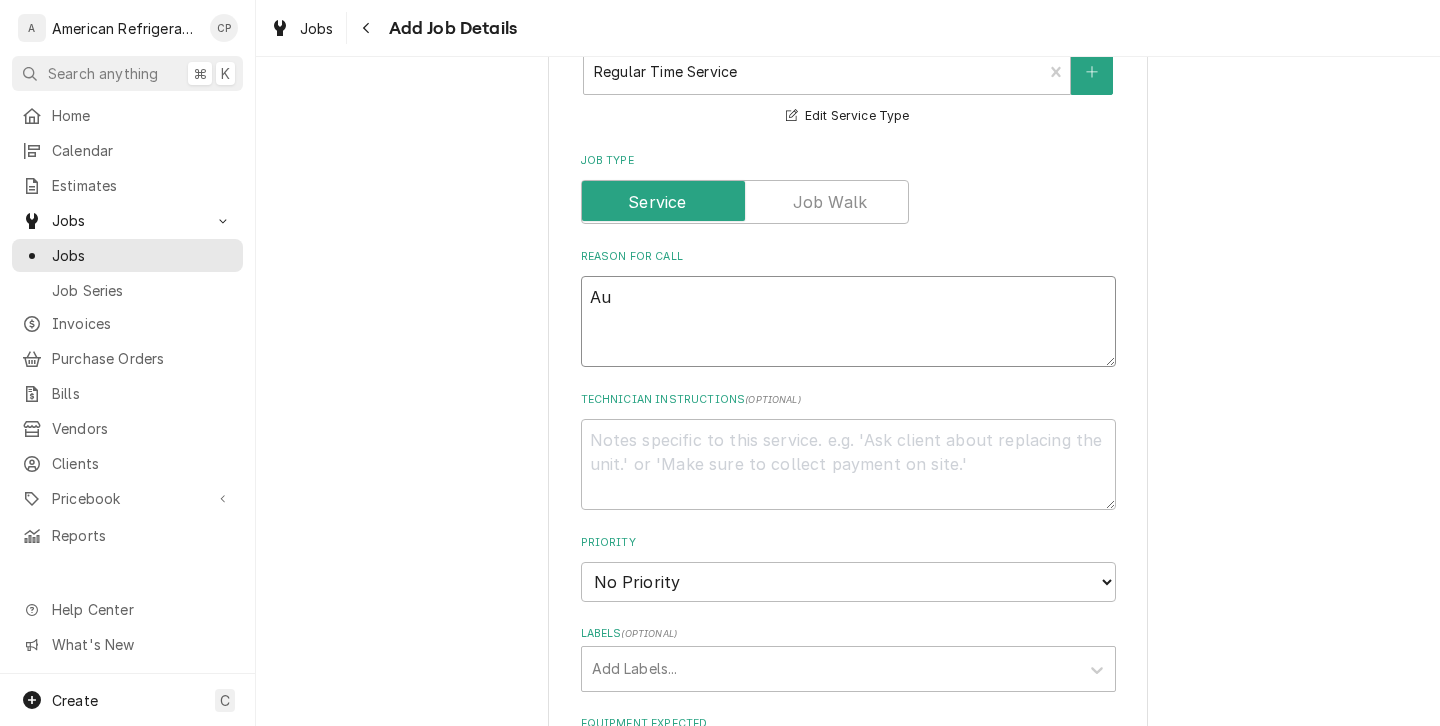 type on "x" 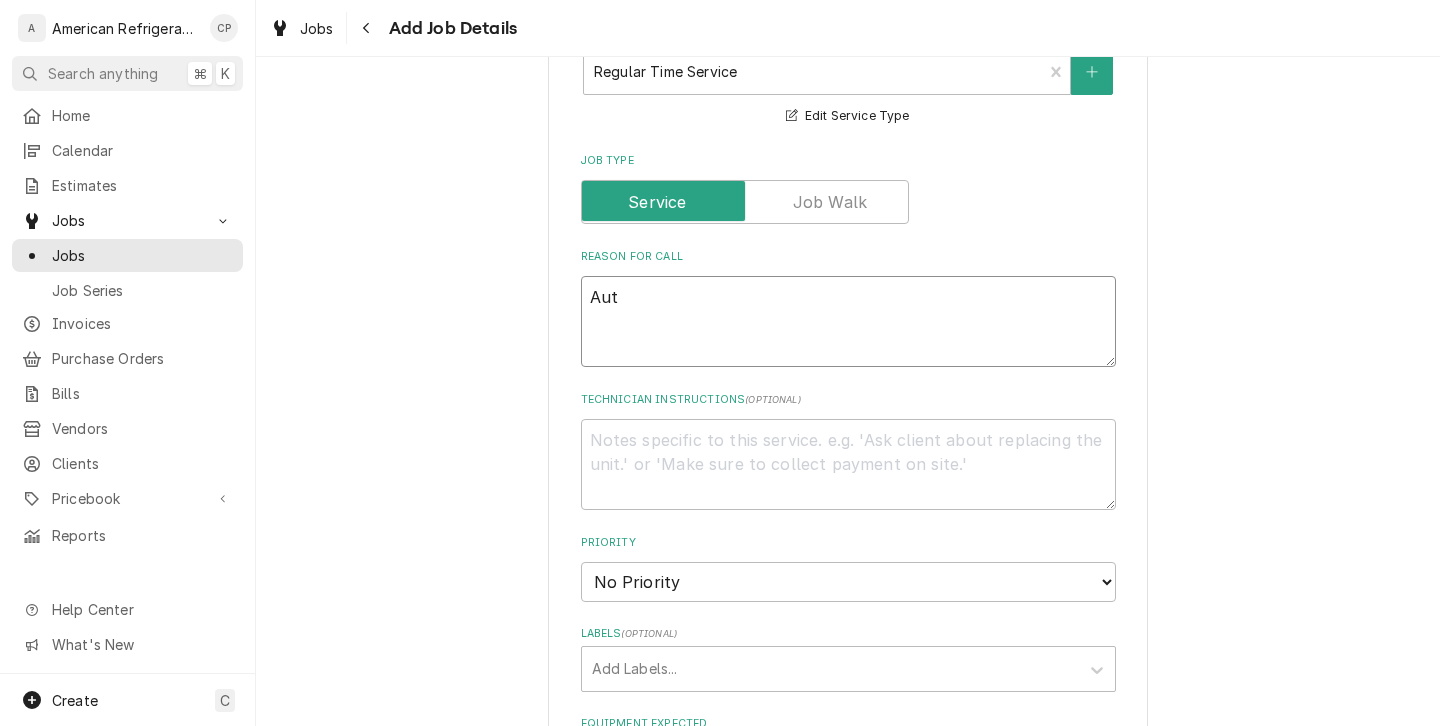 type on "x" 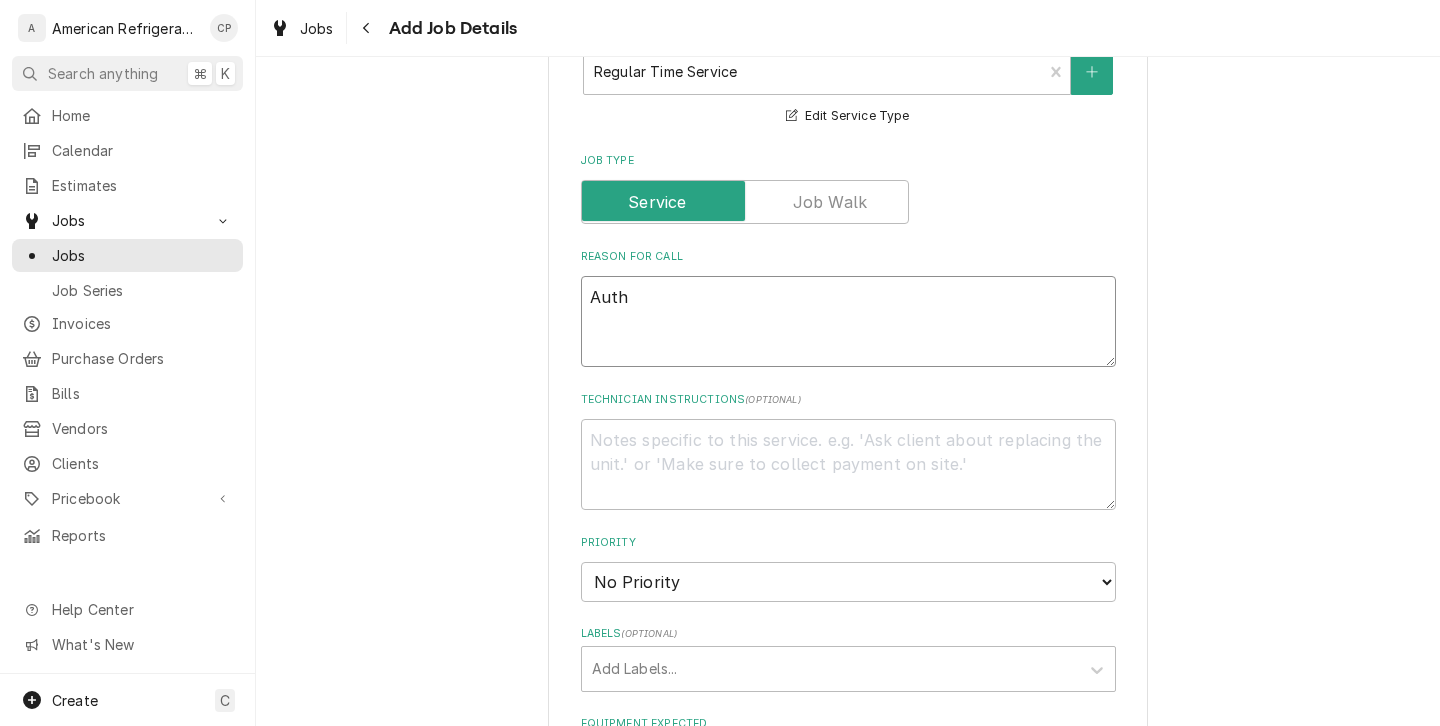 type on "x" 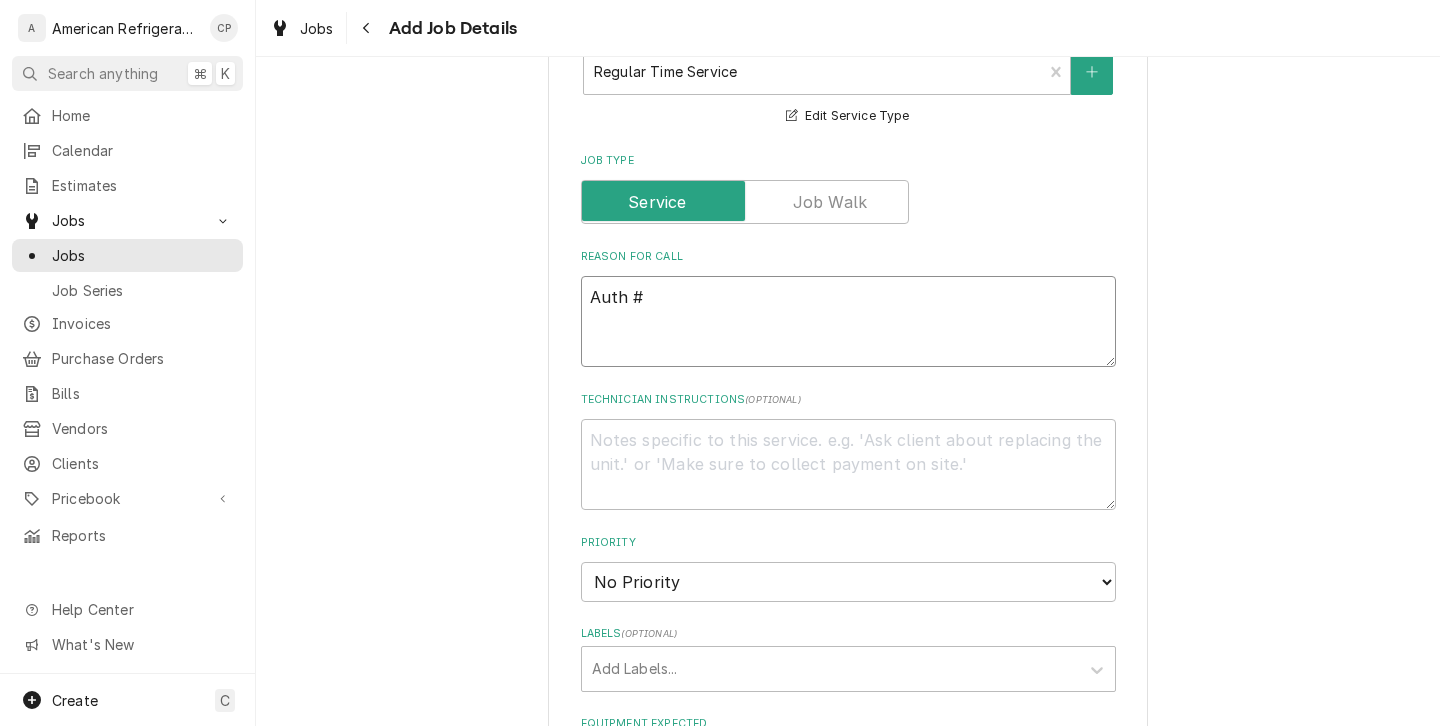 type on "x" 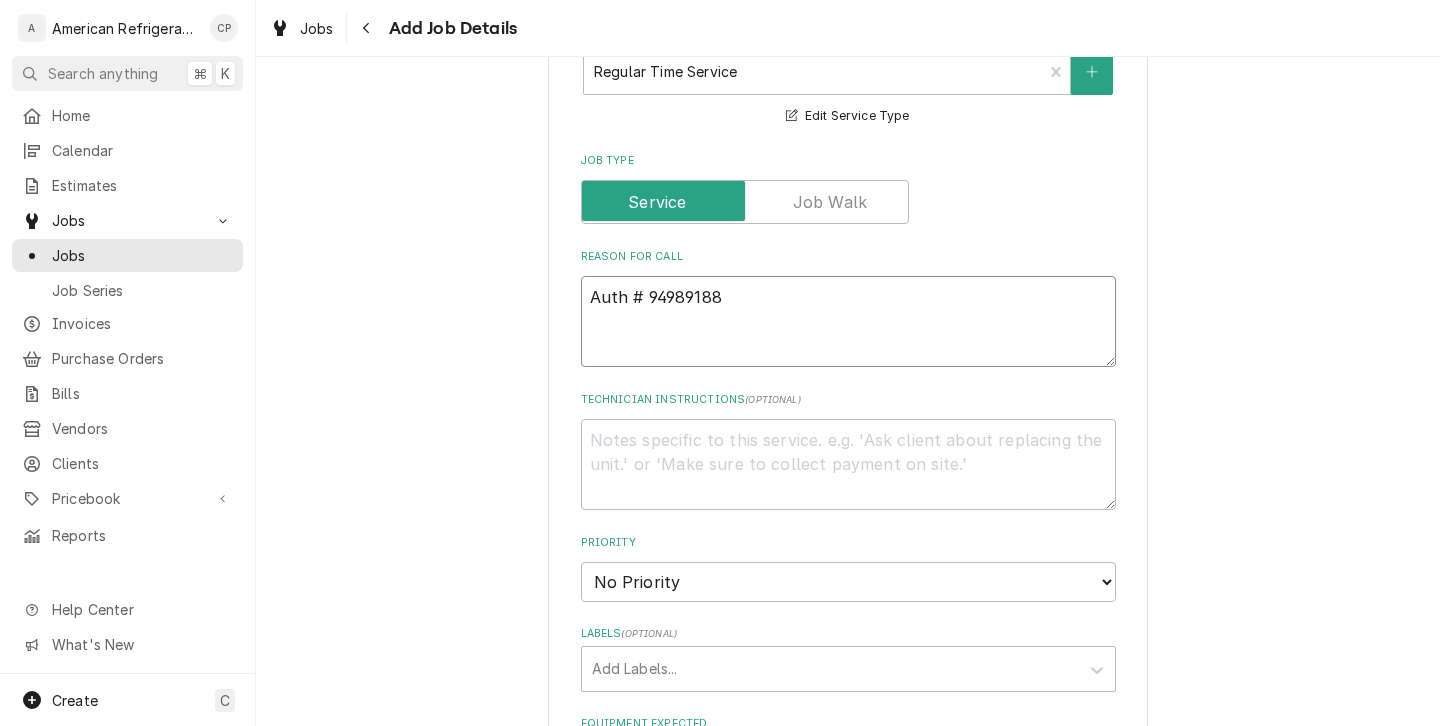 type on "x" 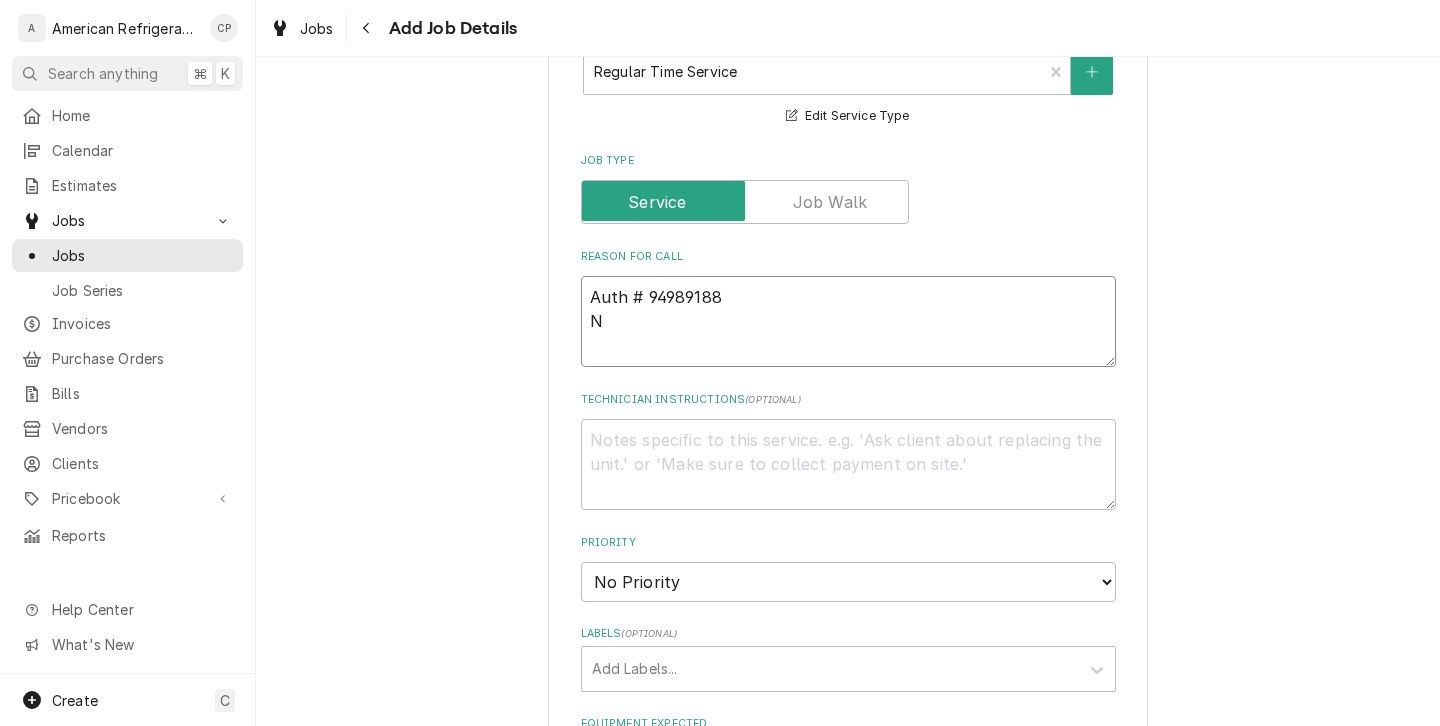 type on "x" 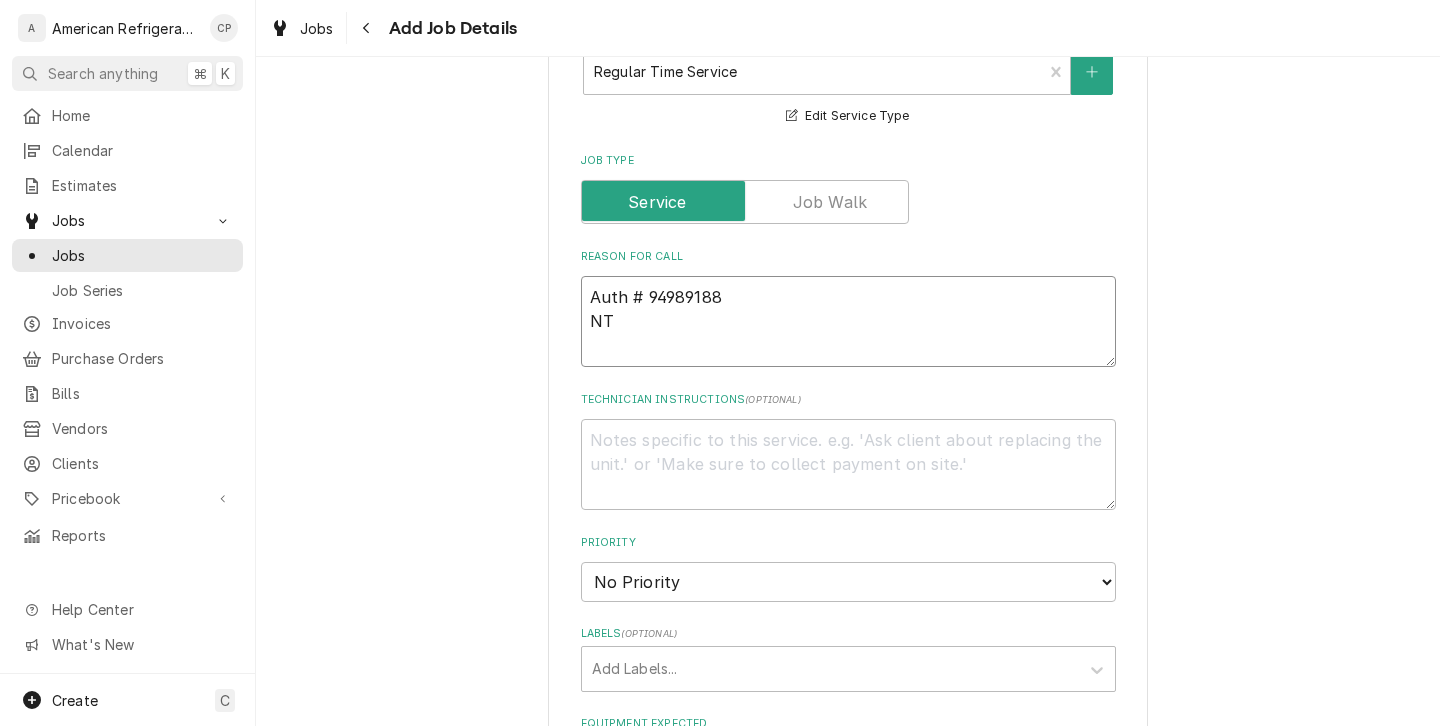 type on "x" 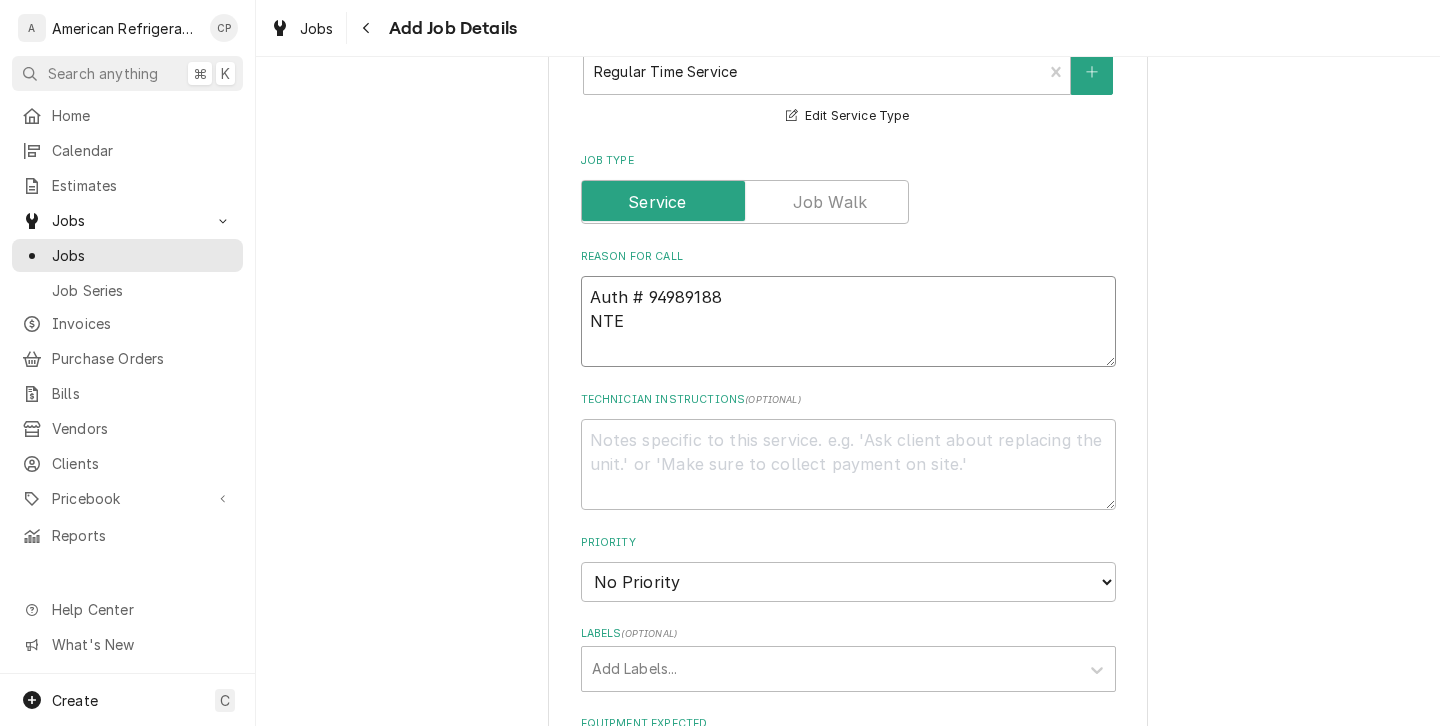 type on "x" 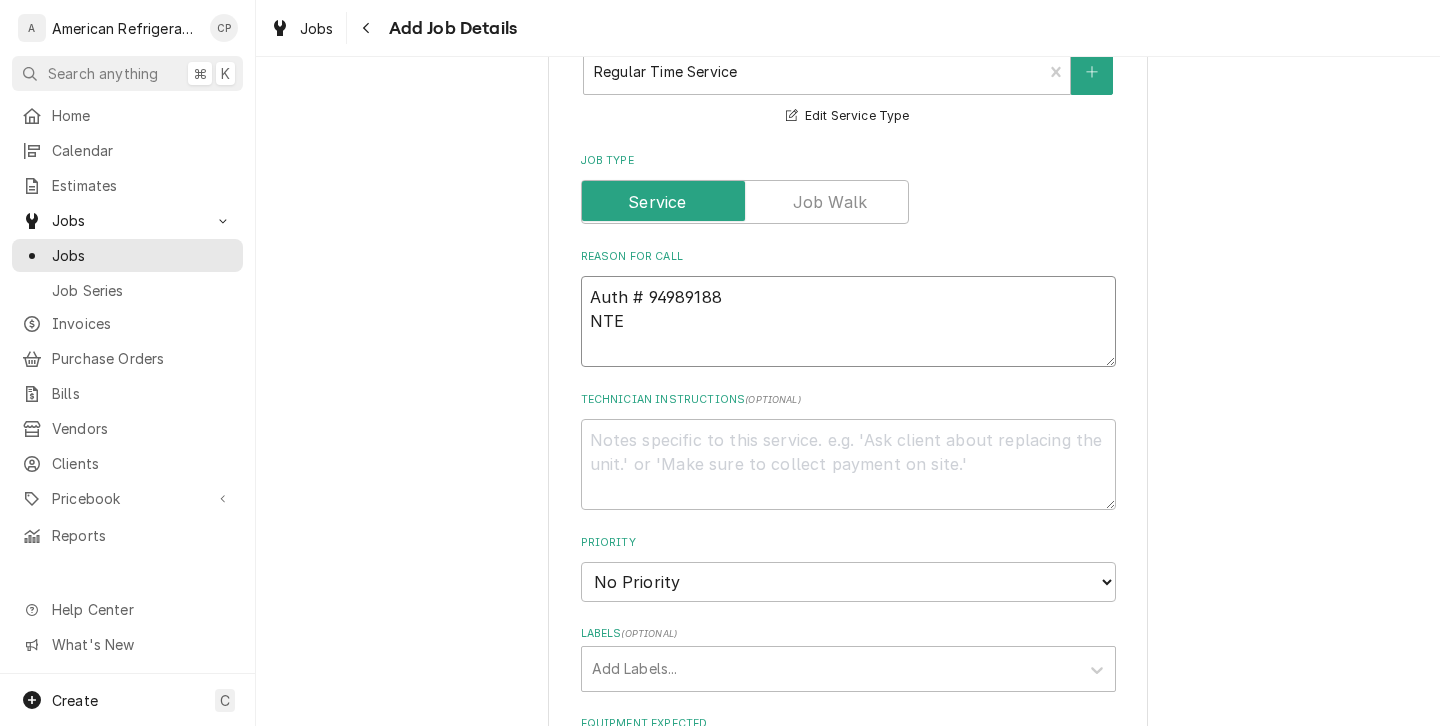 type on "x" 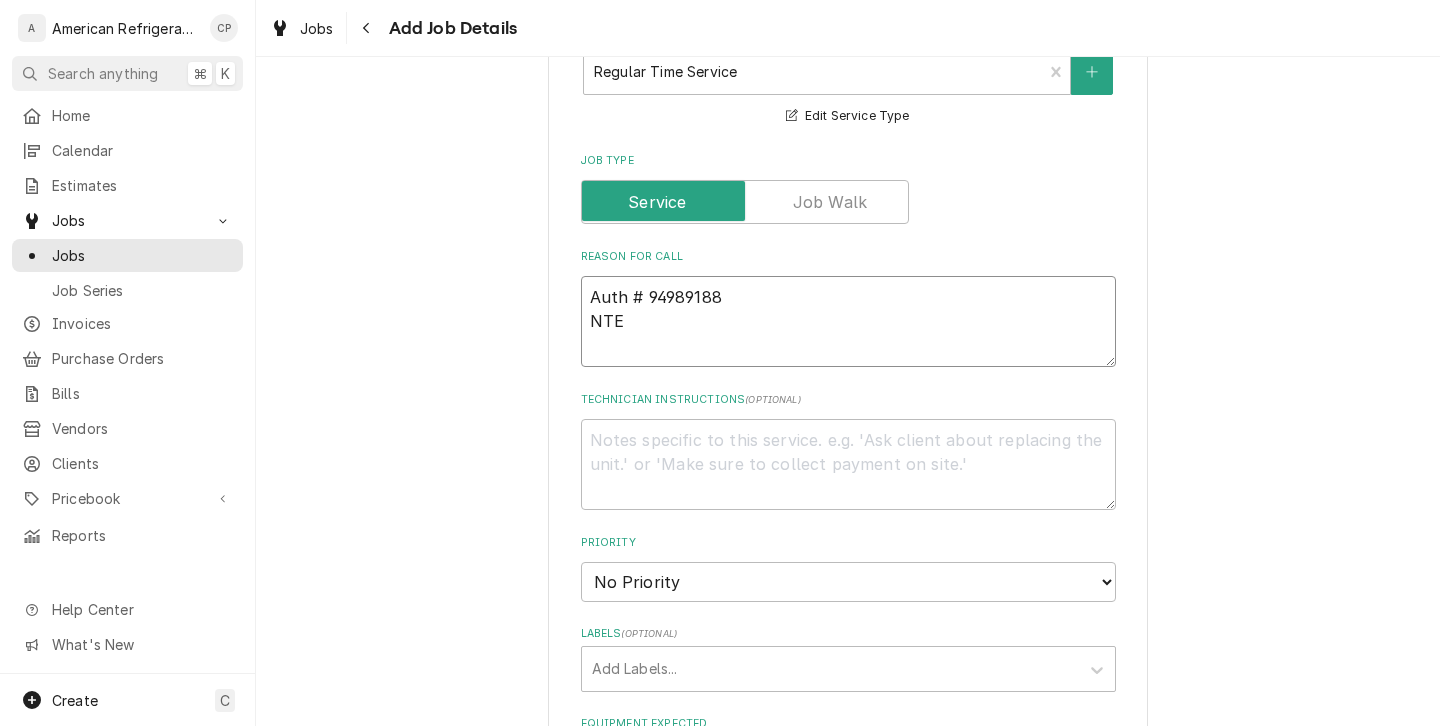 type on "Auth # 94989188
NTE $" 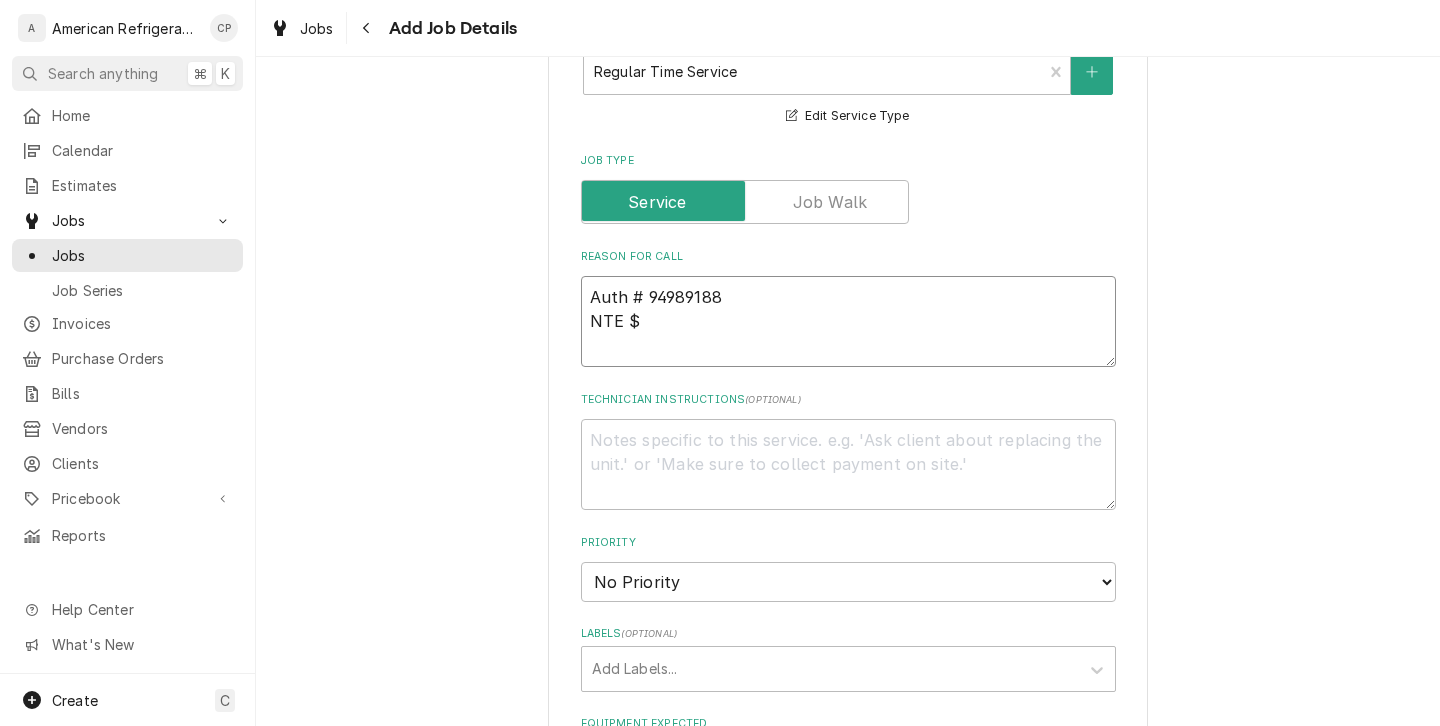 type on "x" 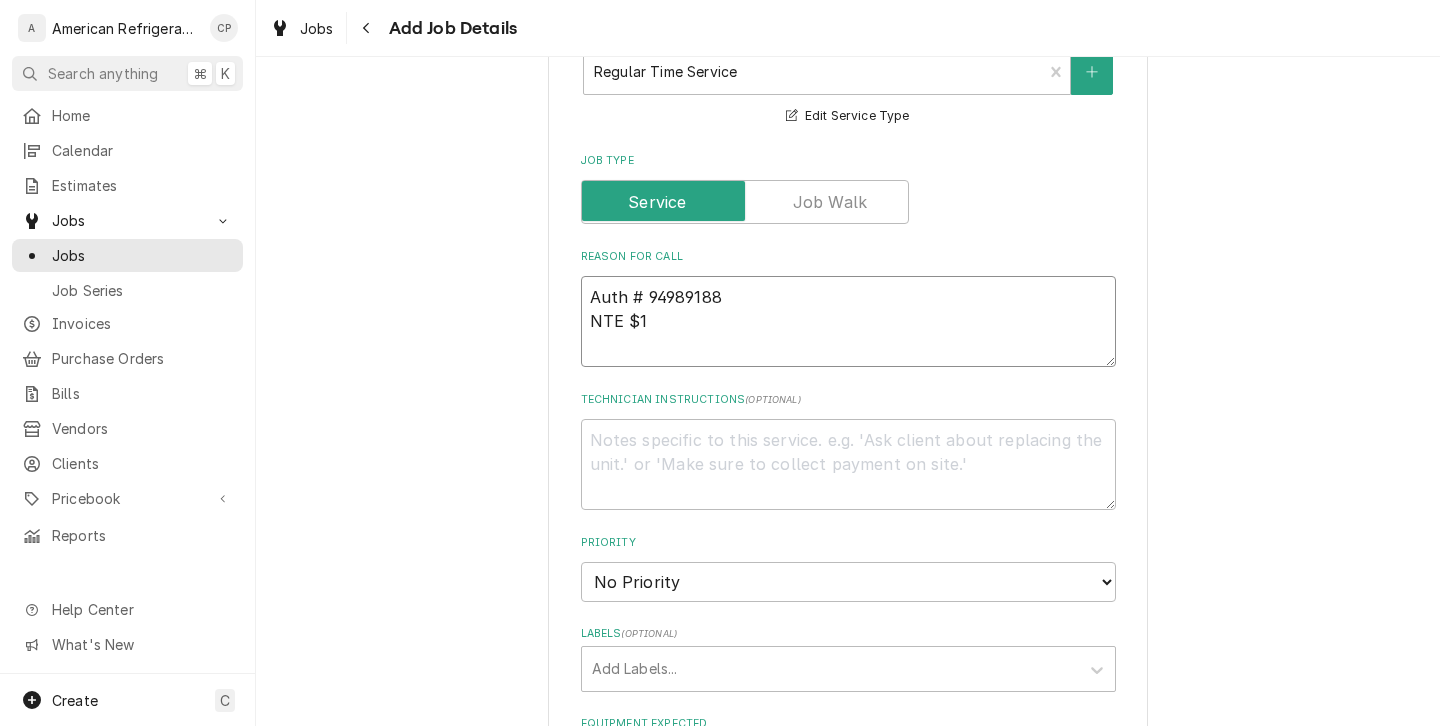 type on "x" 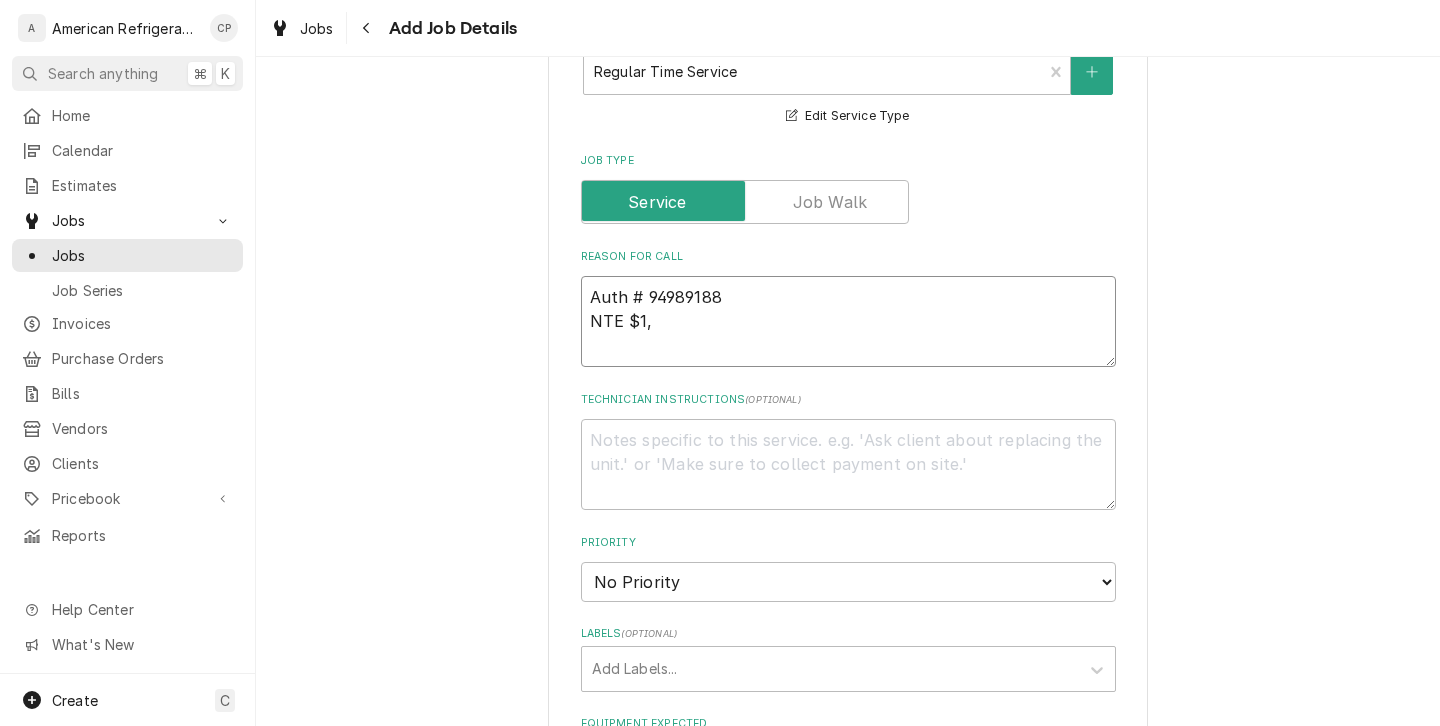 type on "x" 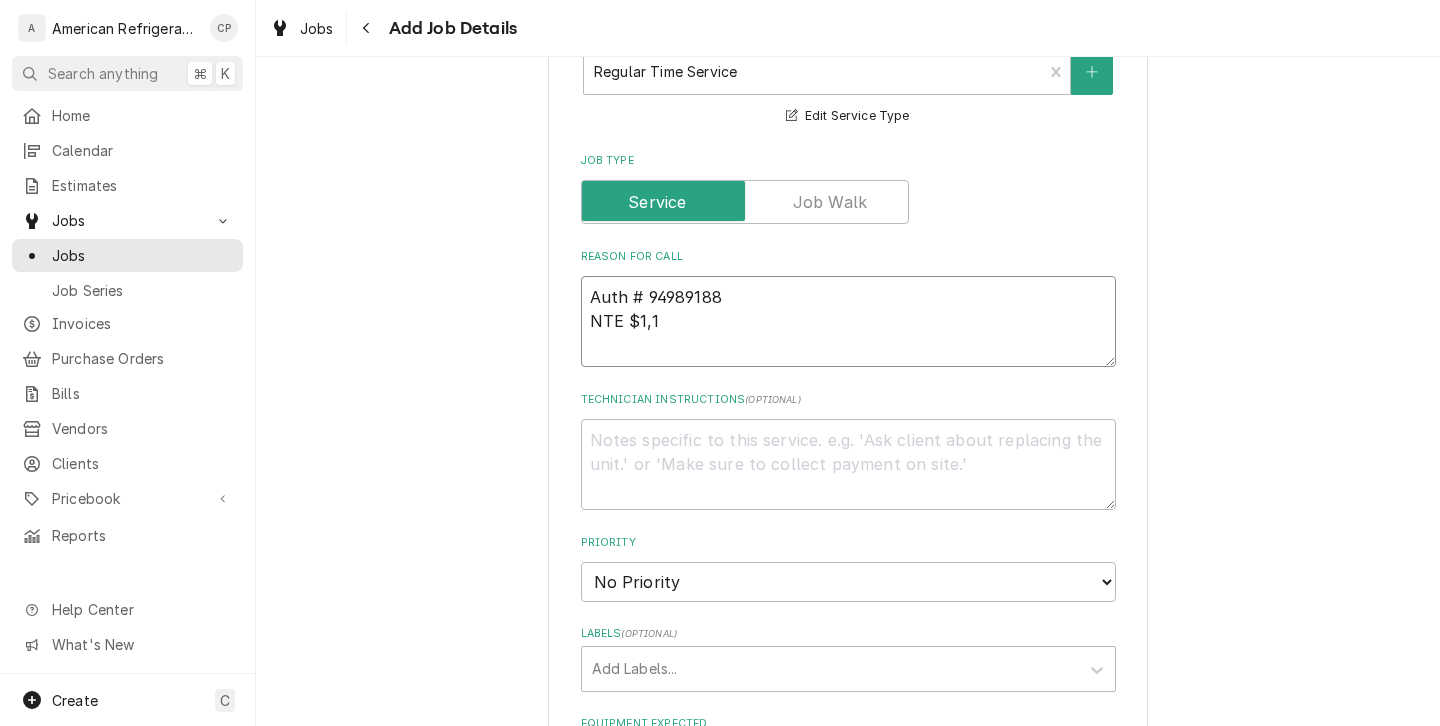 type on "x" 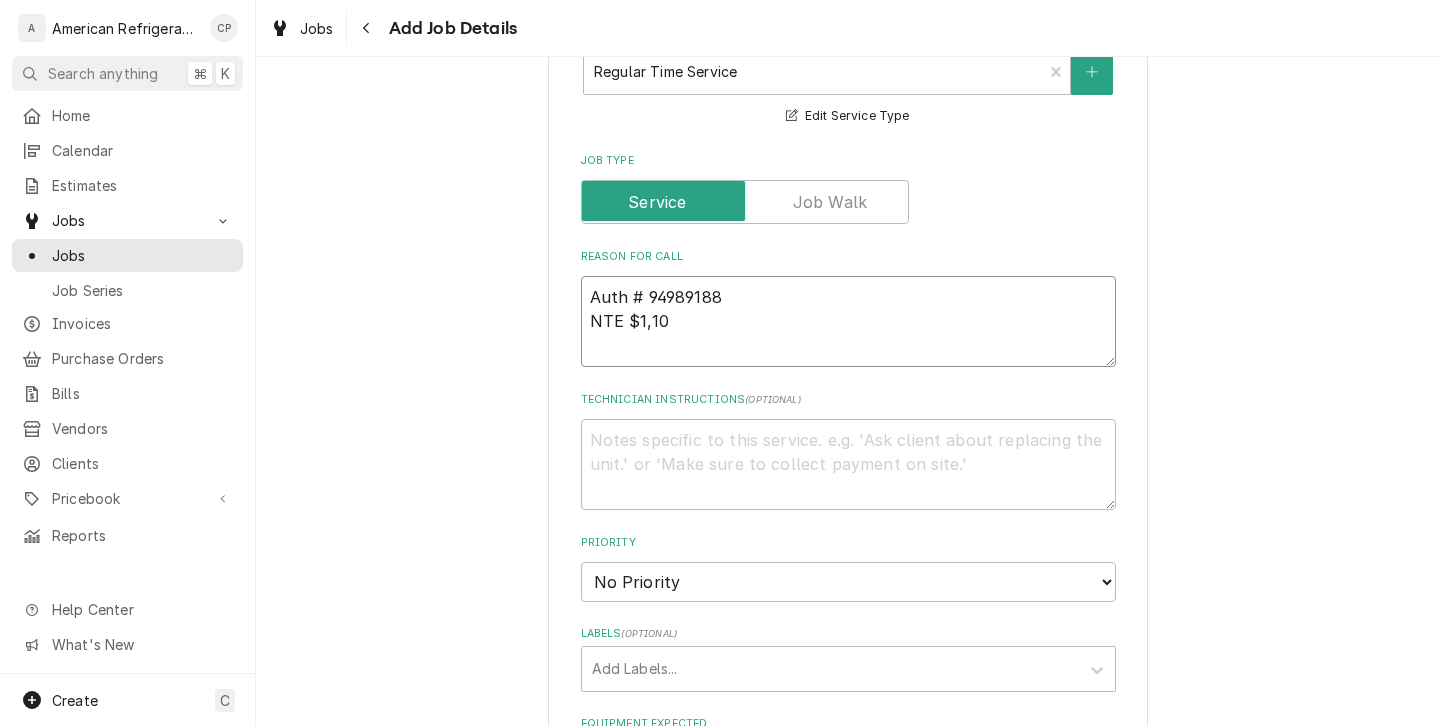 type on "x" 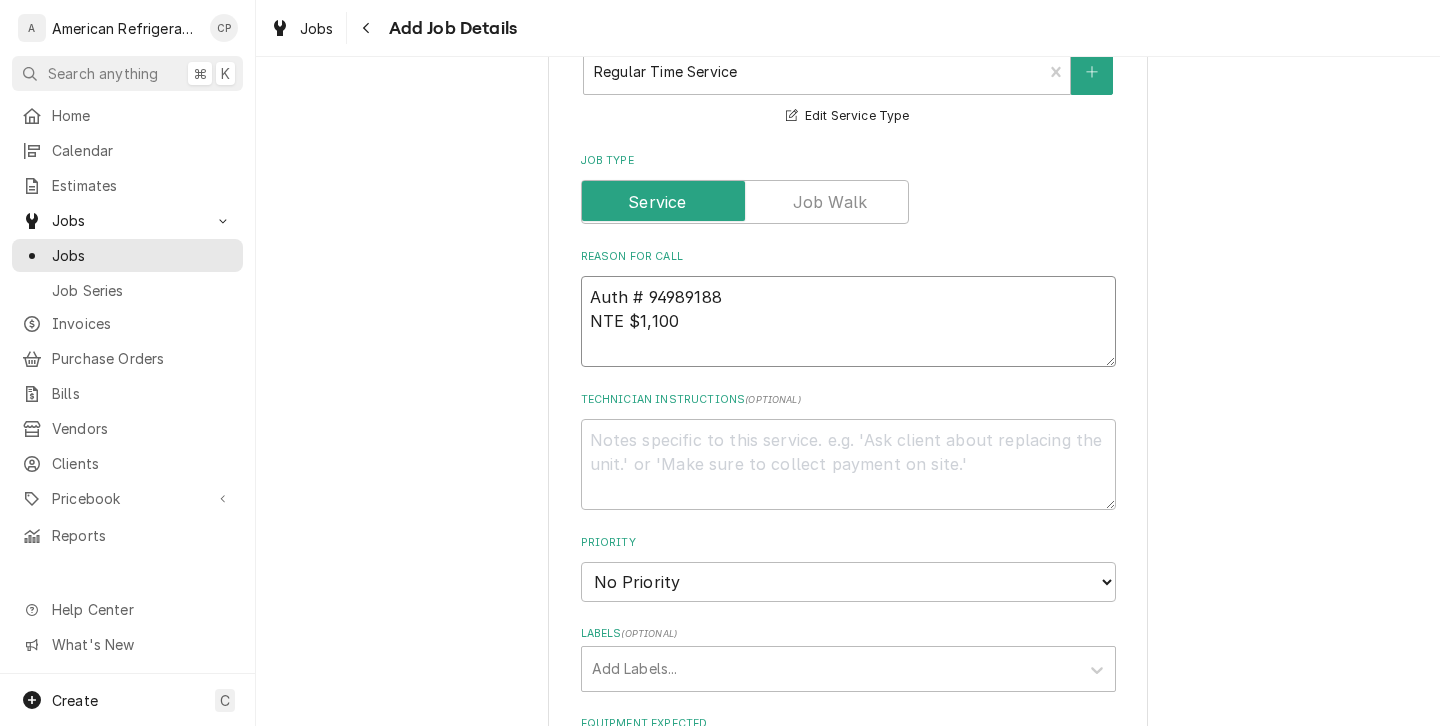 type on "x" 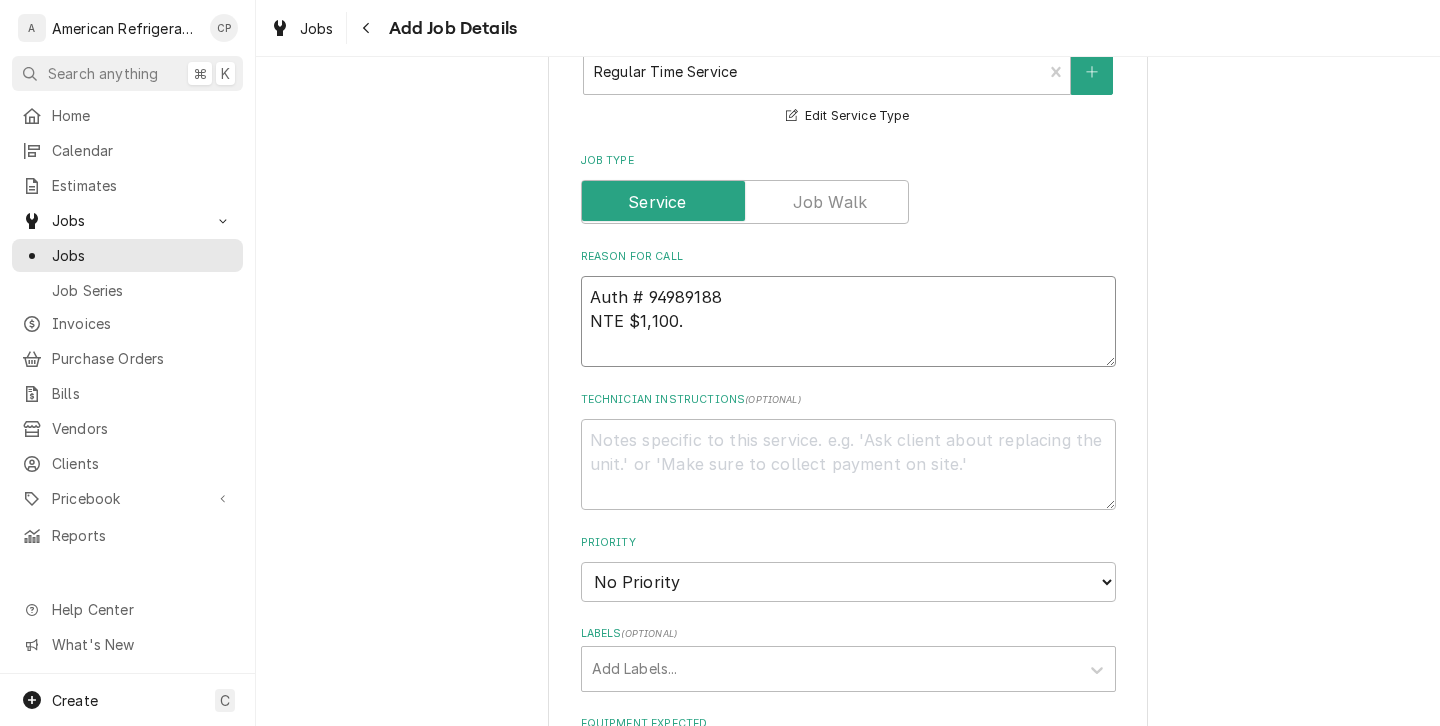 type on "x" 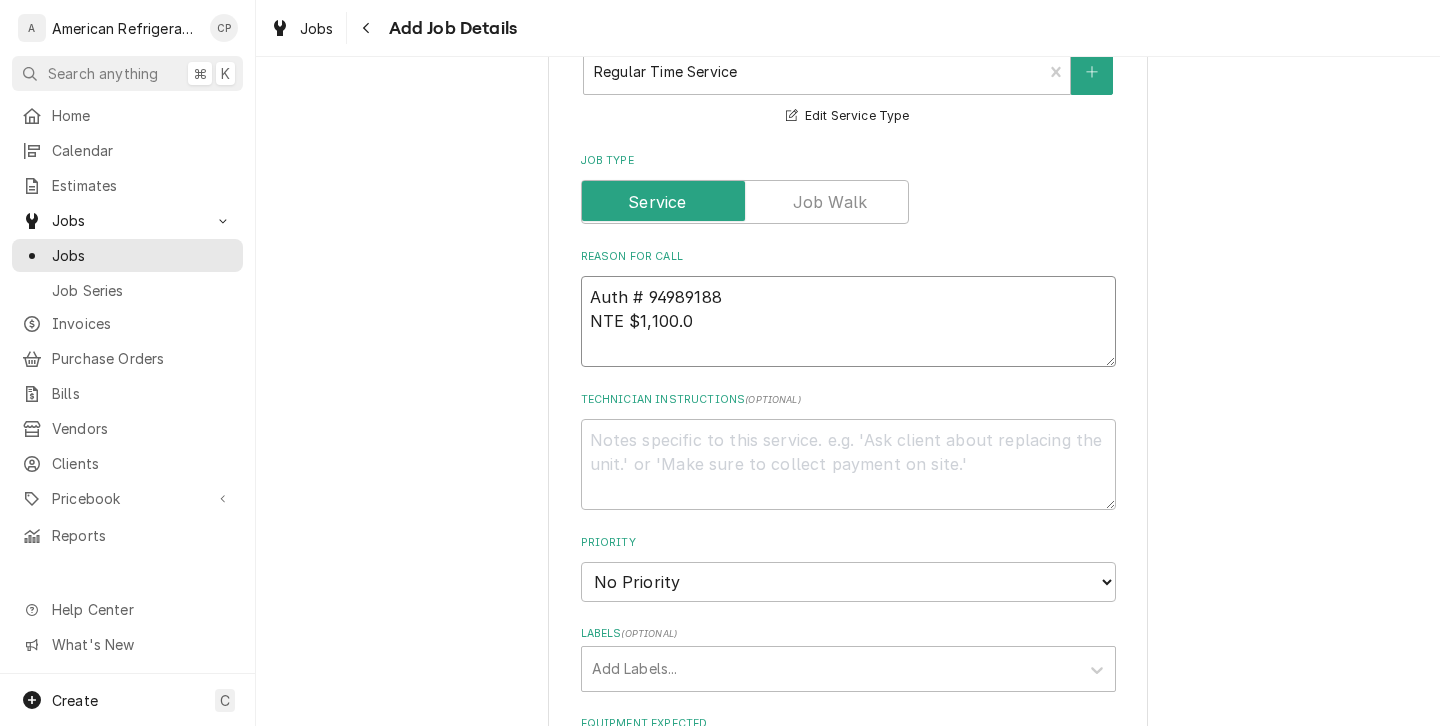 type on "x" 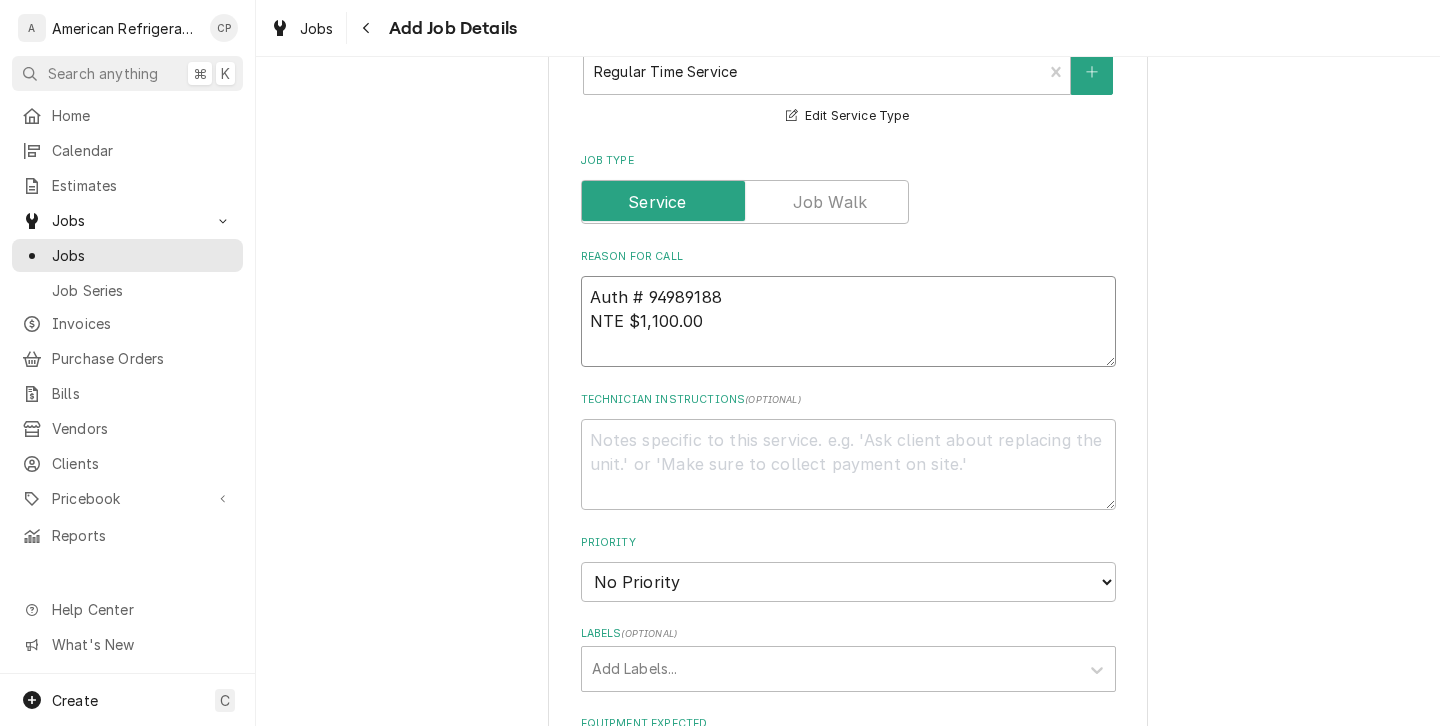type on "x" 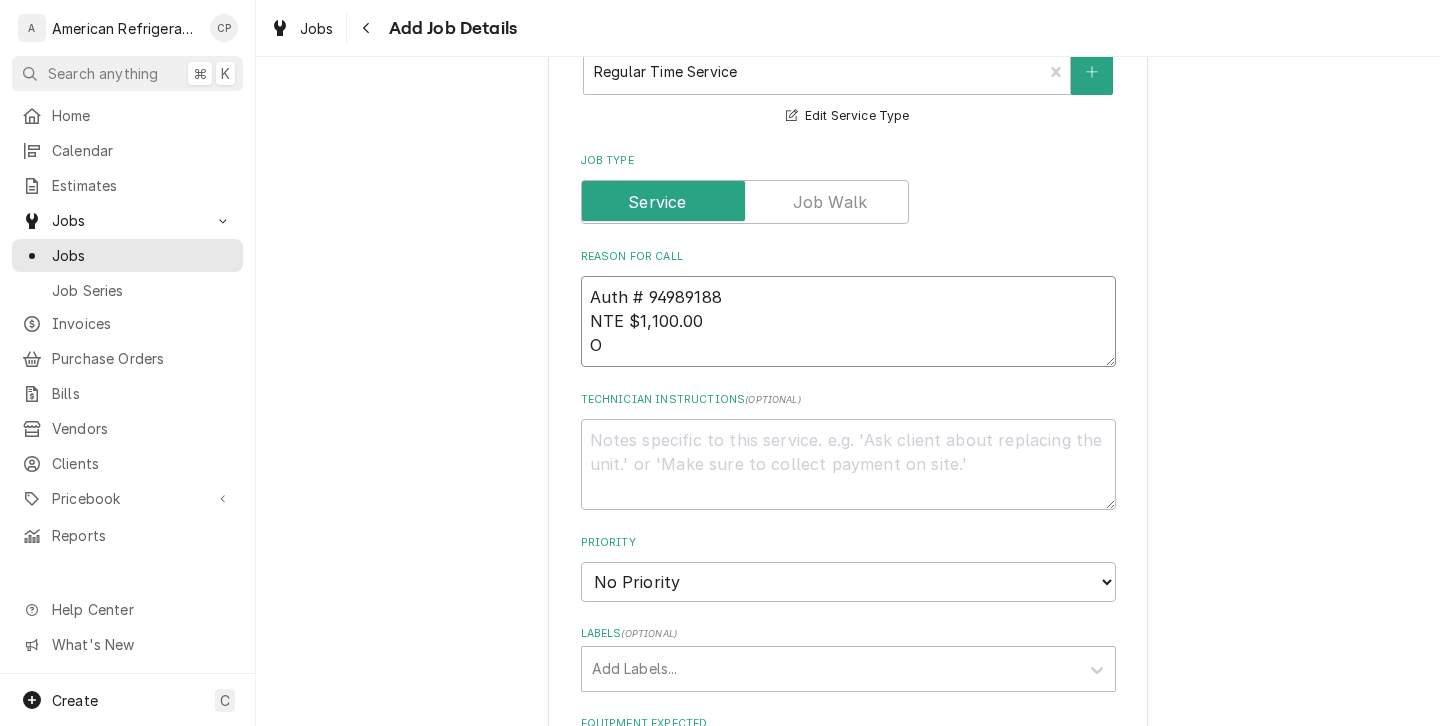 type on "x" 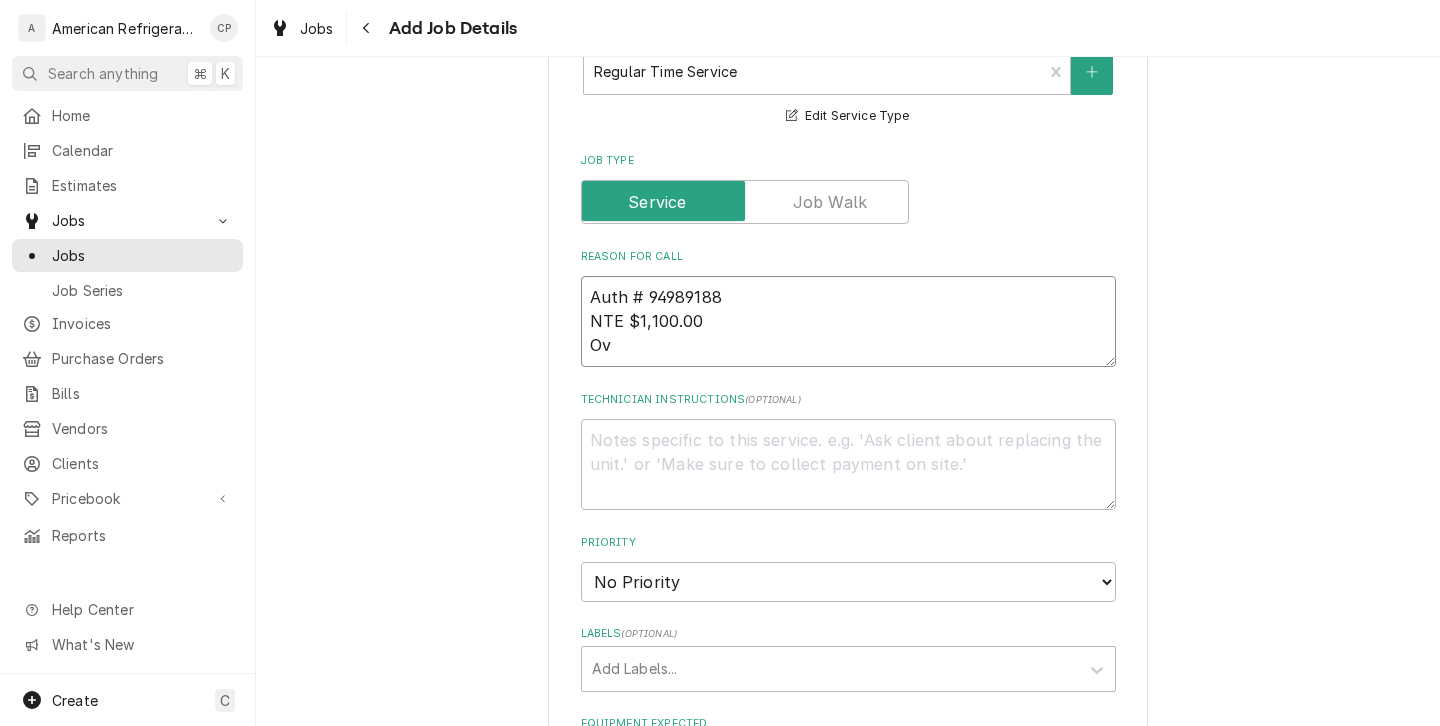 type on "x" 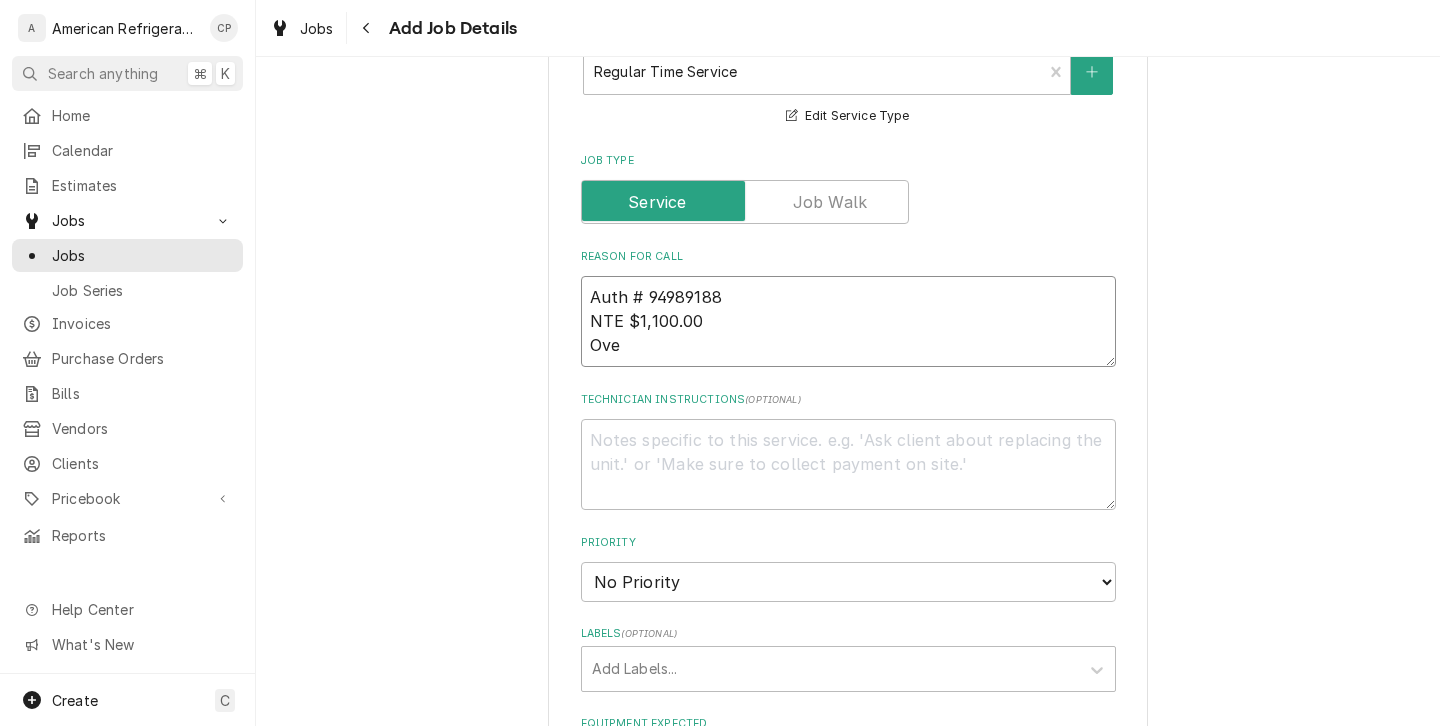 type on "x" 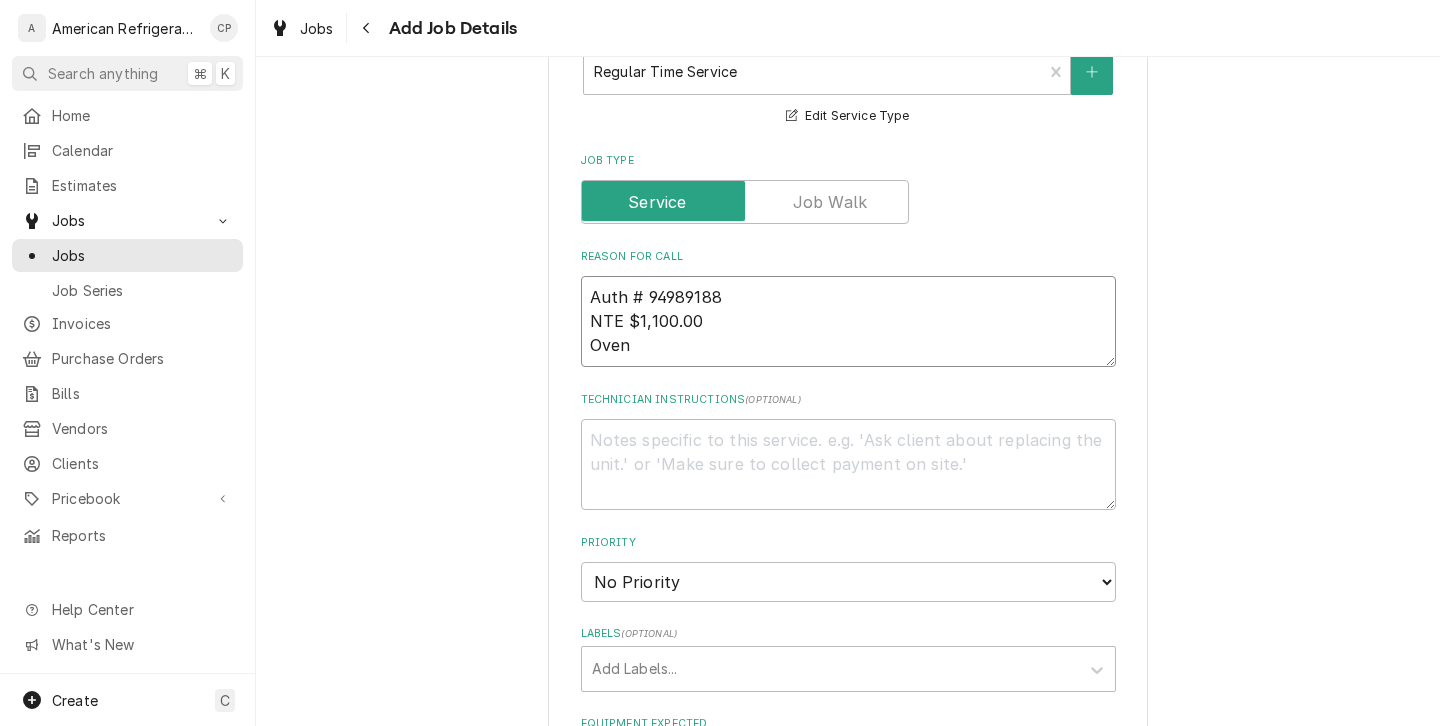 type on "x" 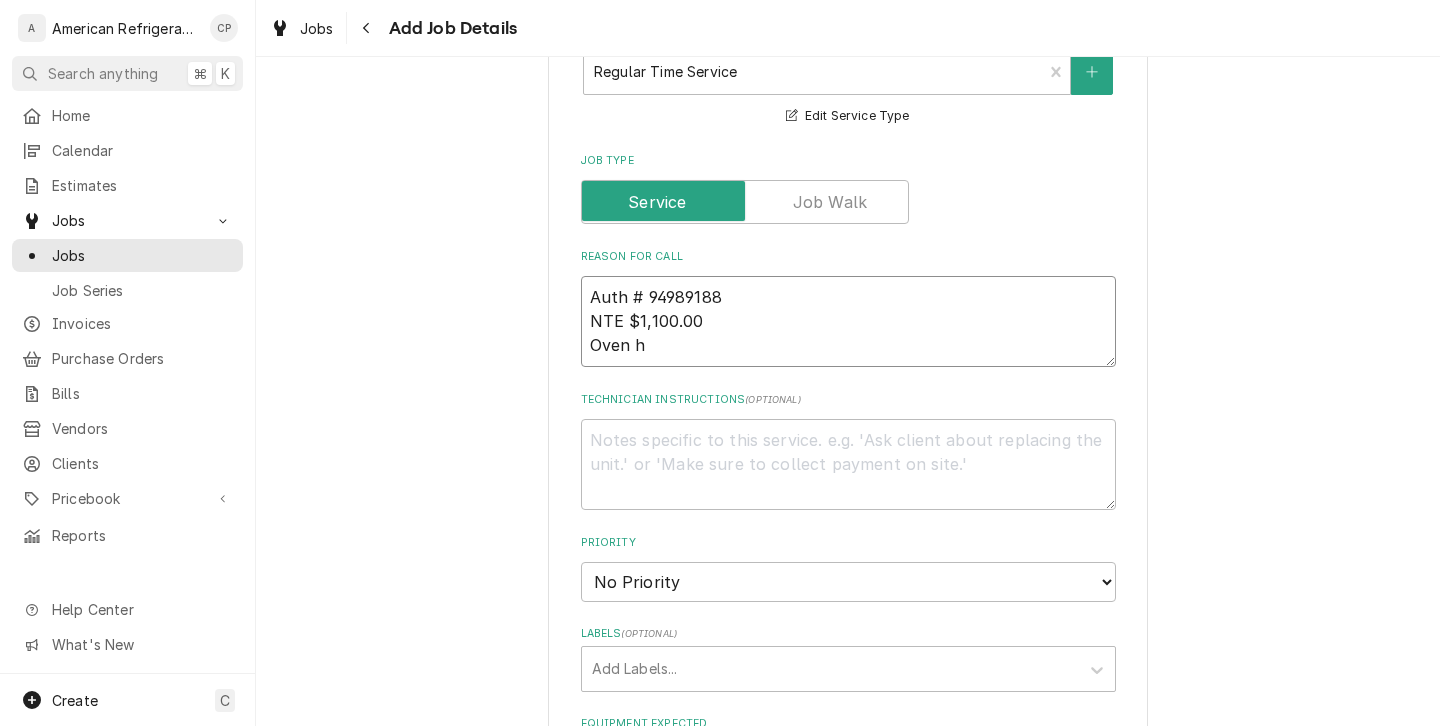 type on "x" 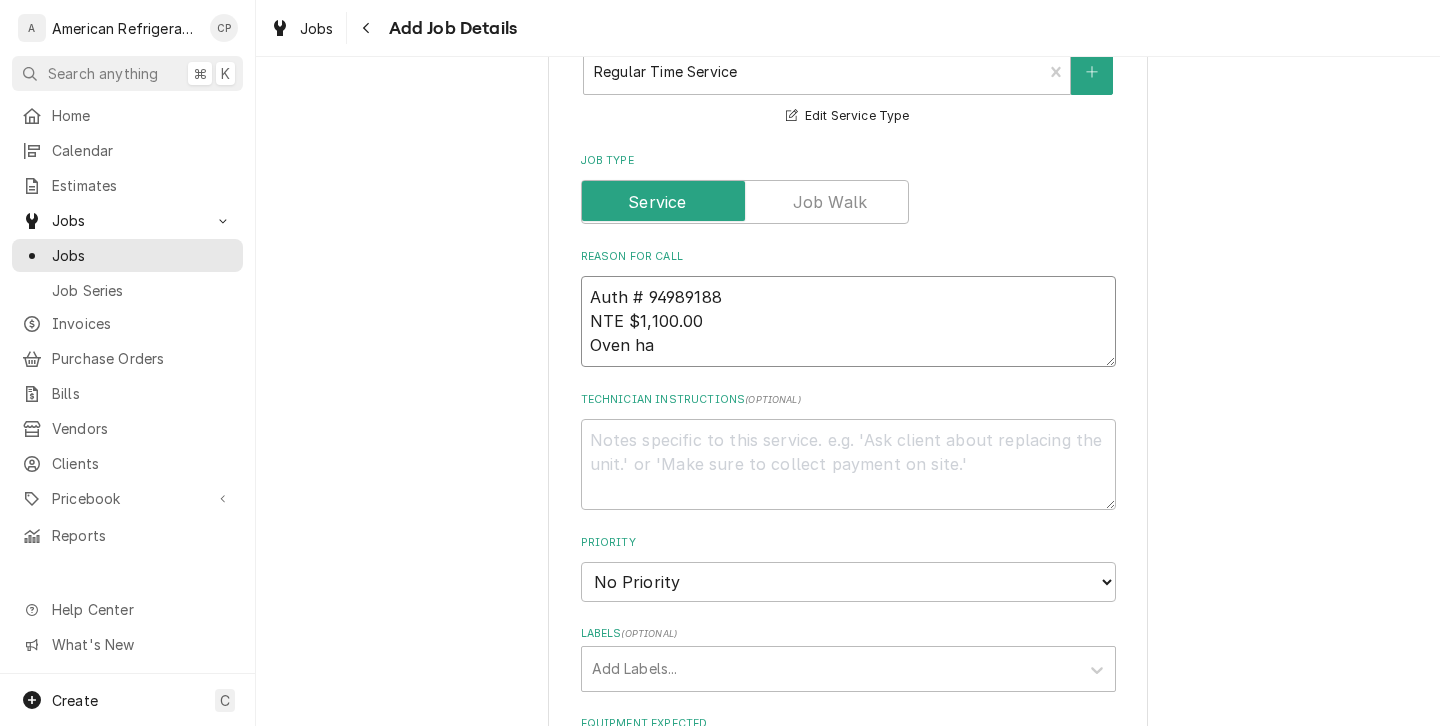 type on "x" 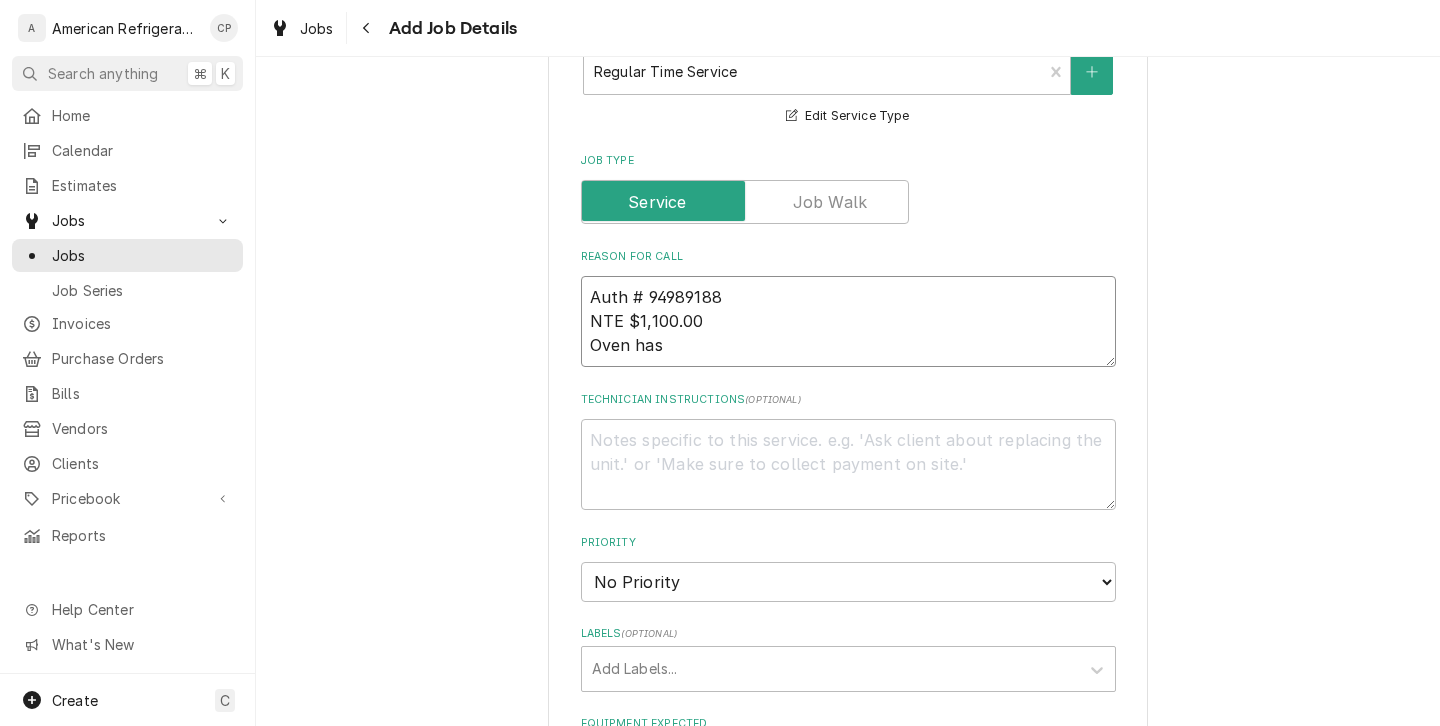 type on "x" 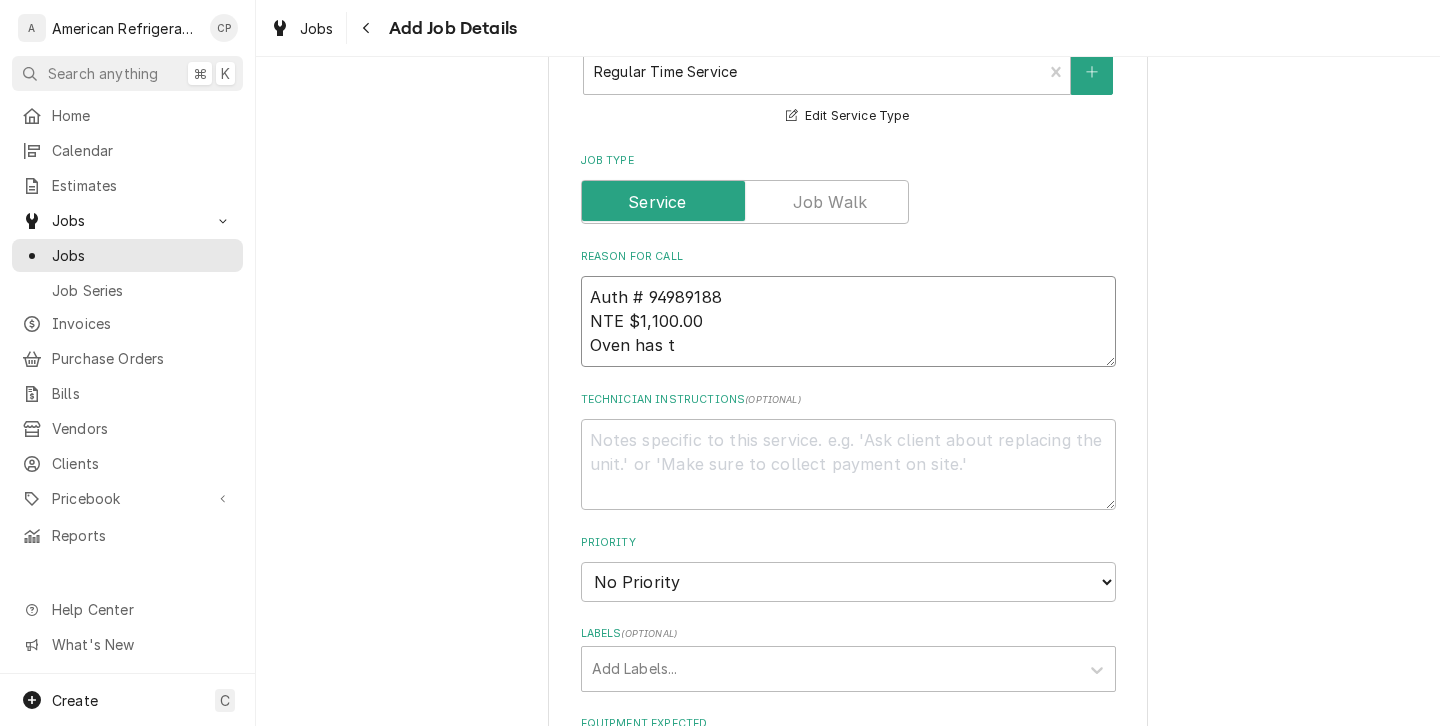 type on "x" 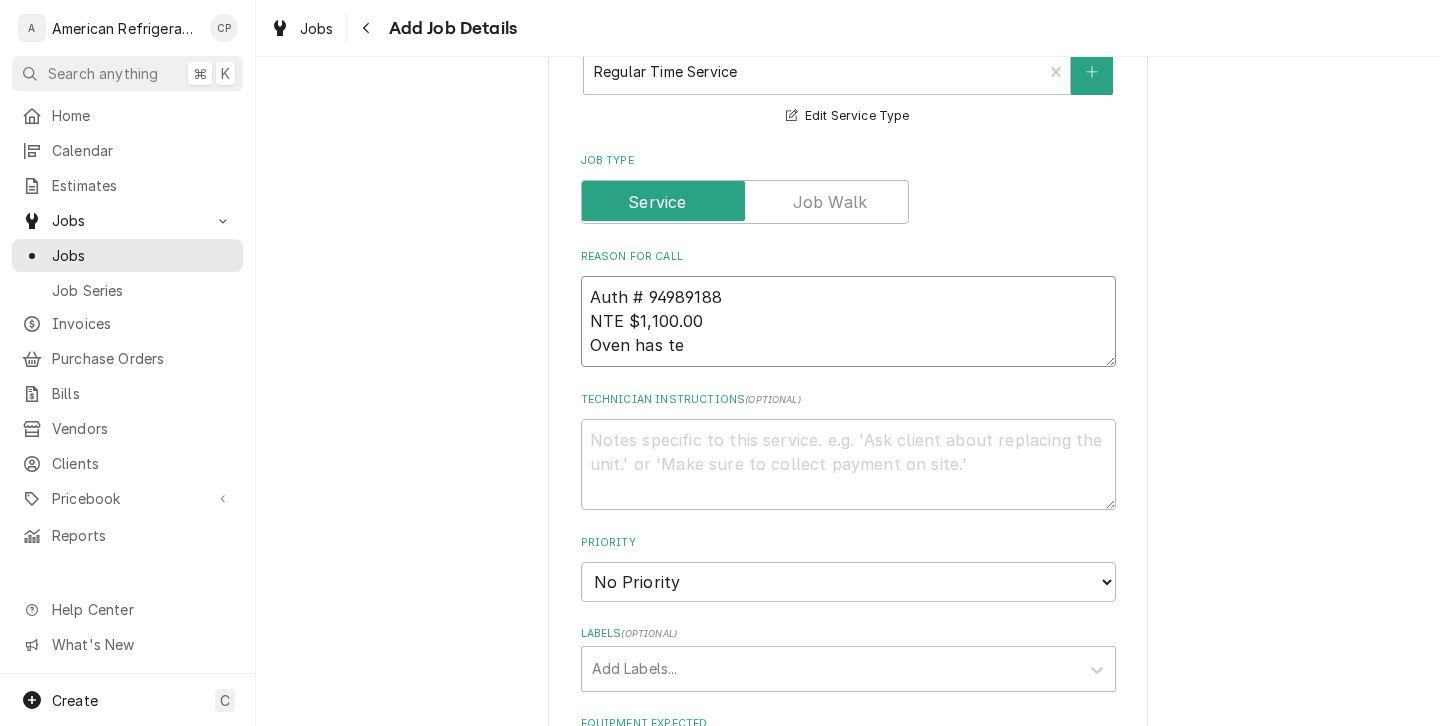 type on "x" 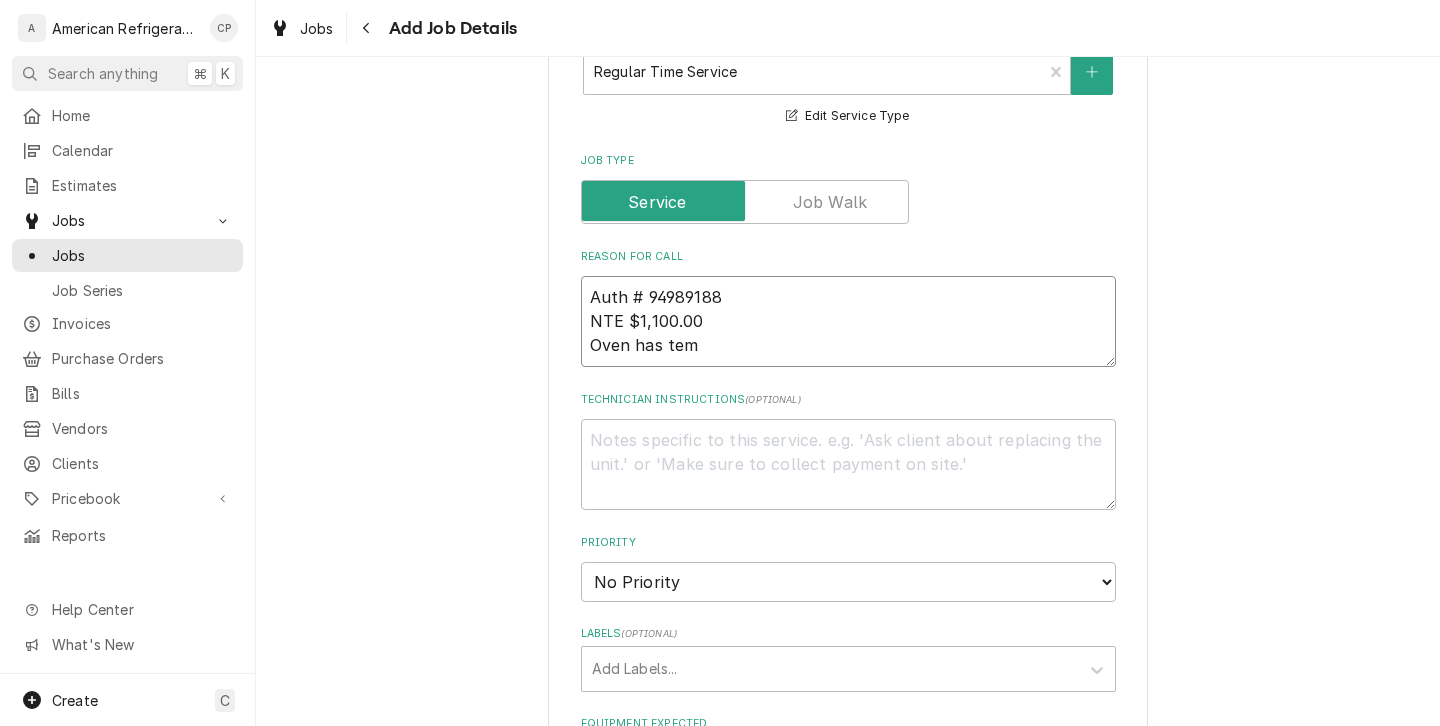 type on "Auth # 94989188
NTE $1,100.00
Oven has temo" 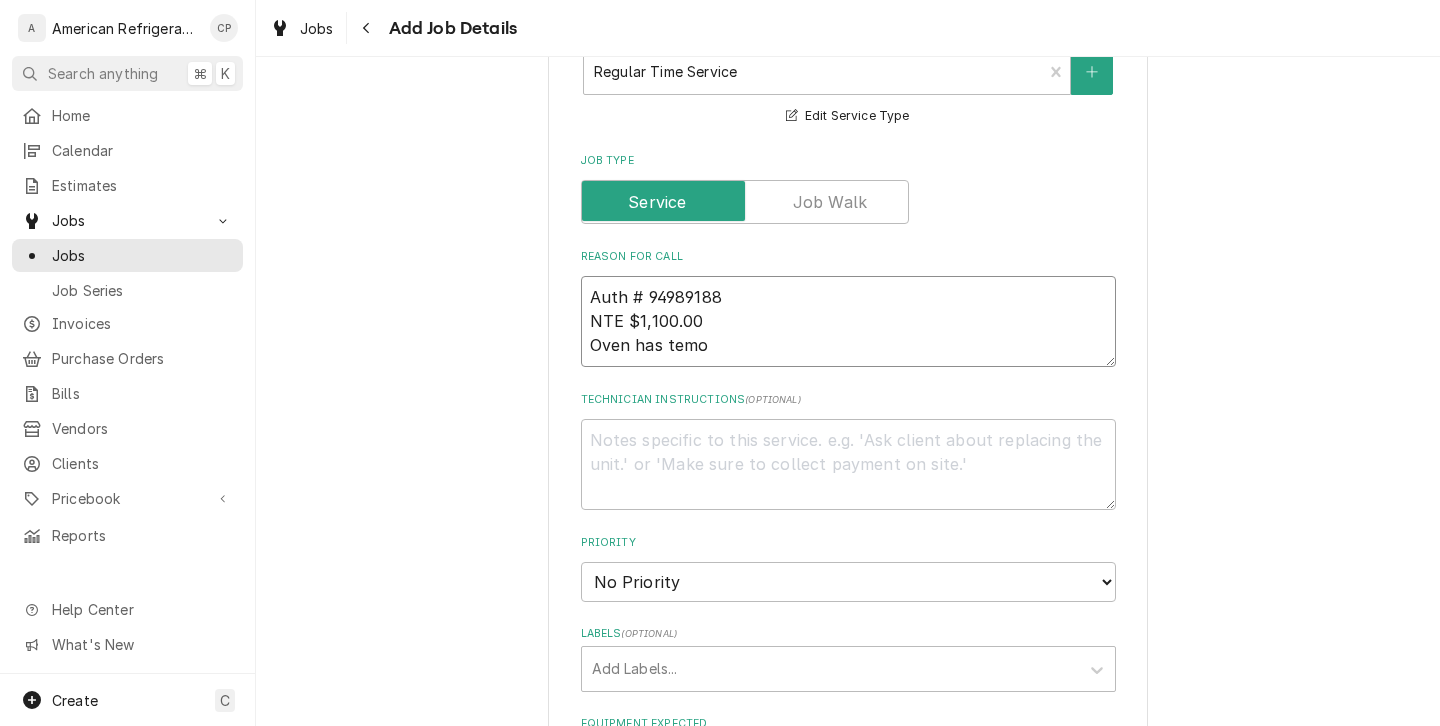 type on "x" 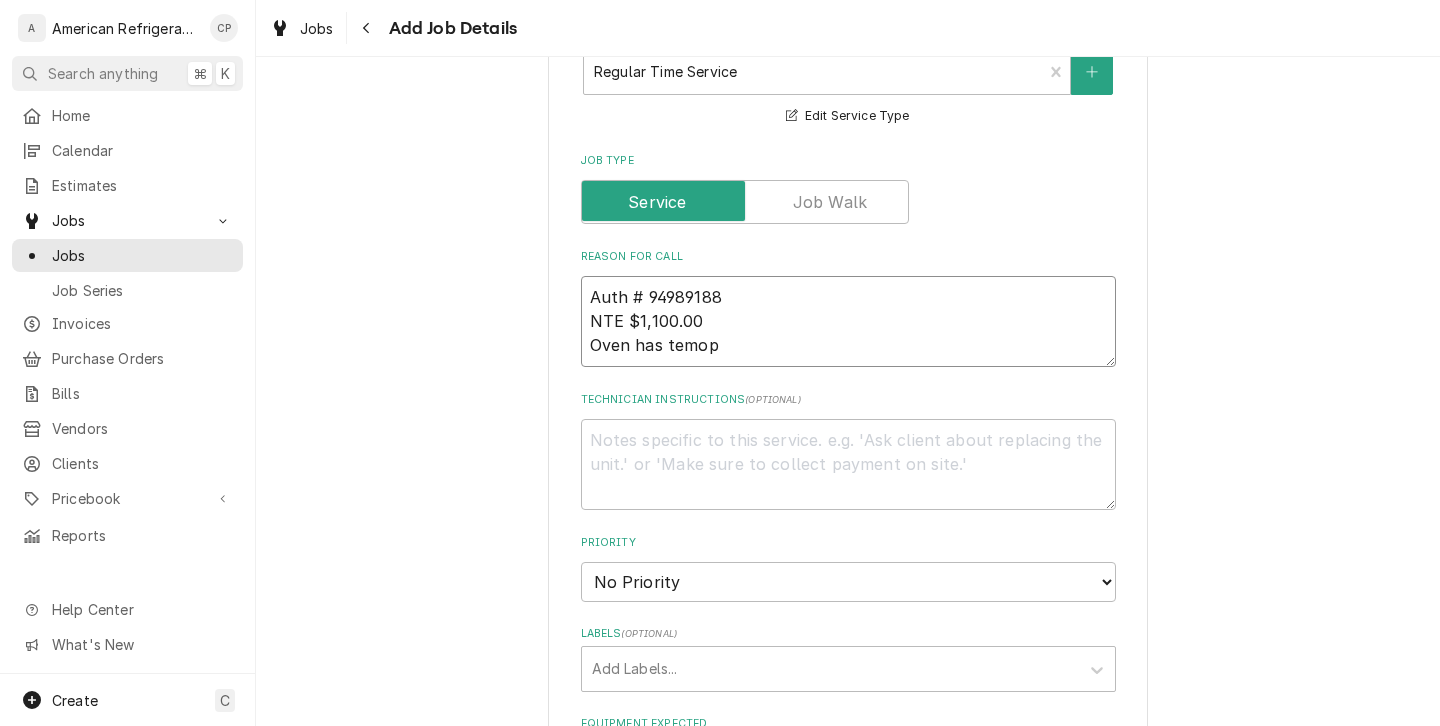 type on "x" 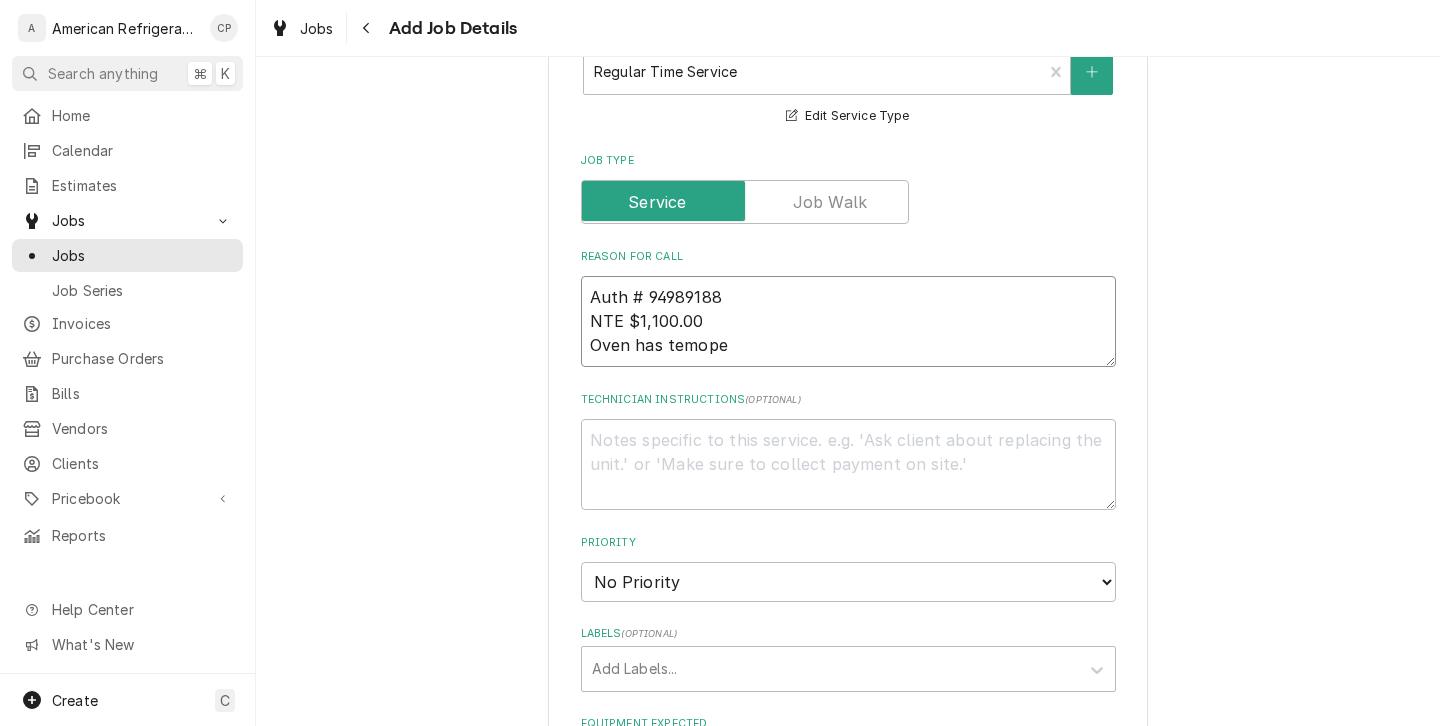 type on "x" 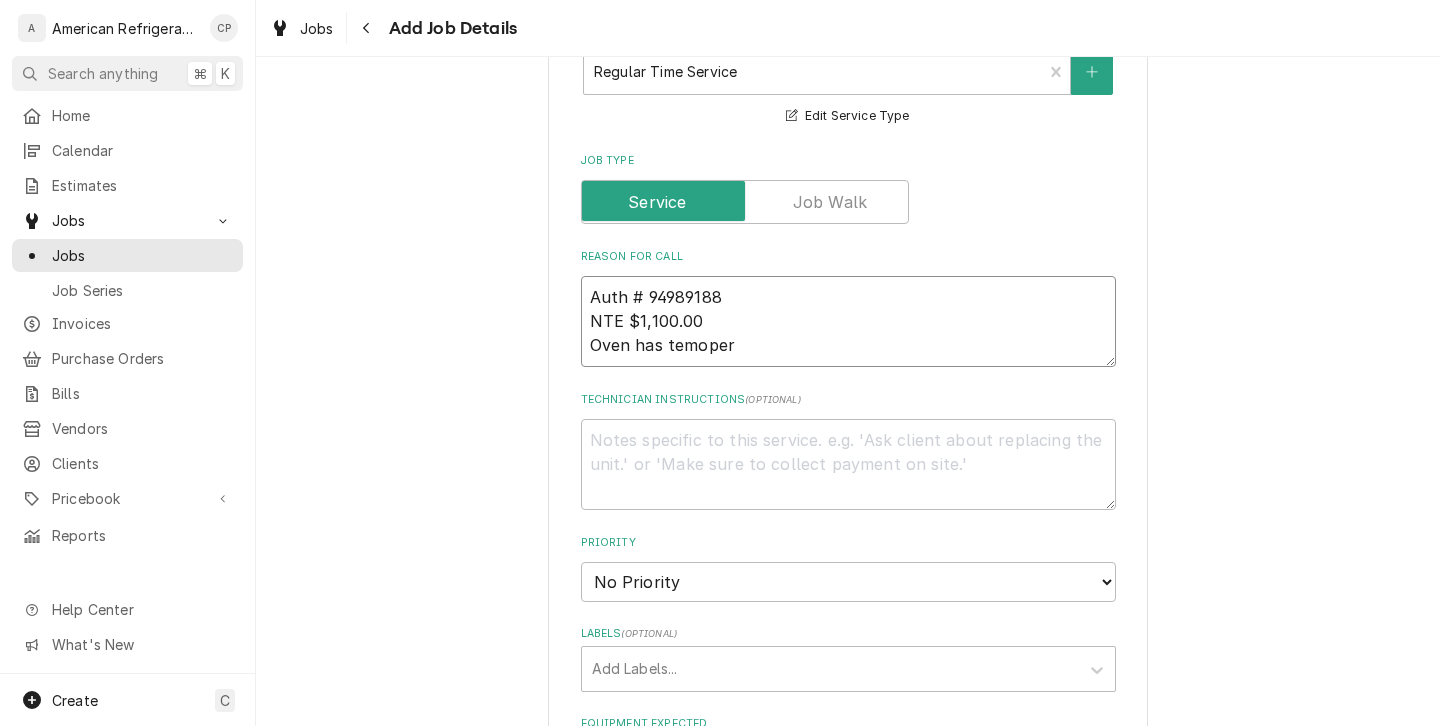 type on "x" 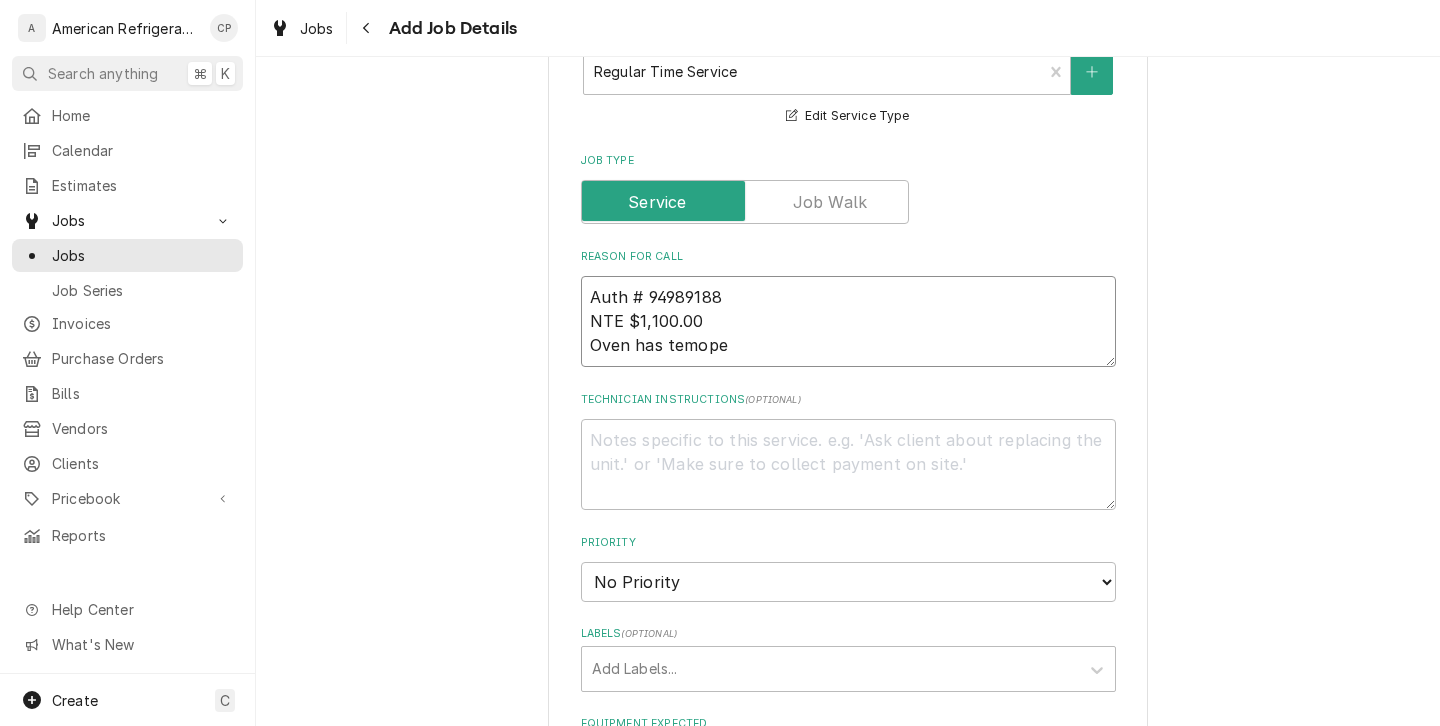 type on "x" 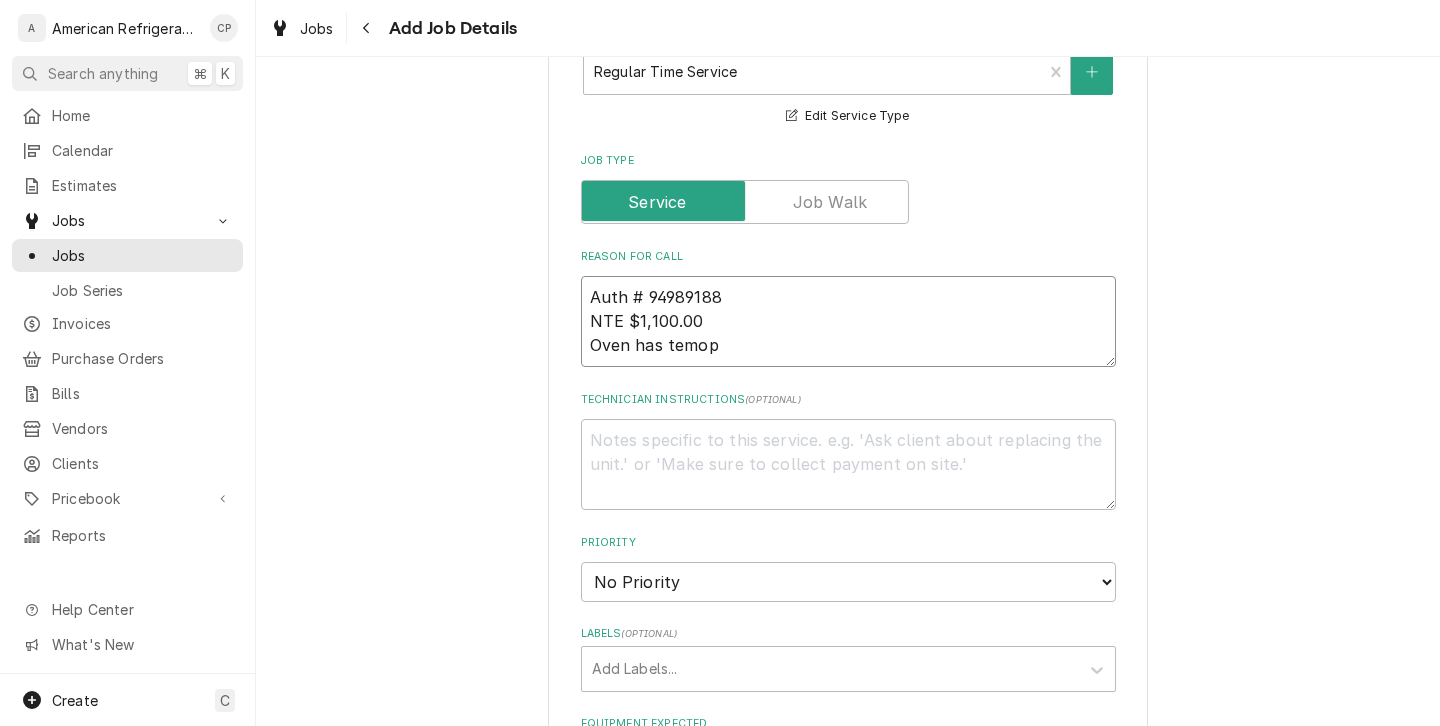 type on "x" 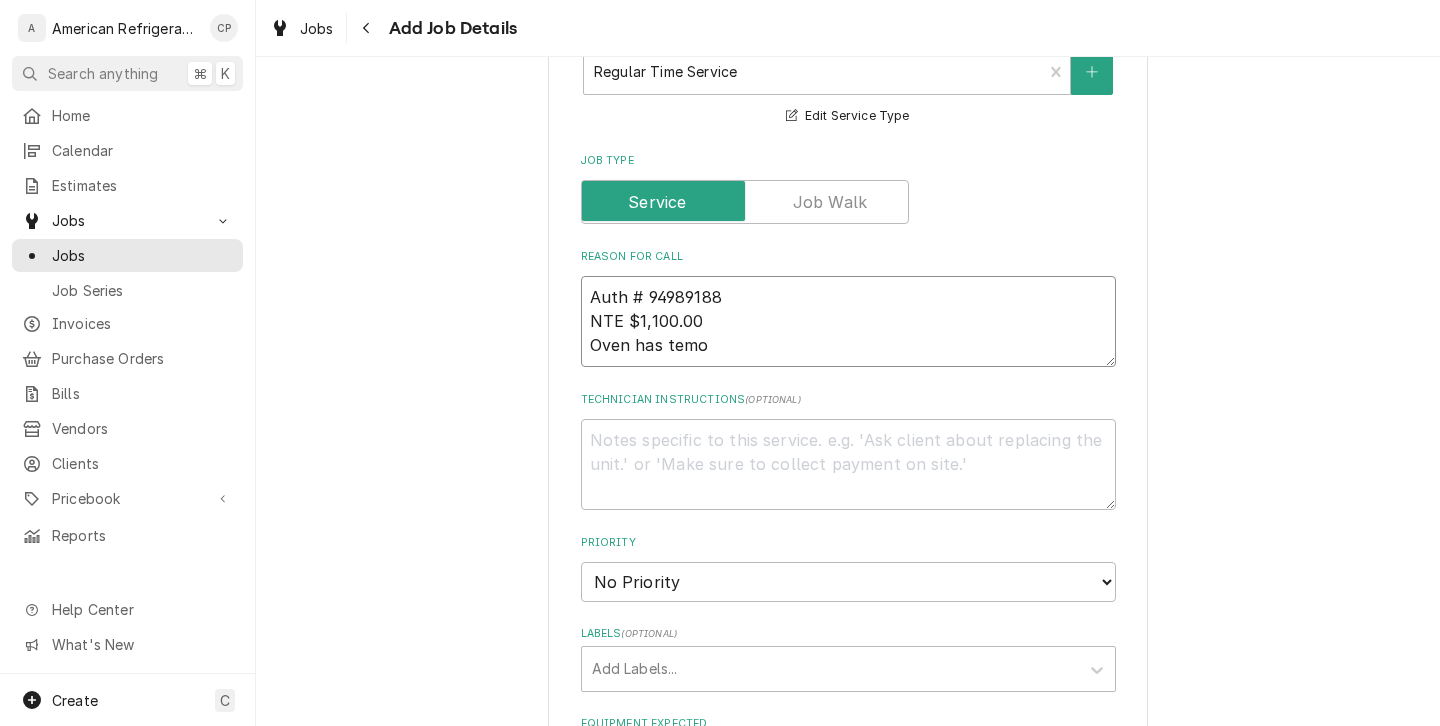 type on "x" 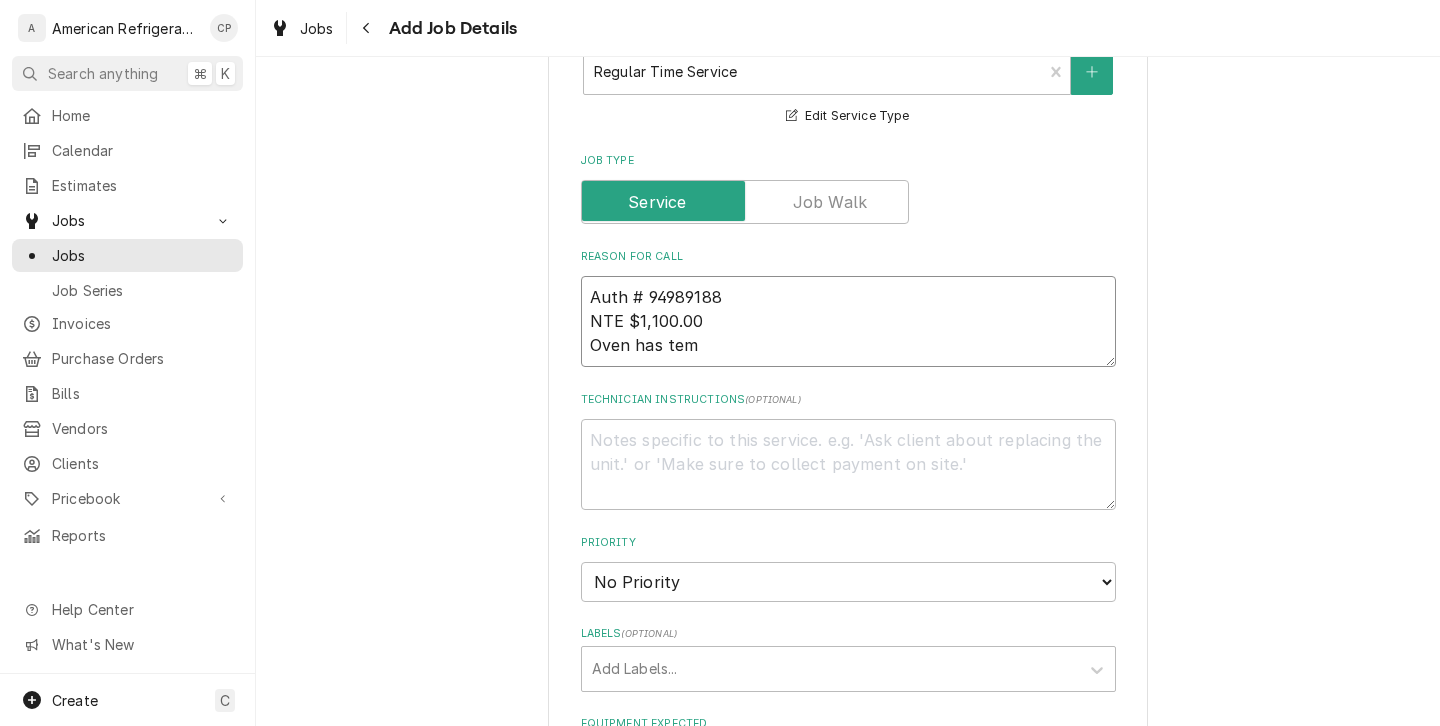 type on "x" 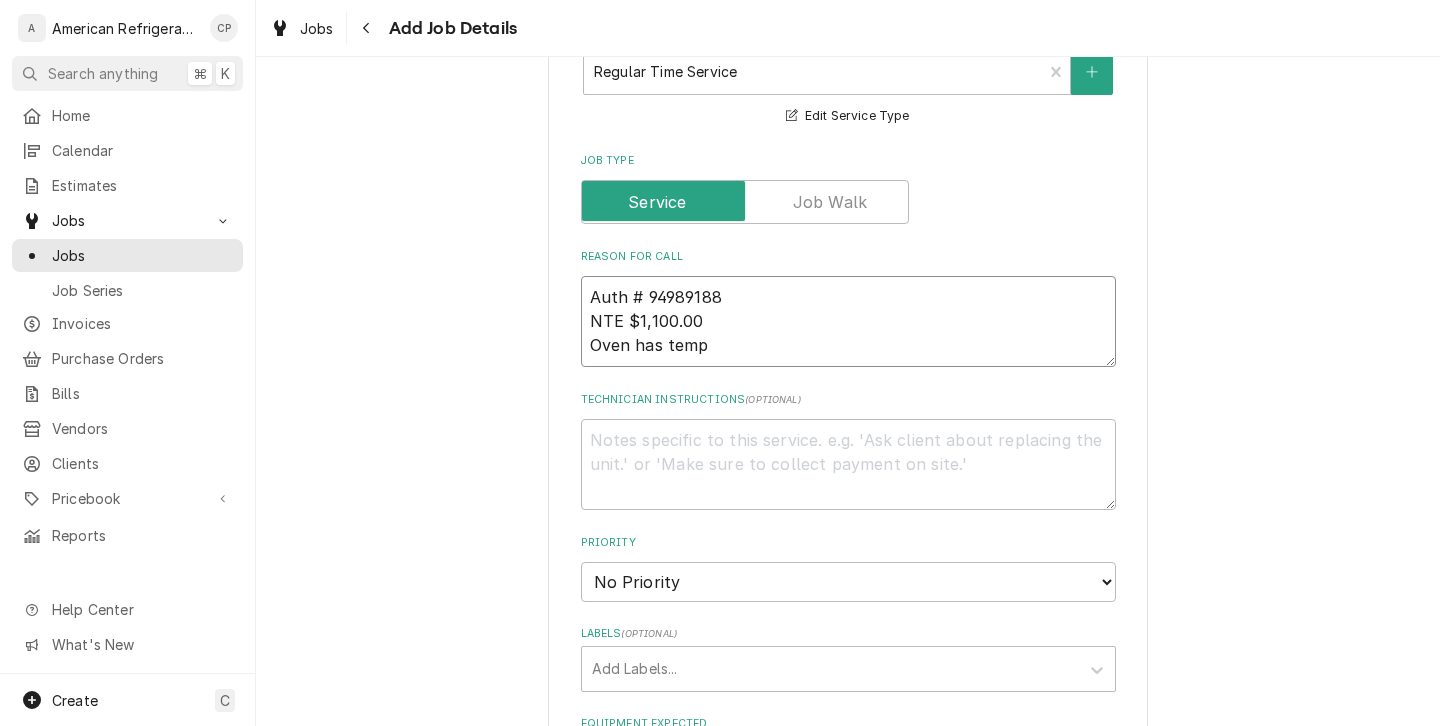 type on "x" 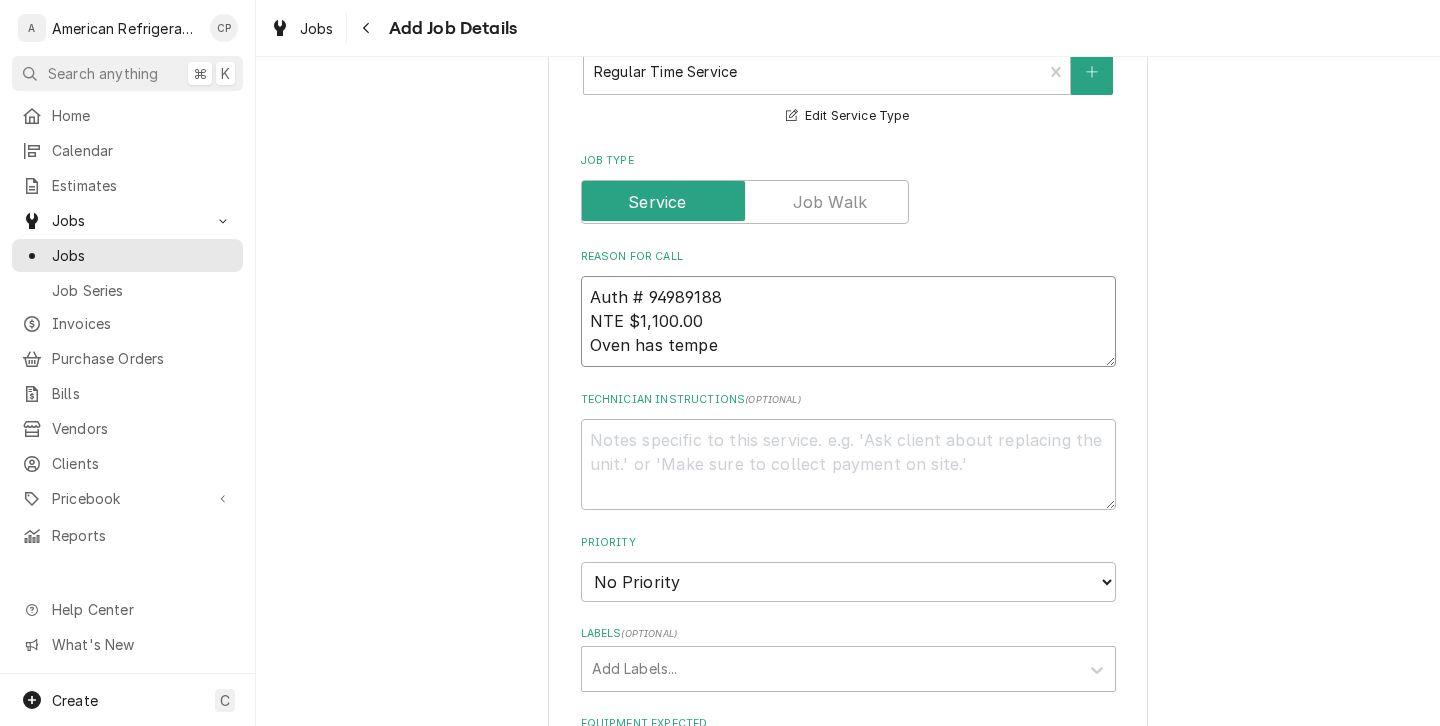 type on "x" 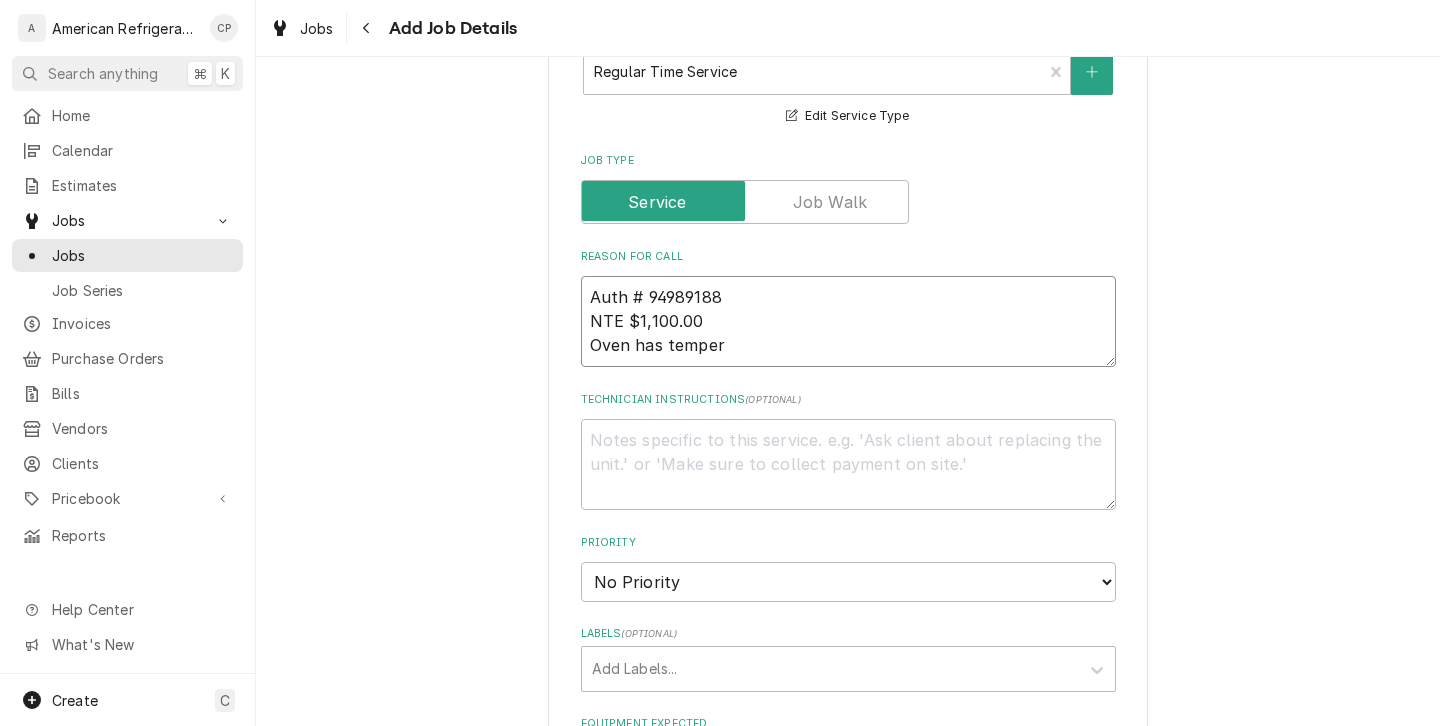 type on "x" 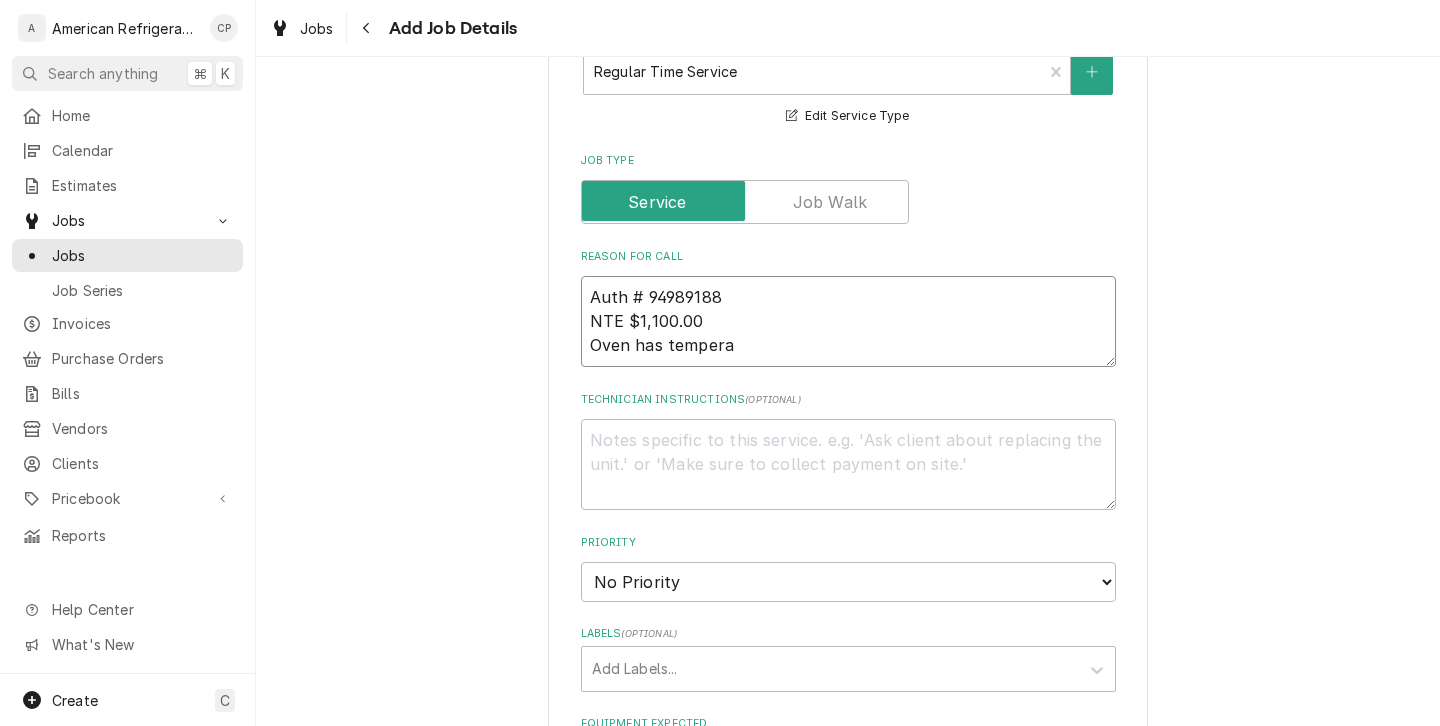 type on "x" 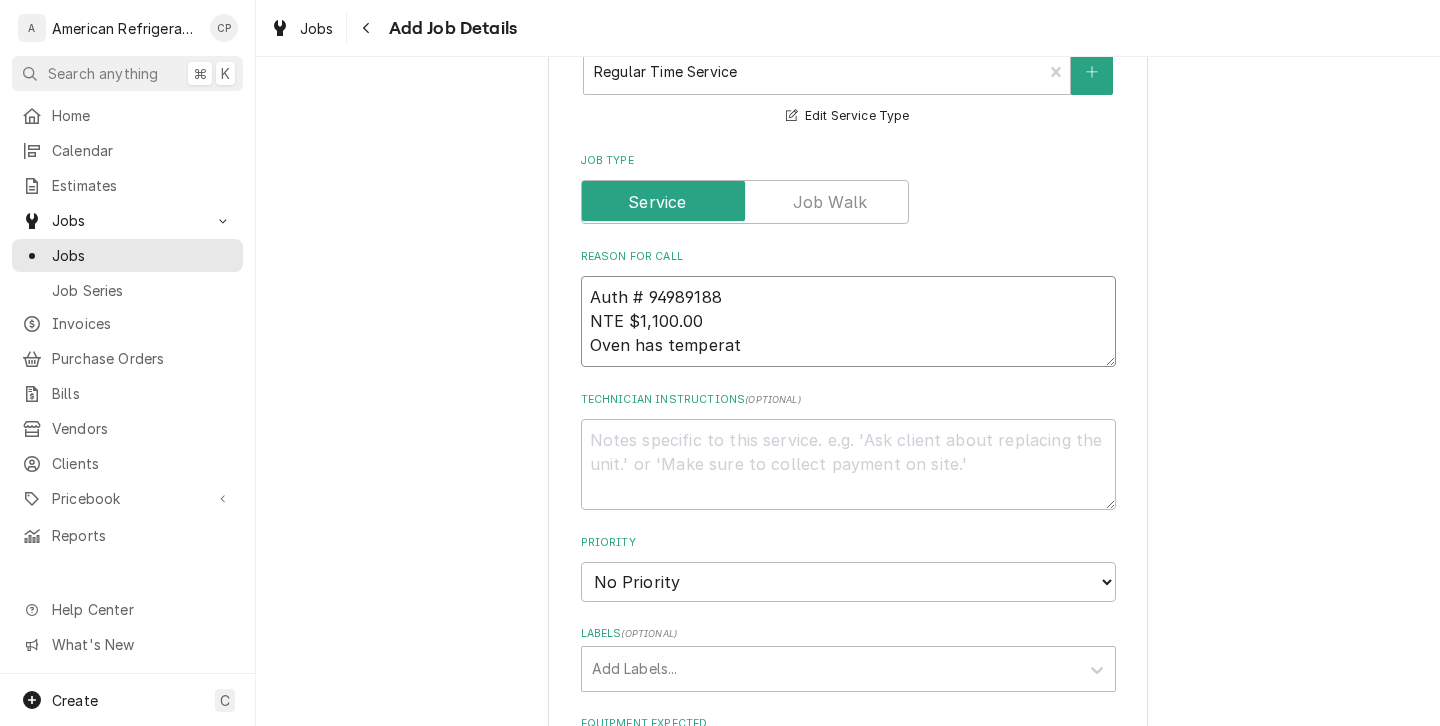 type on "x" 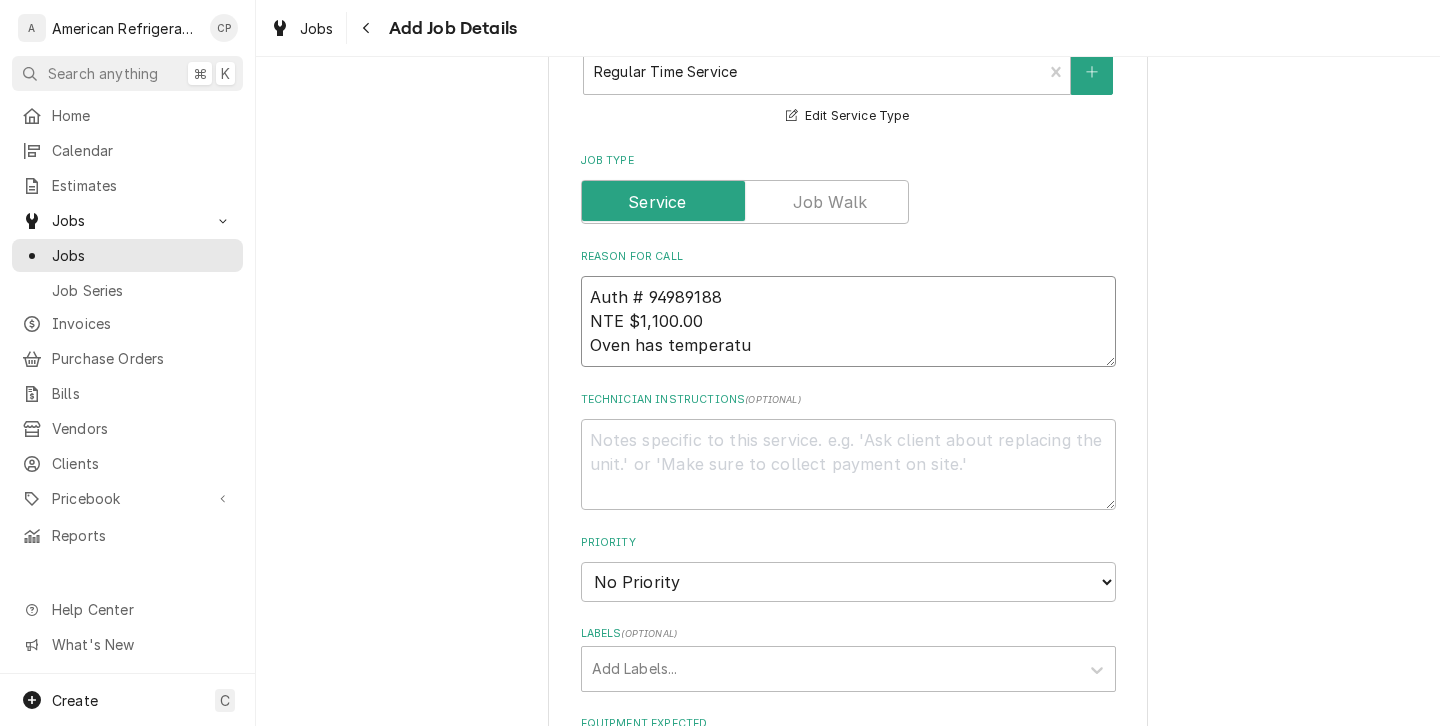 type on "x" 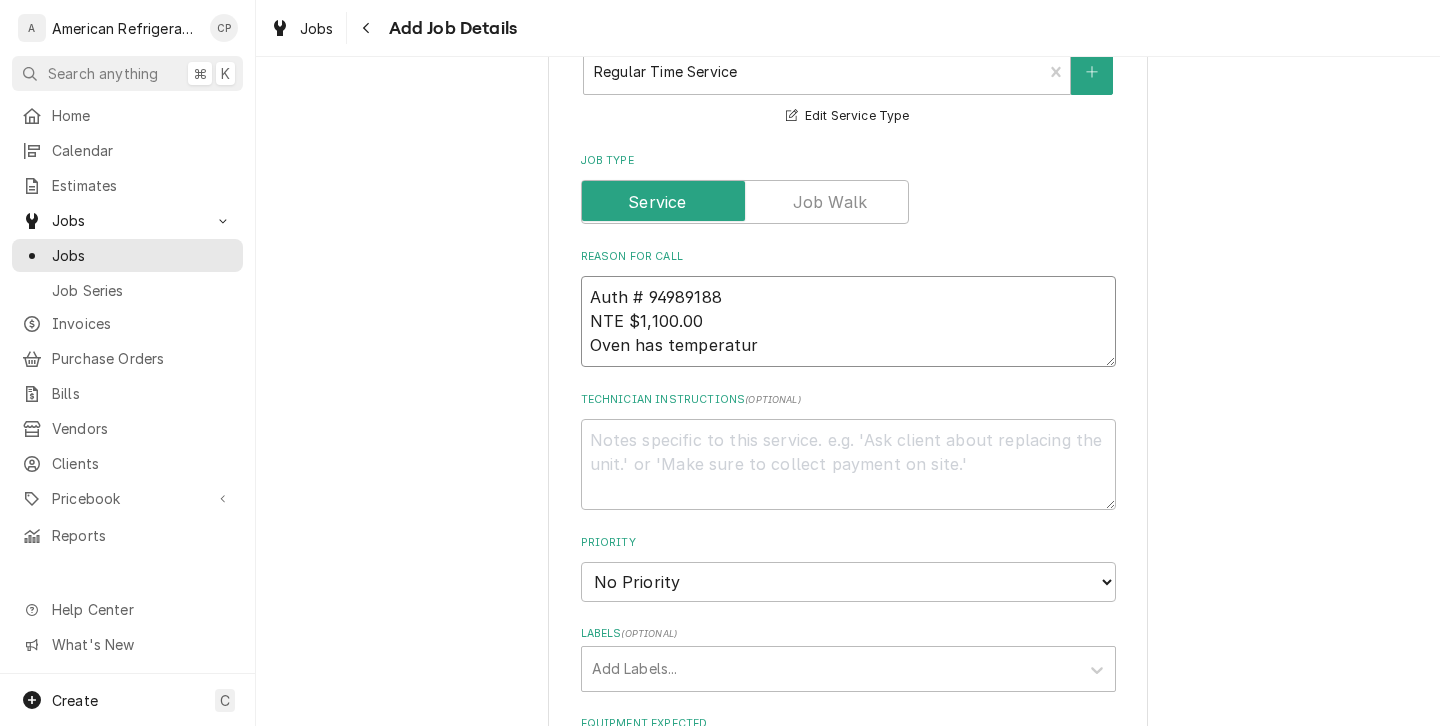 type on "x" 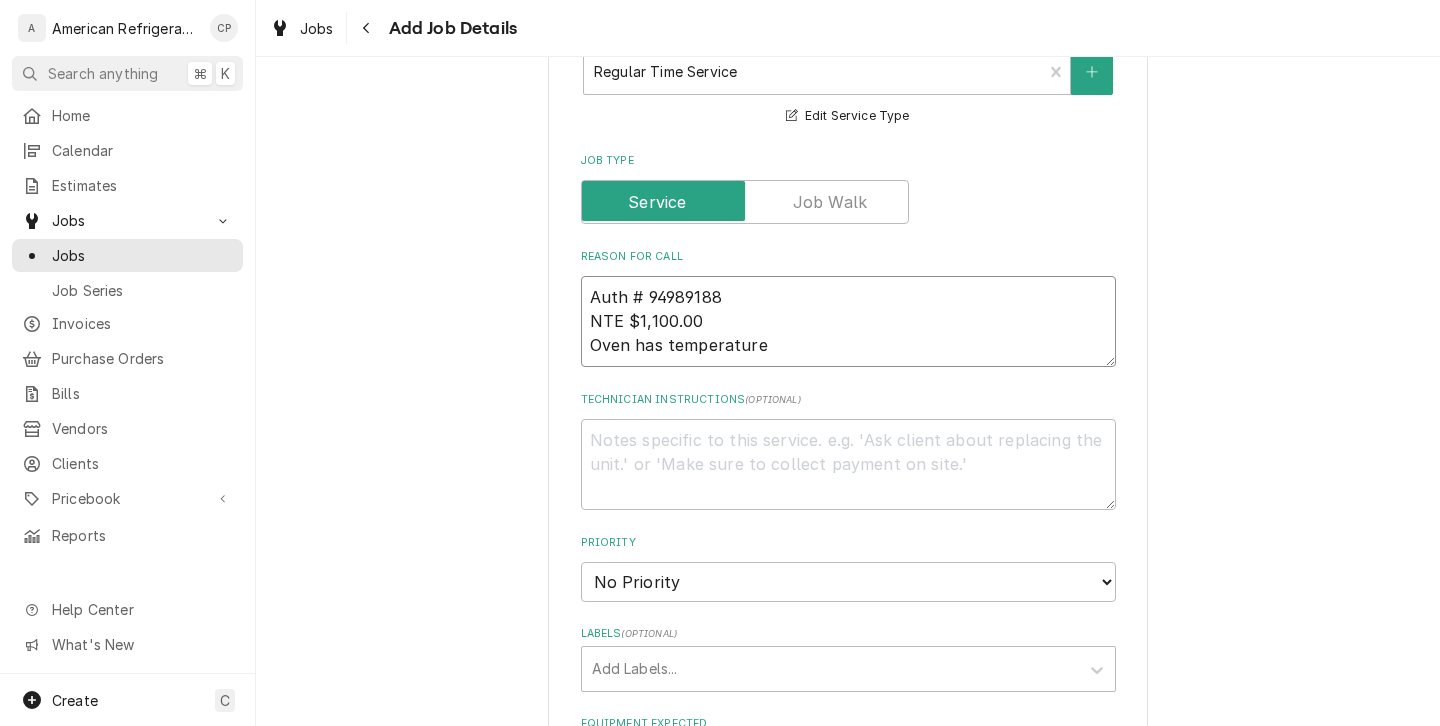 type on "Auth # 94989188
NTE $1,100.00
Oven has temperature" 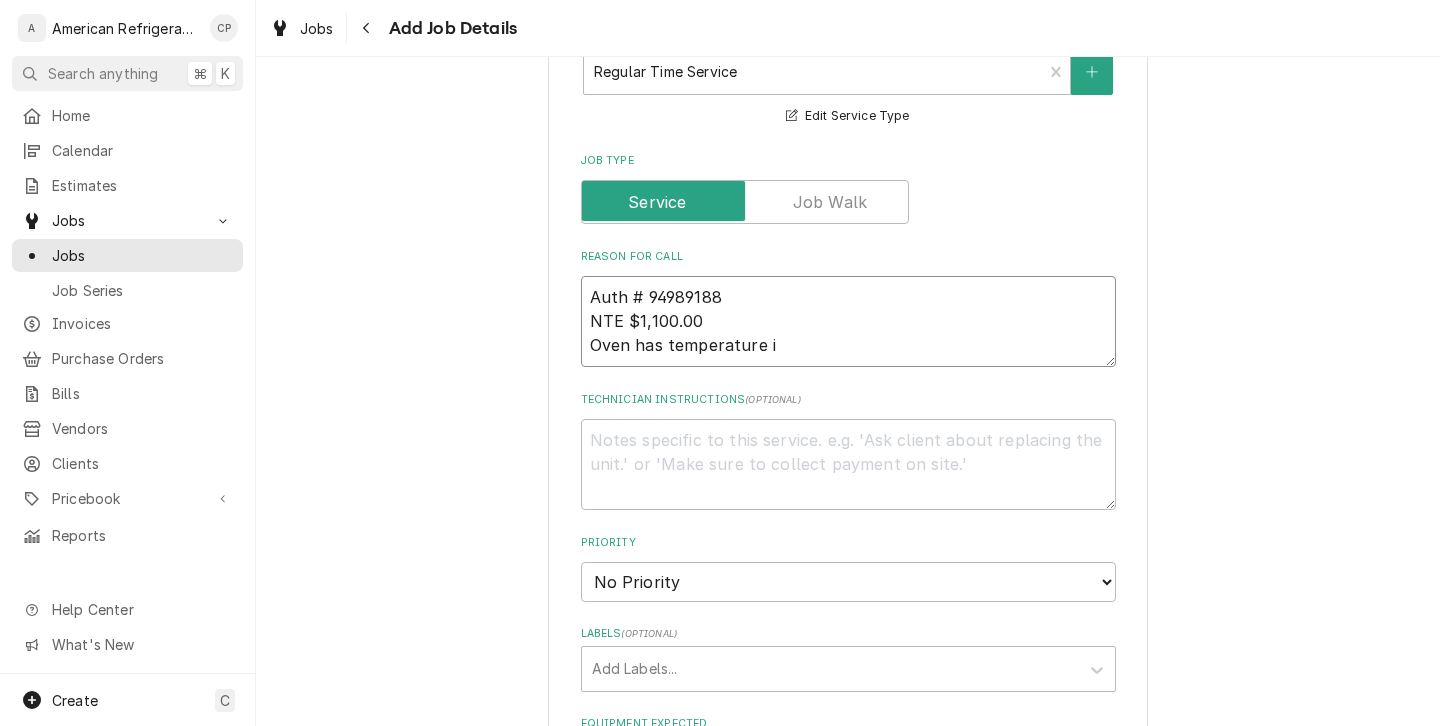type on "x" 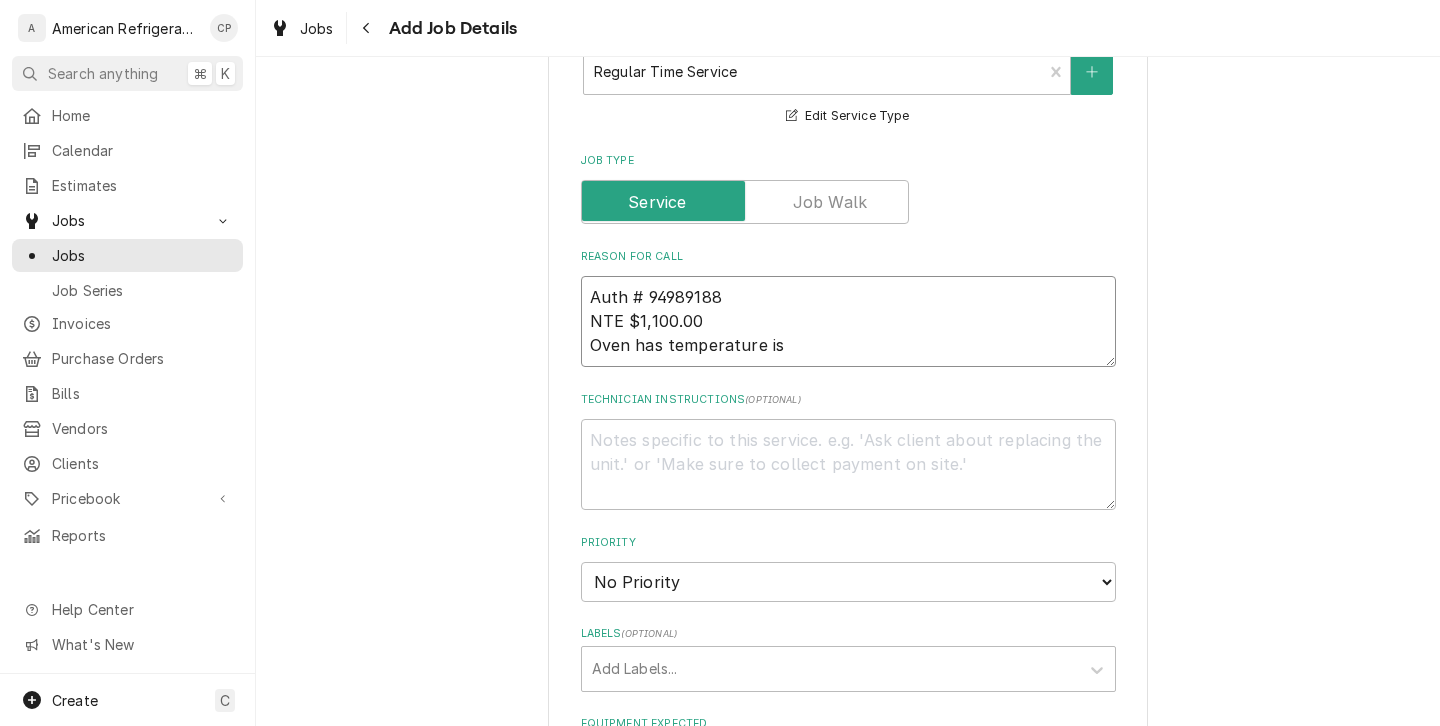 type on "x" 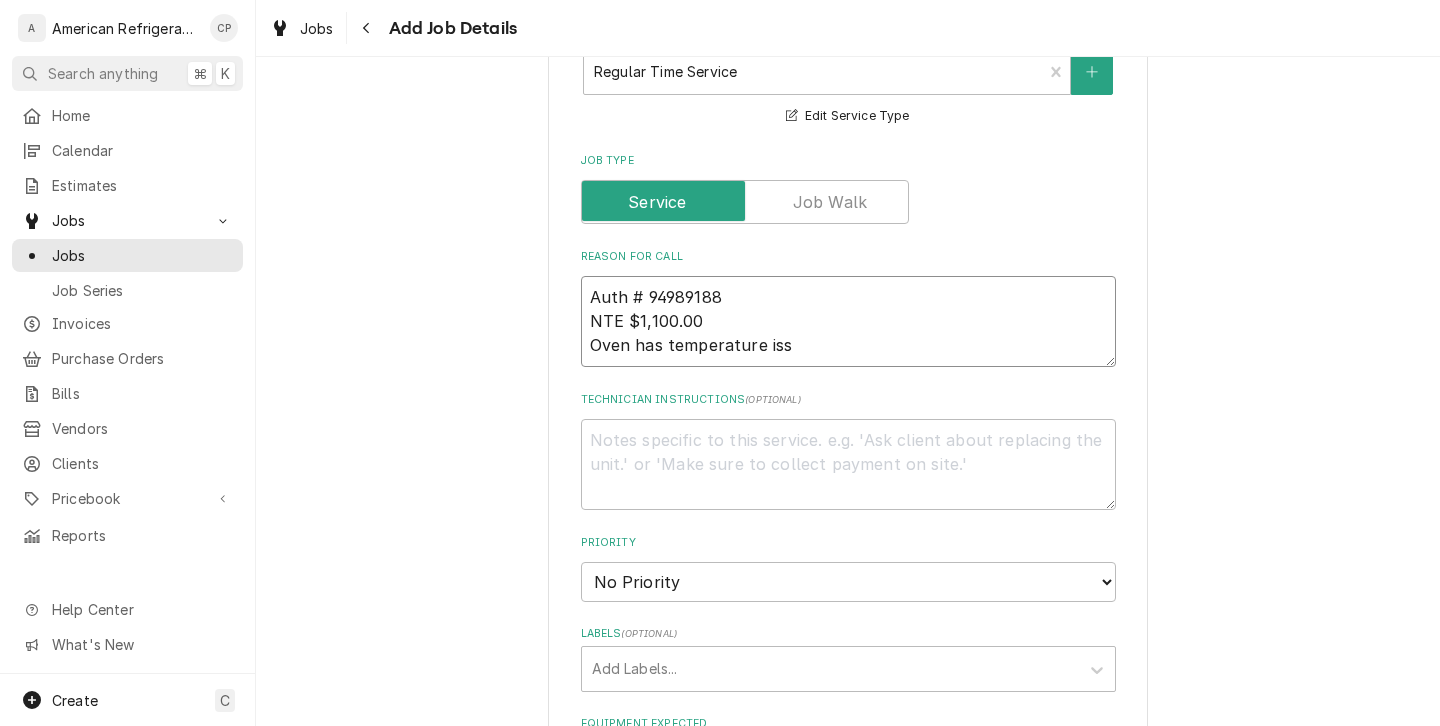 type on "x" 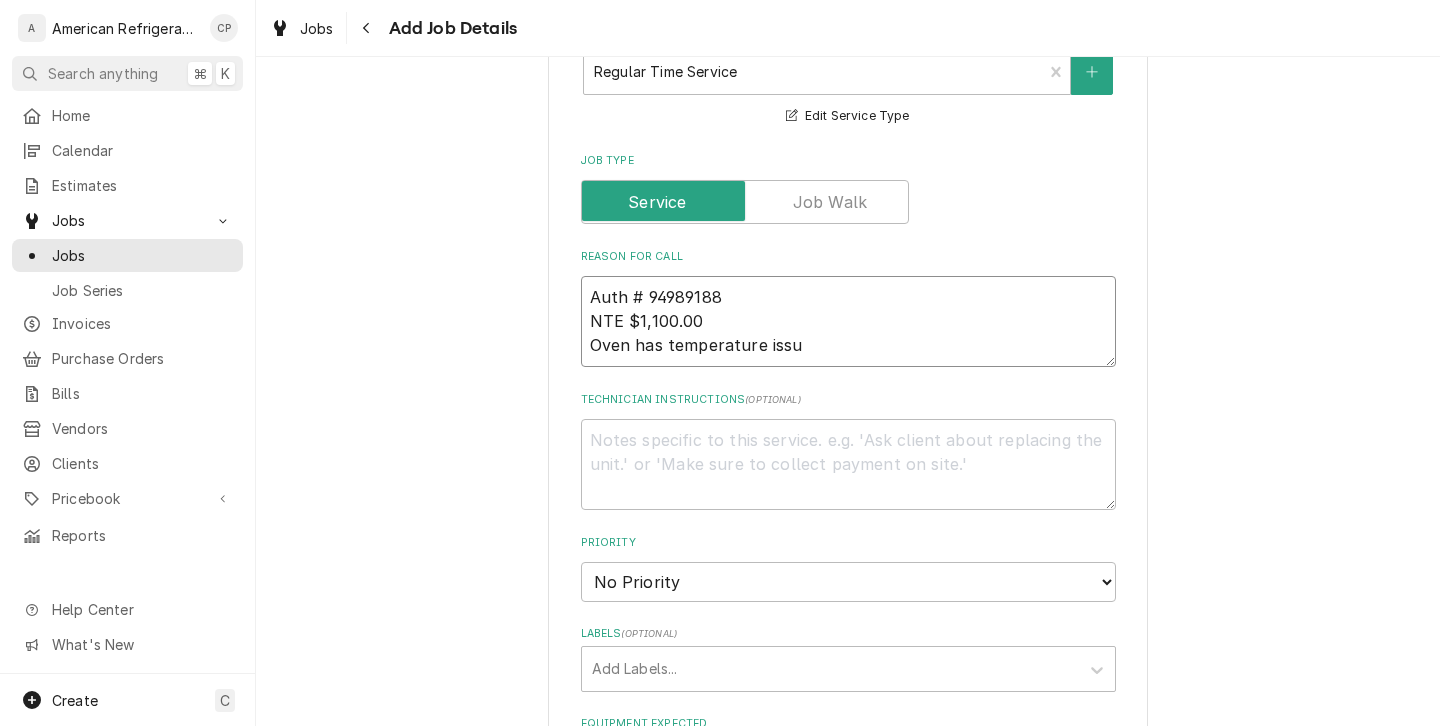 type on "x" 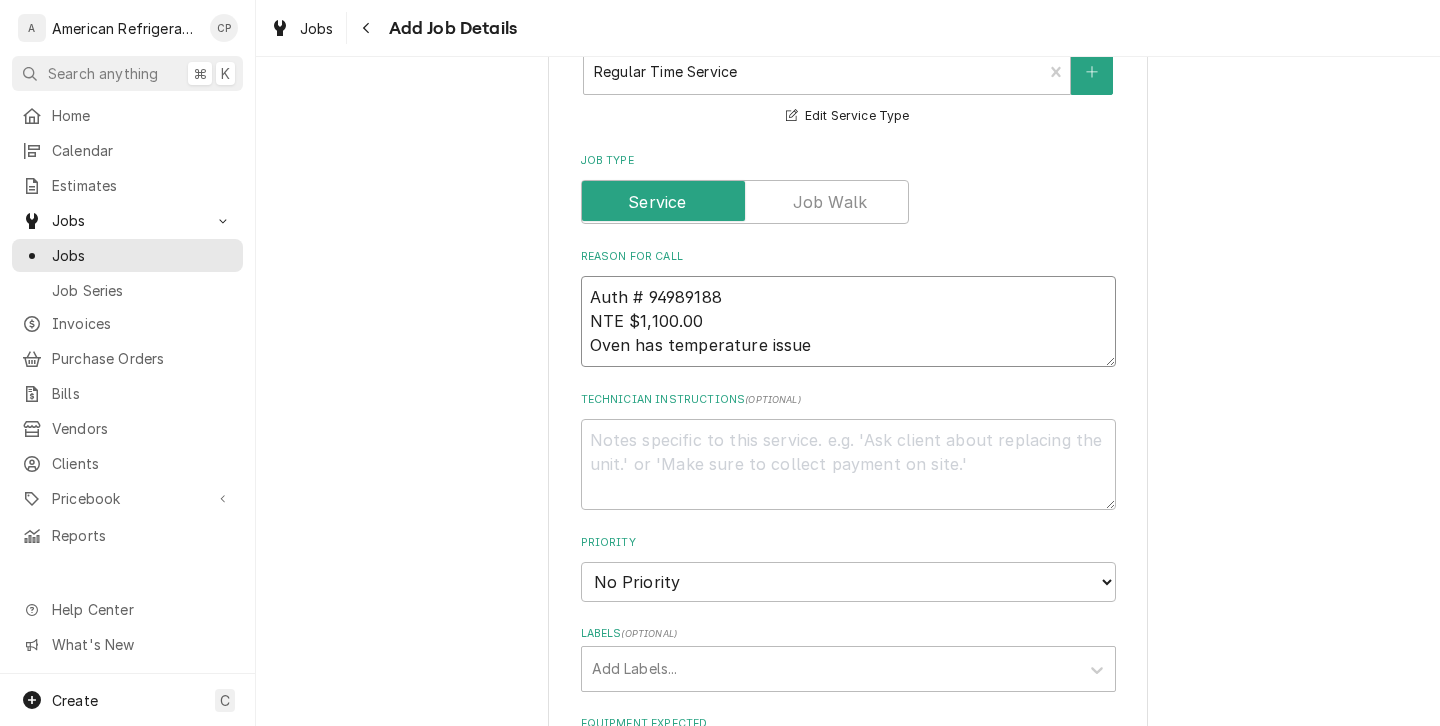 type on "x" 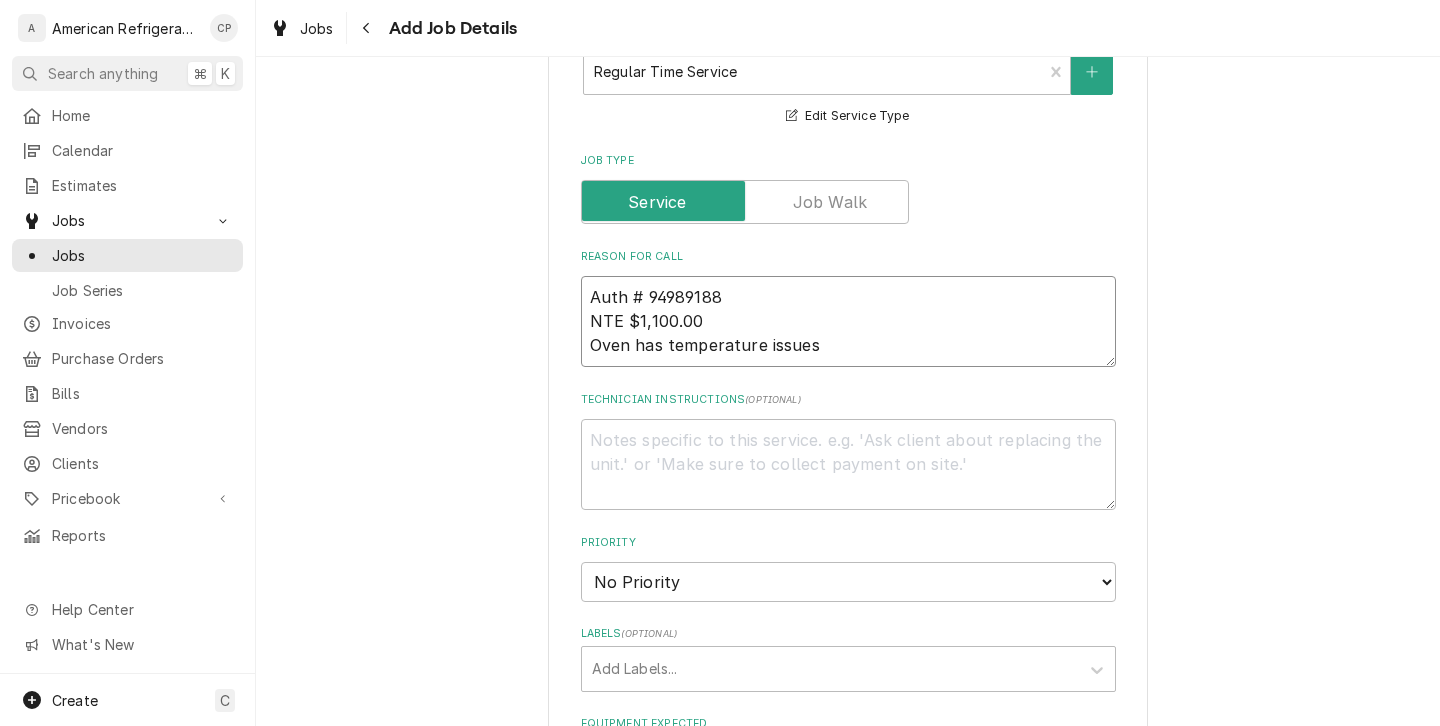 type on "x" 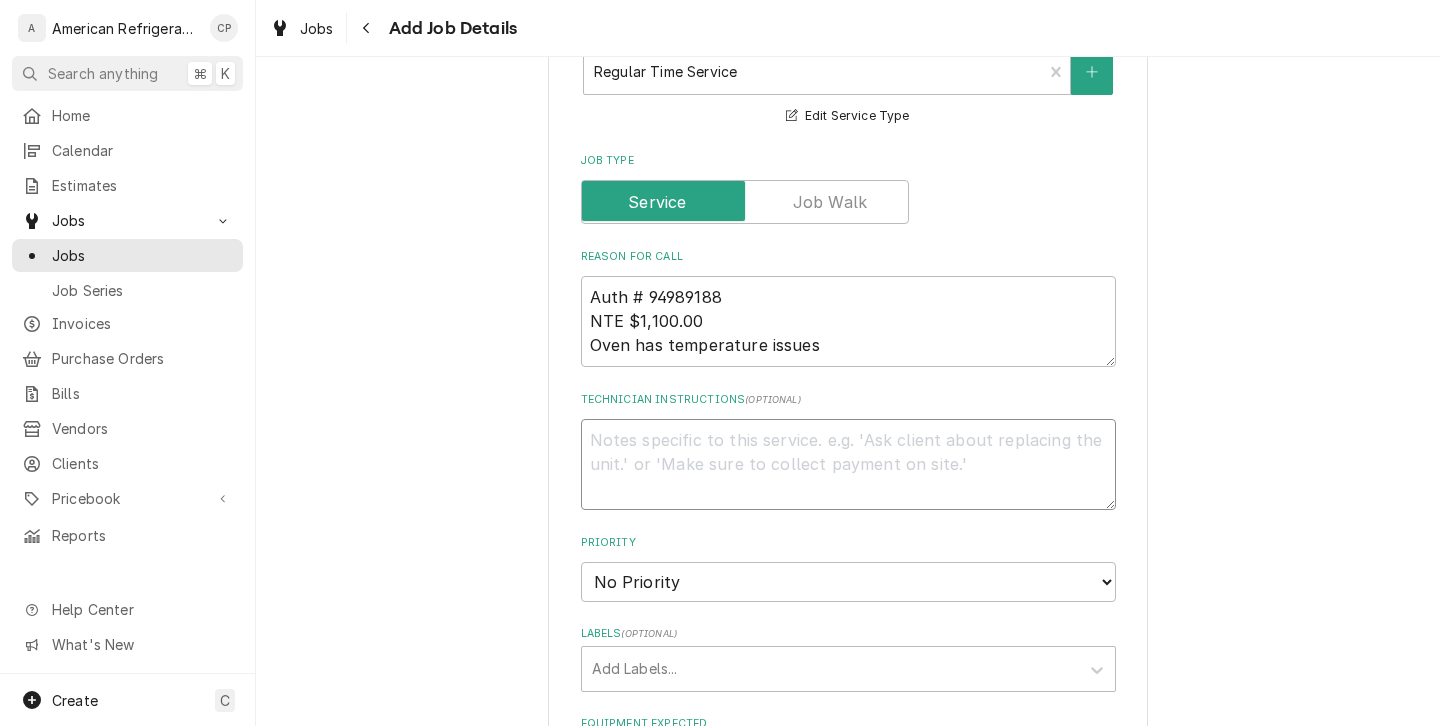 type on "x" 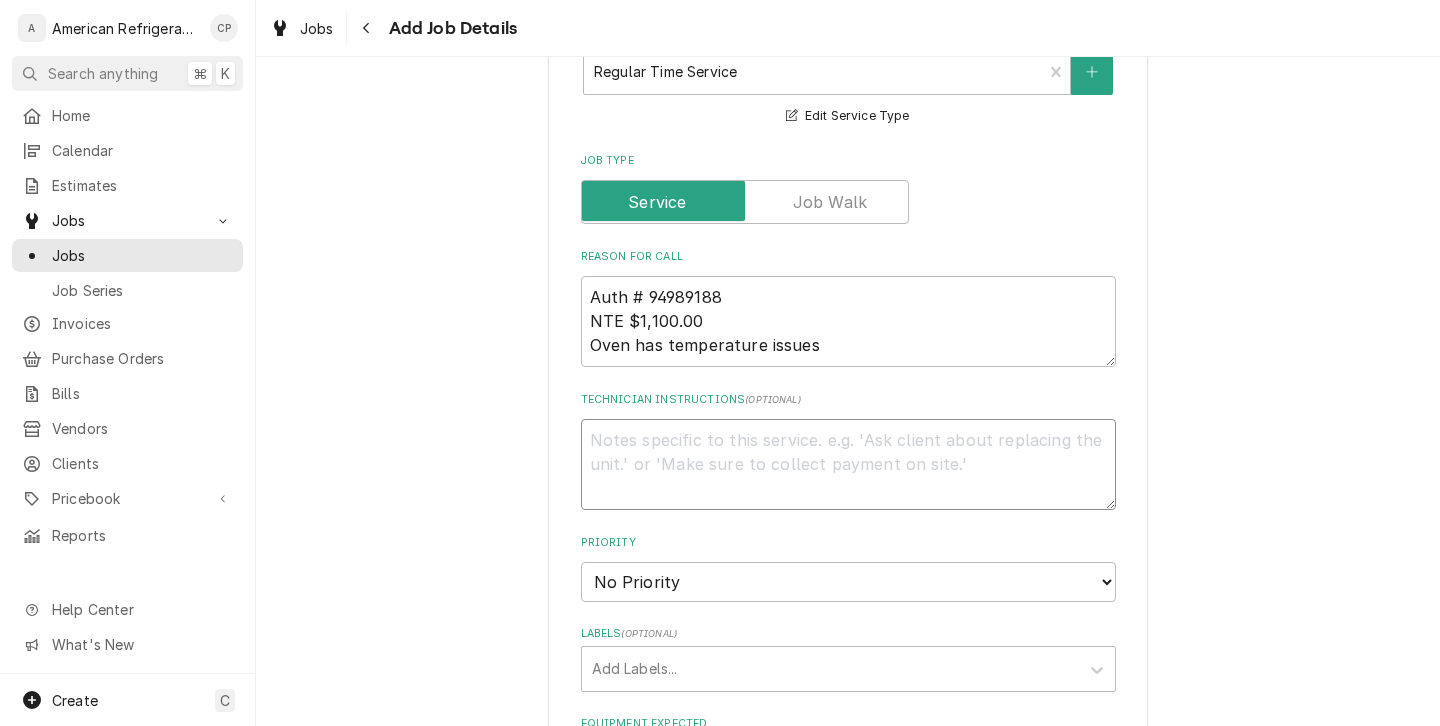 type on "D" 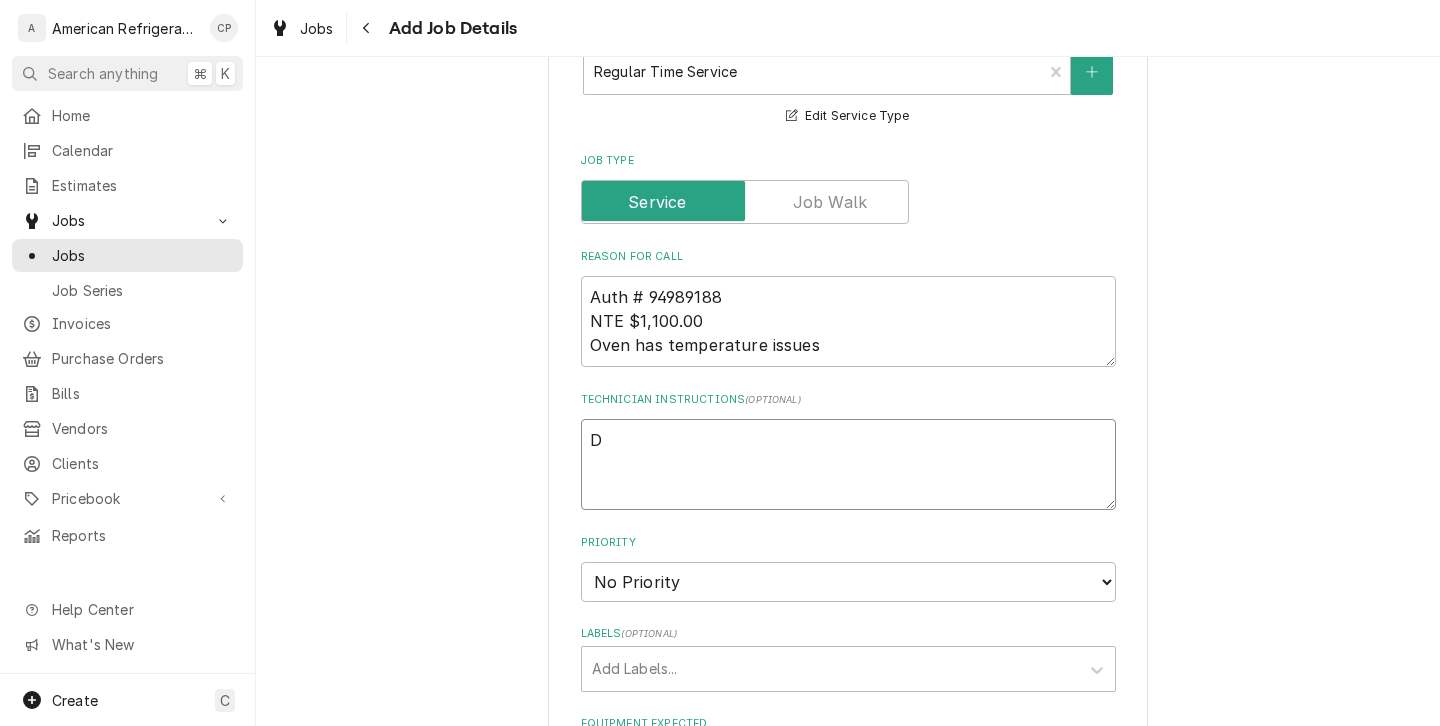 type on "x" 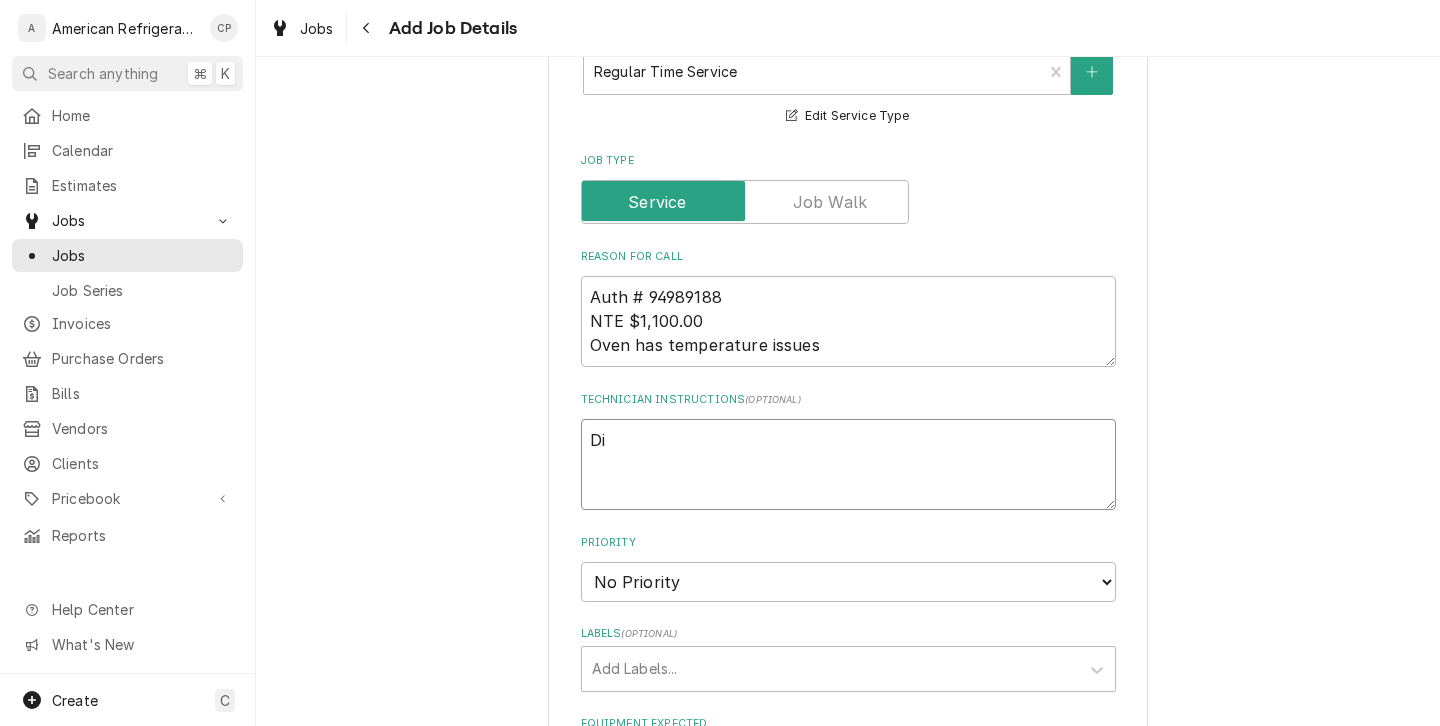 type on "x" 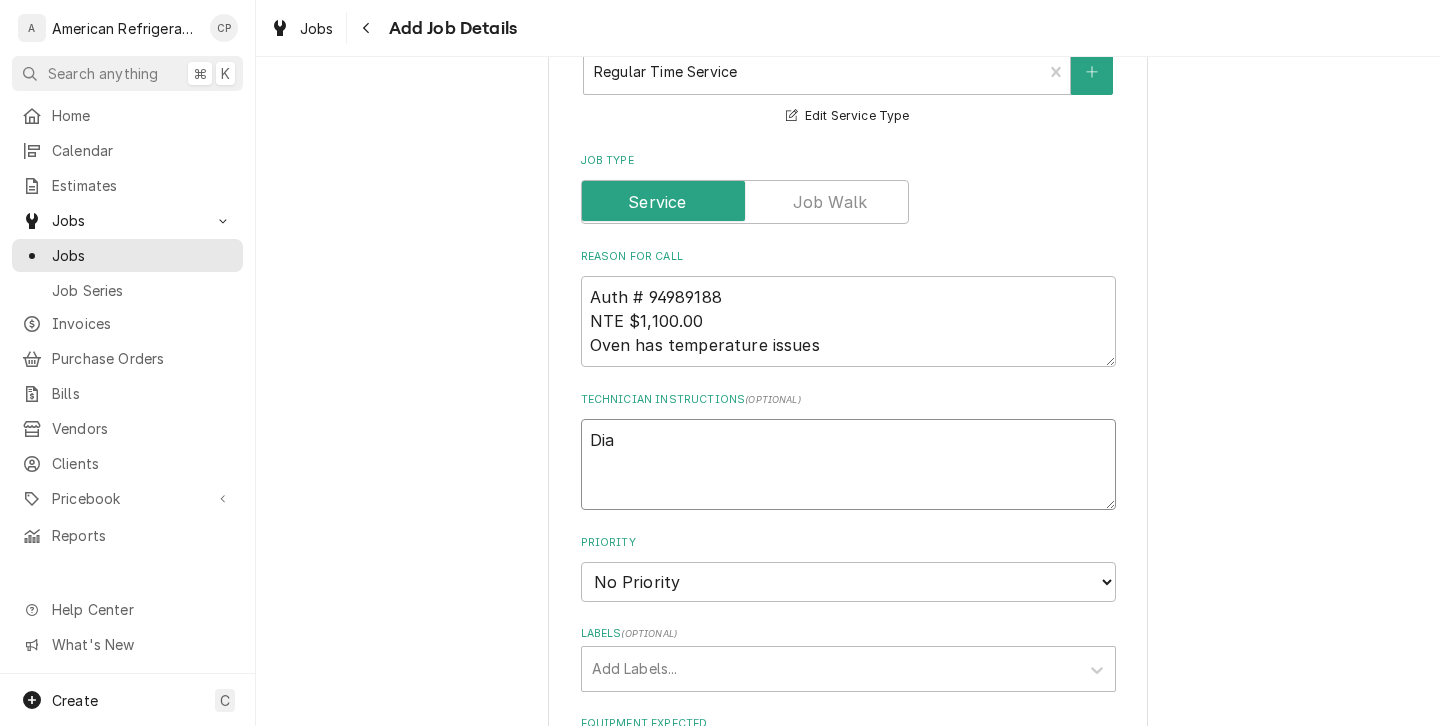 type on "x" 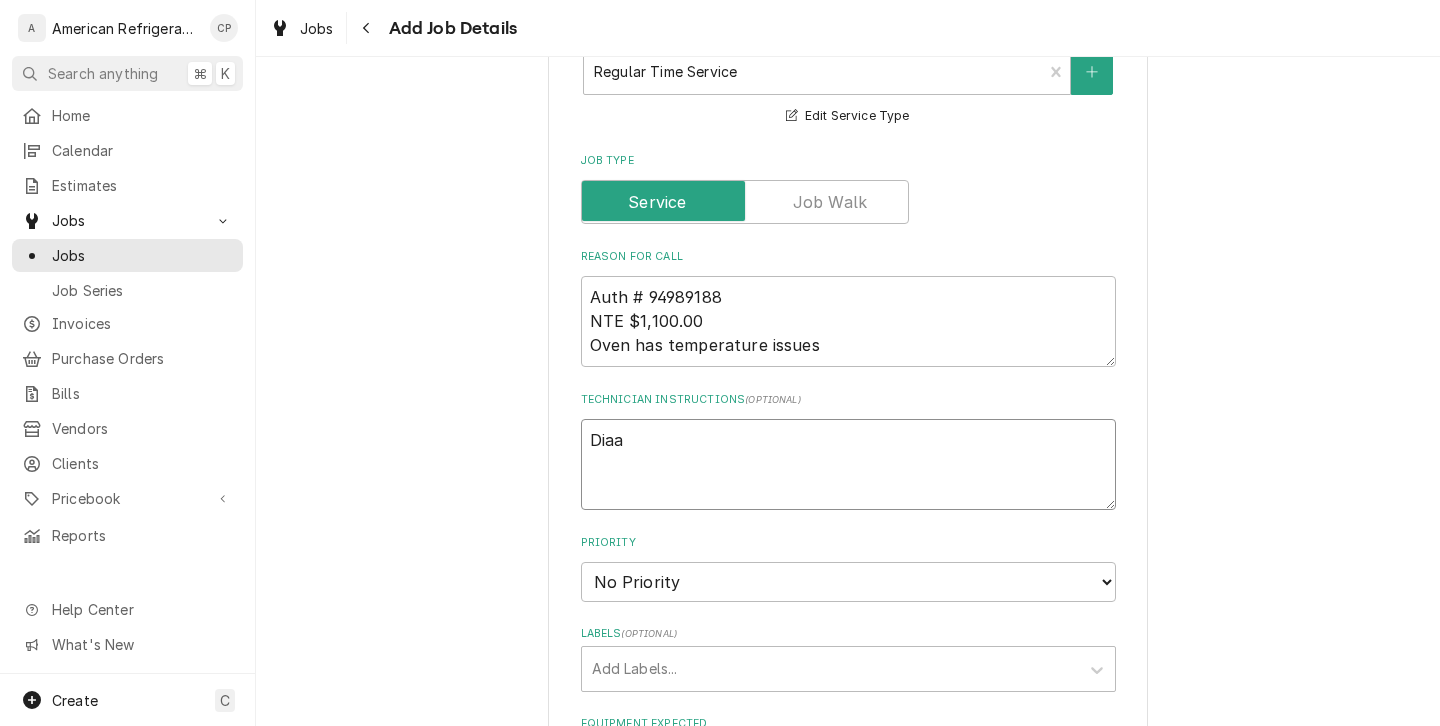 type on "x" 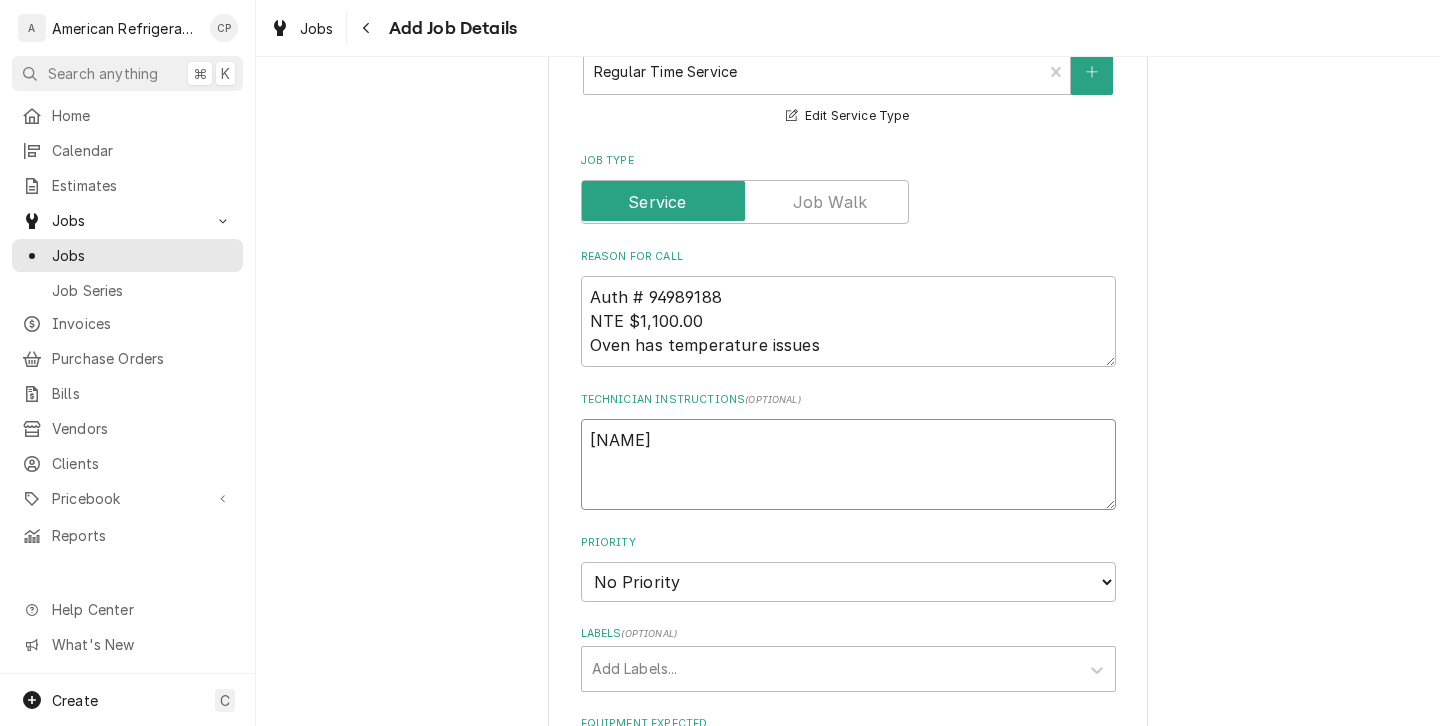 type on "x" 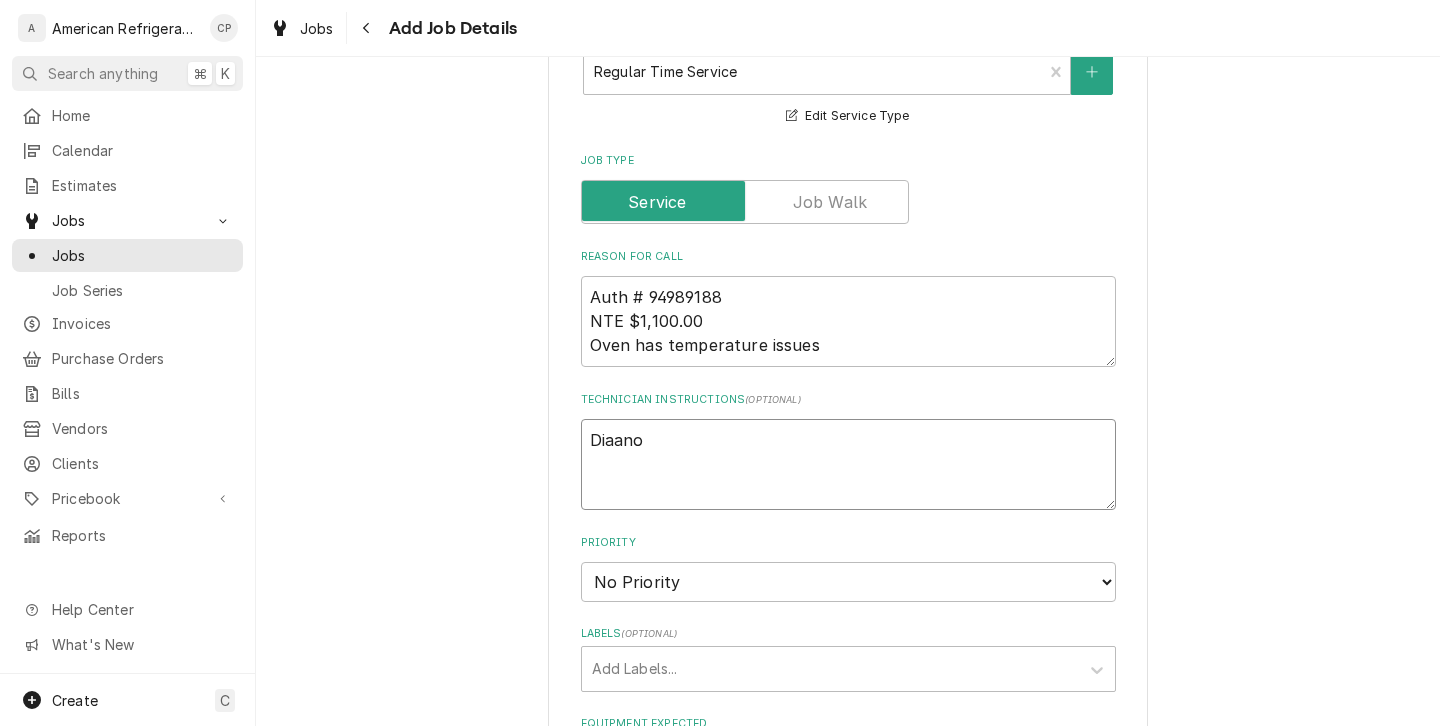type on "x" 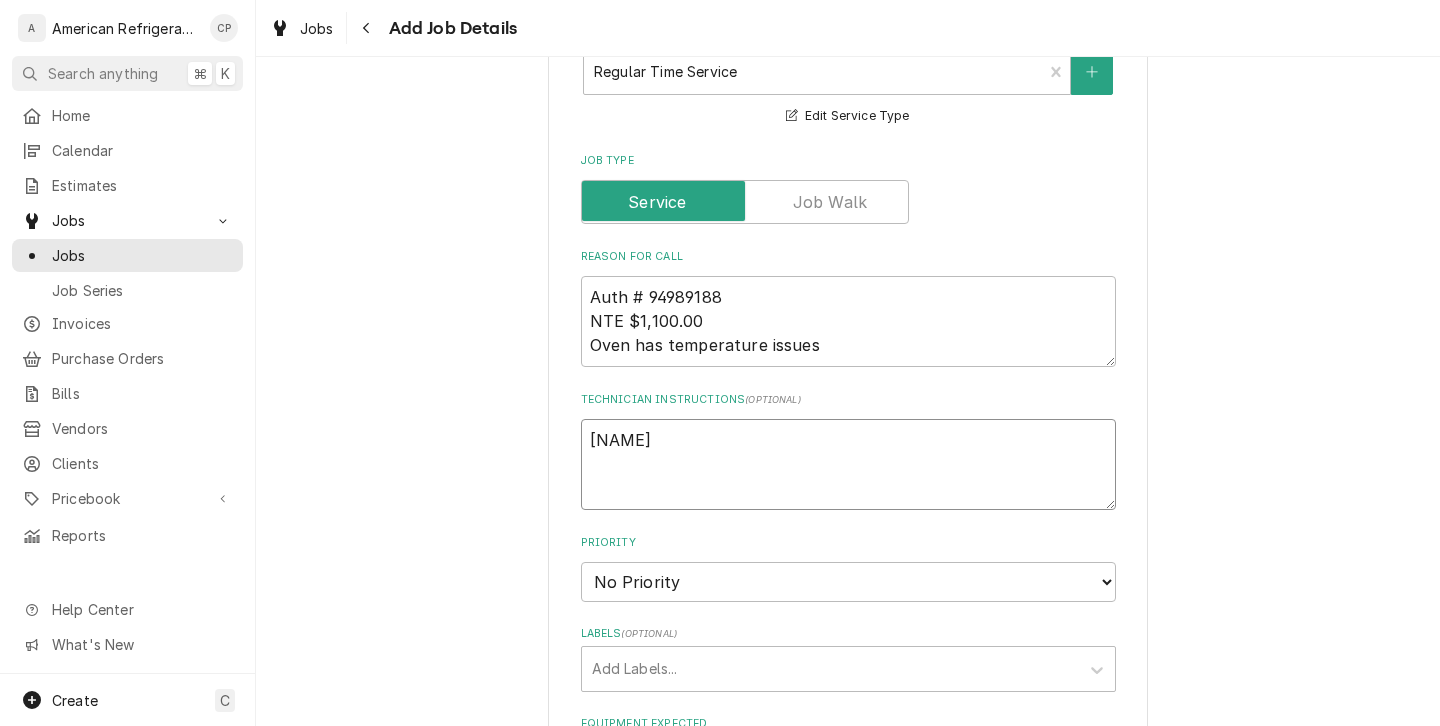 type on "x" 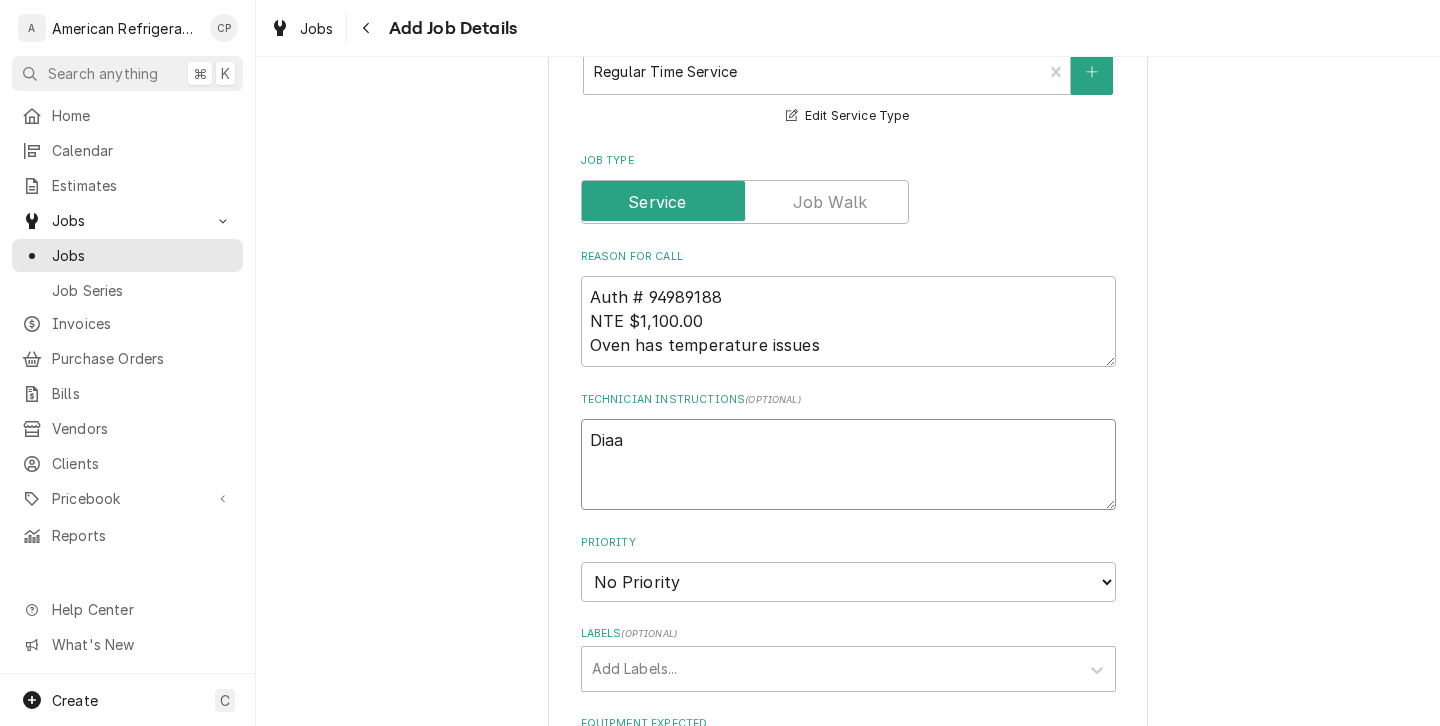 type on "x" 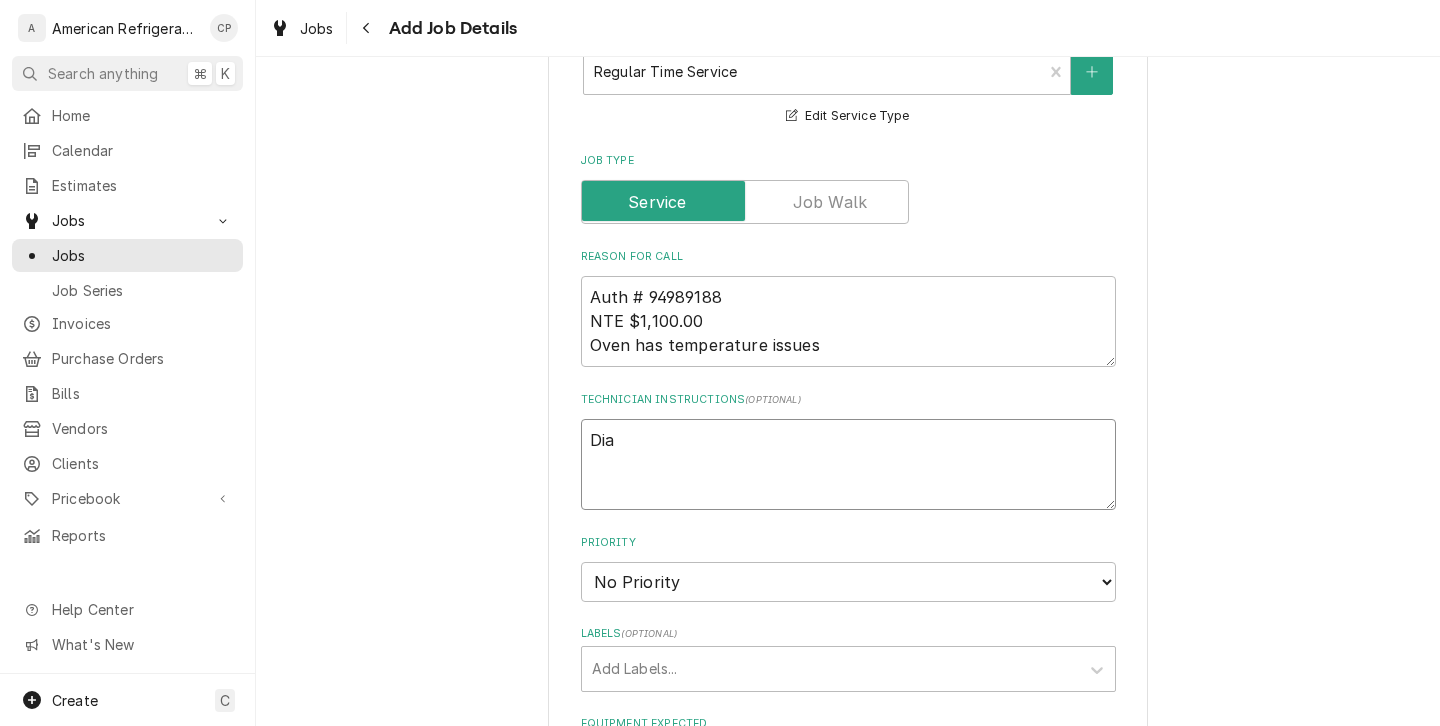 type on "x" 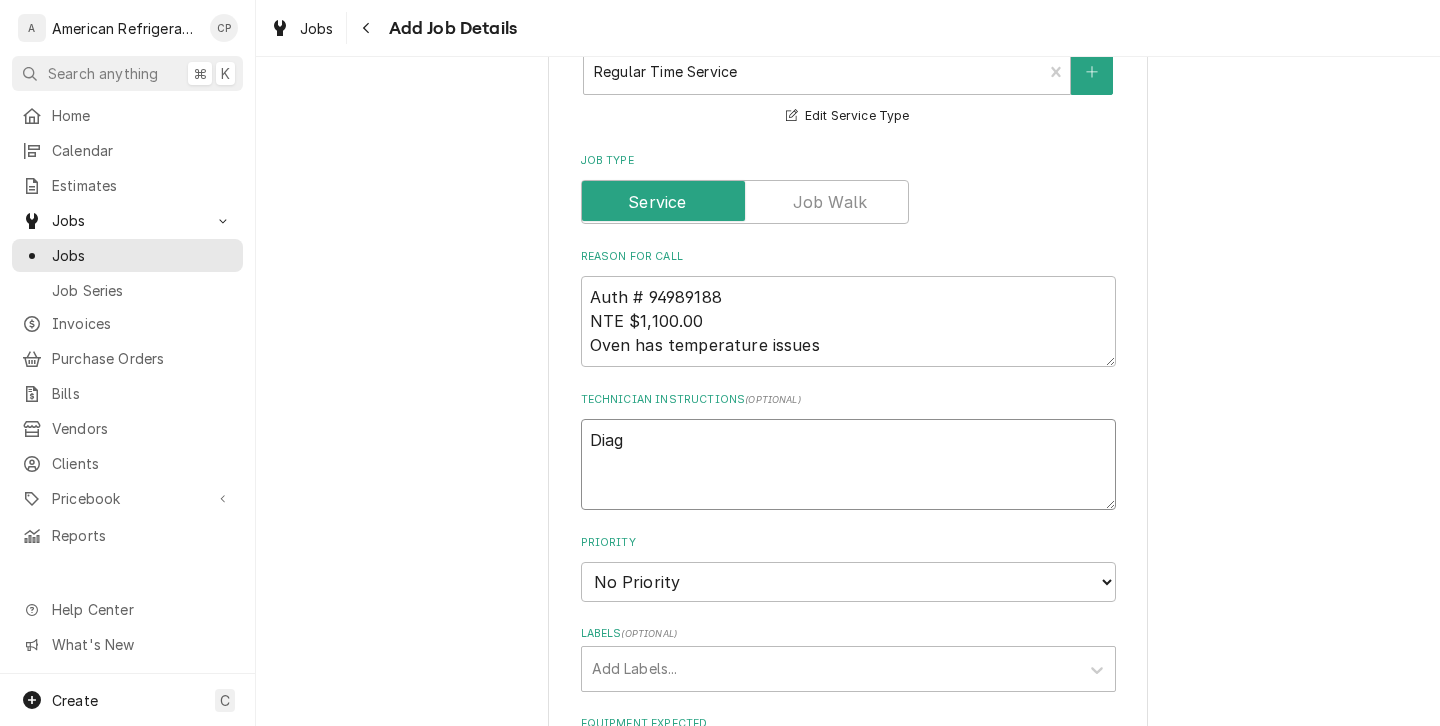 type on "x" 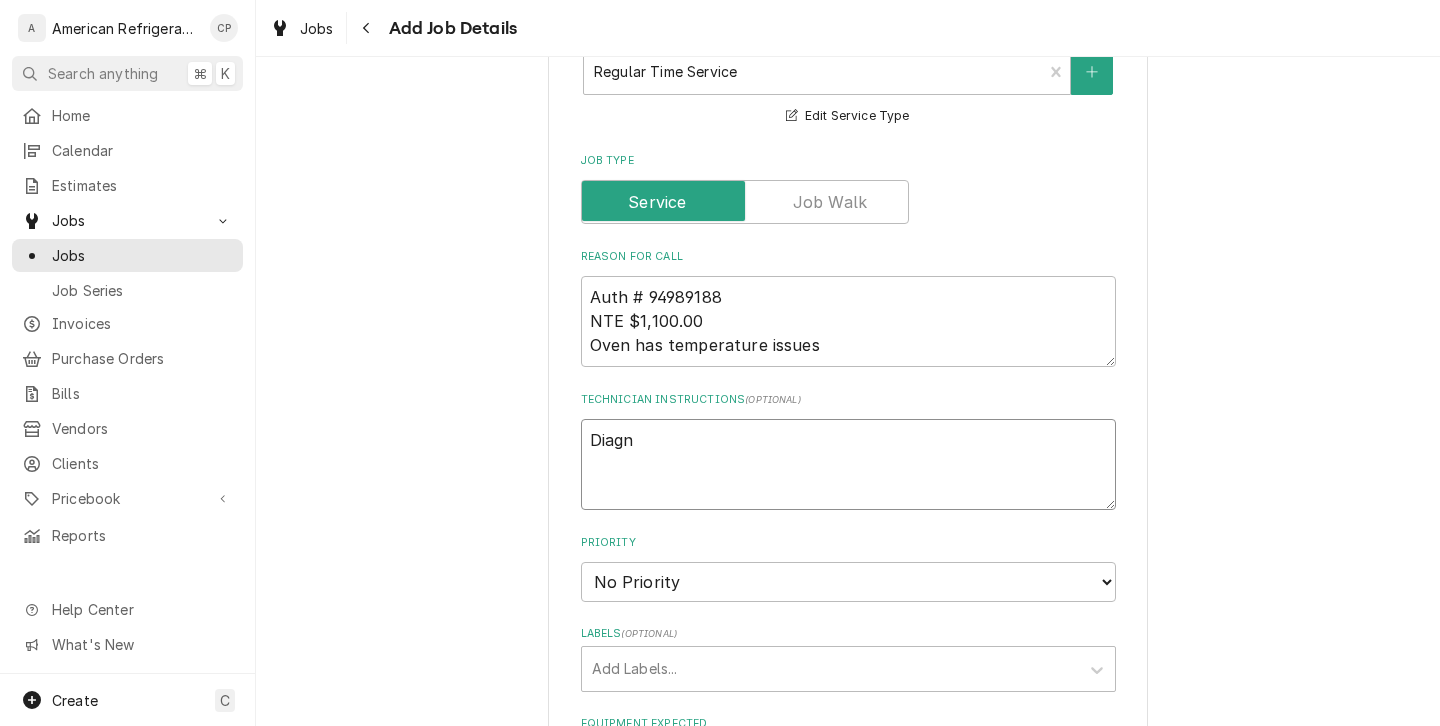 type on "x" 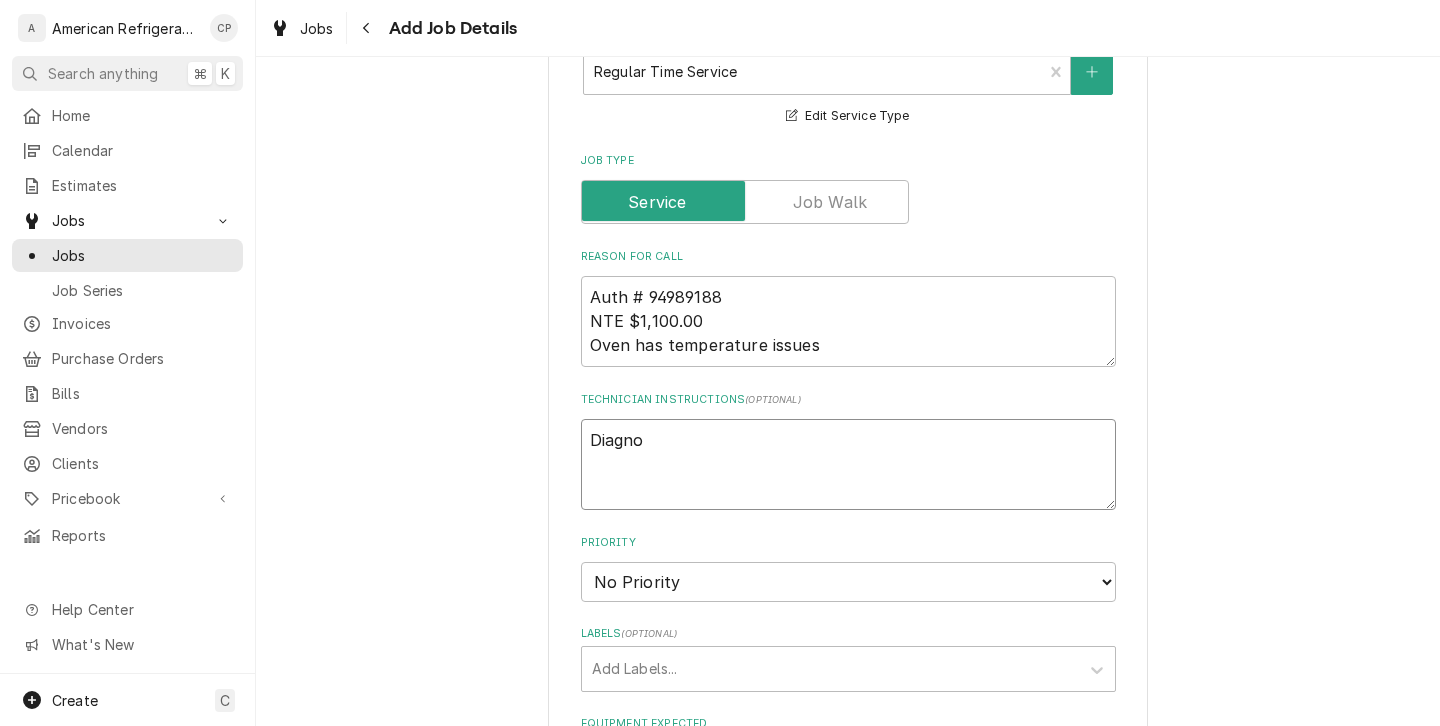 type on "x" 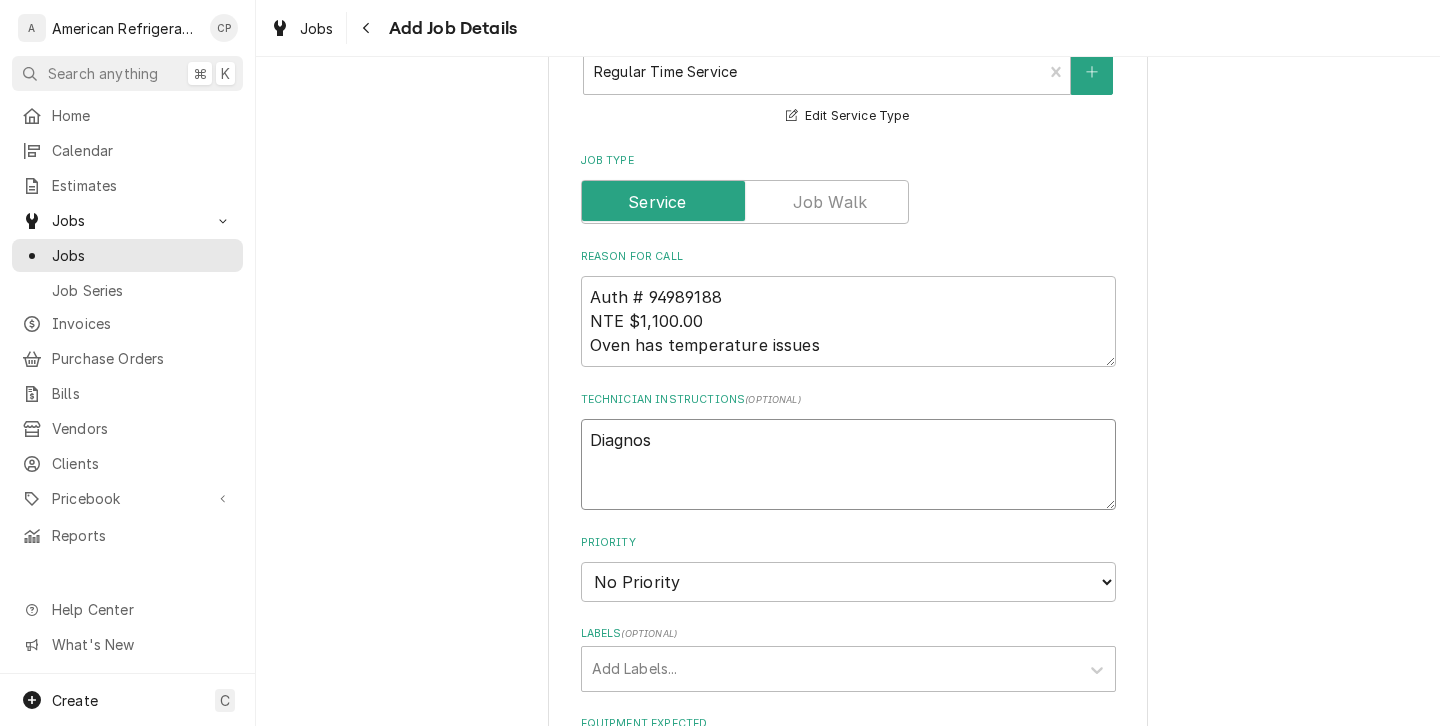type on "x" 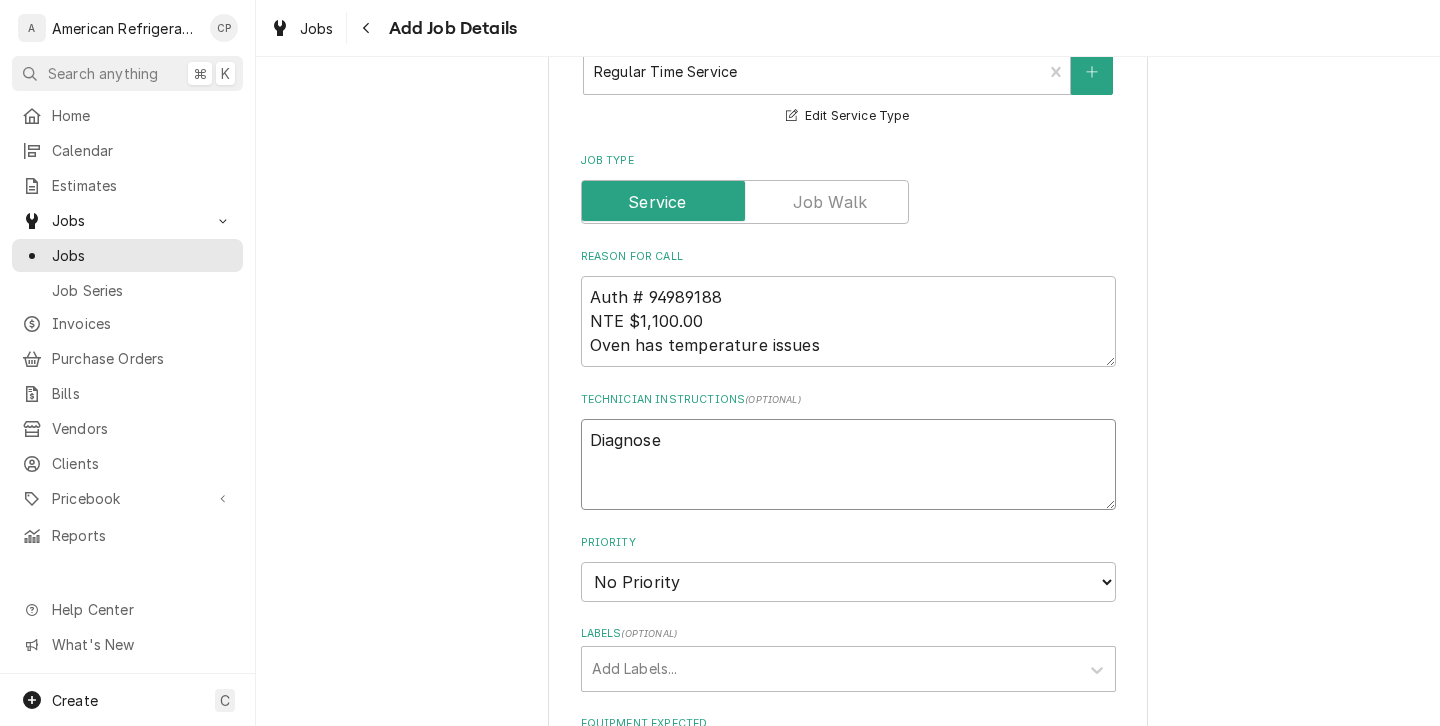 type on "x" 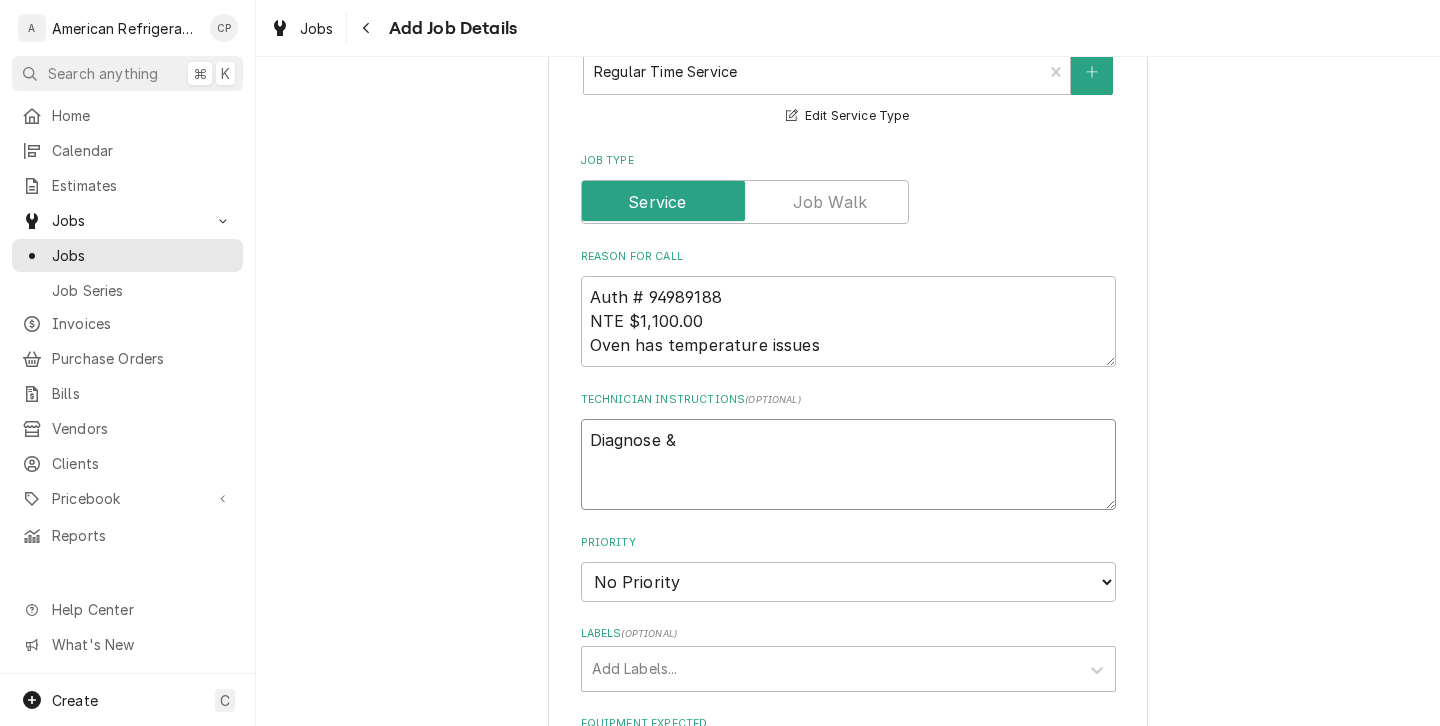 type on "x" 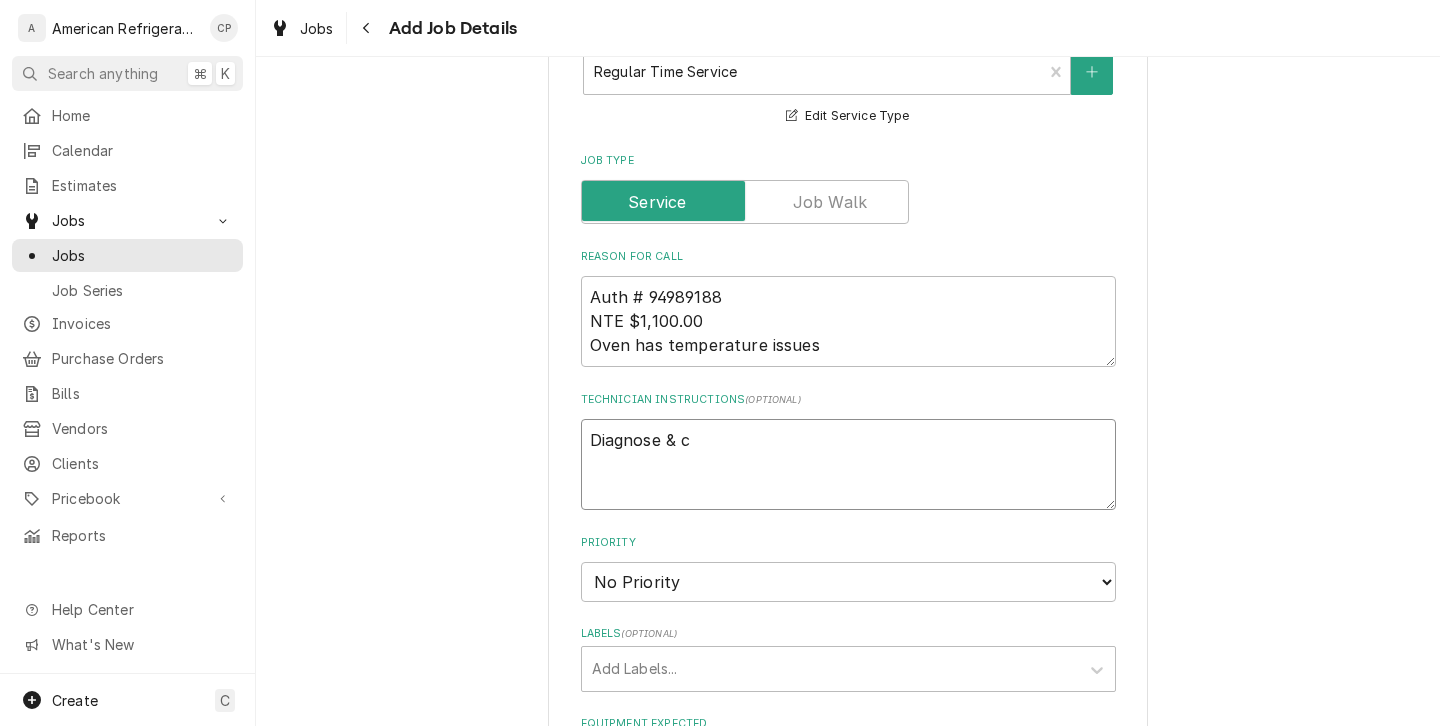 type on "x" 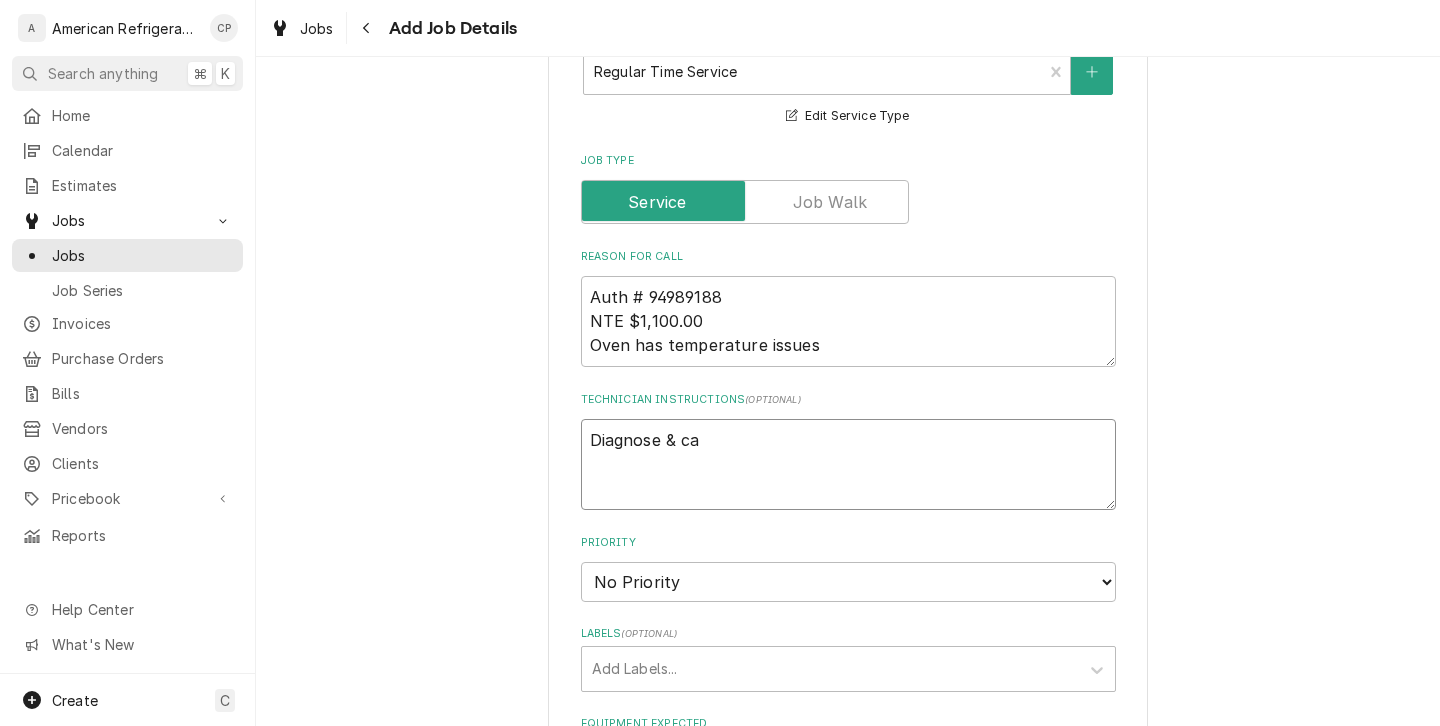 type on "x" 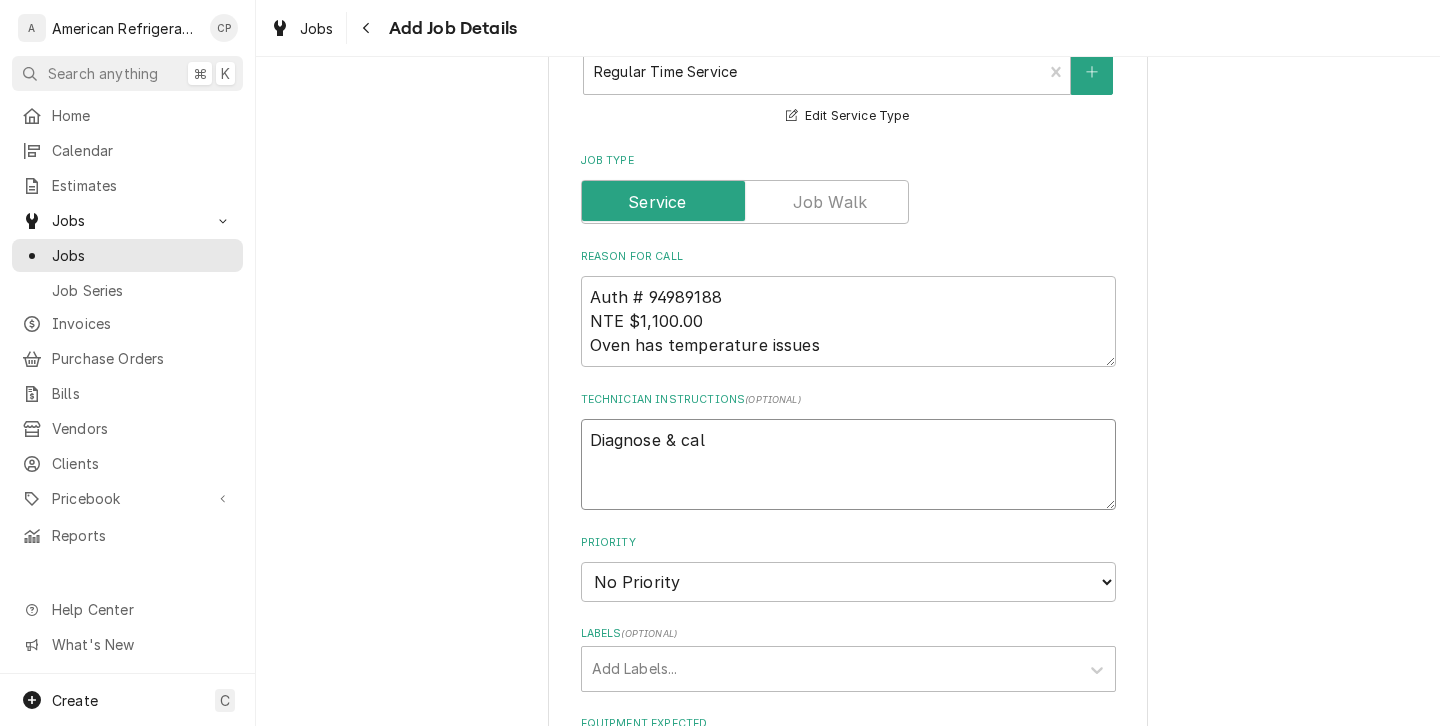 type on "x" 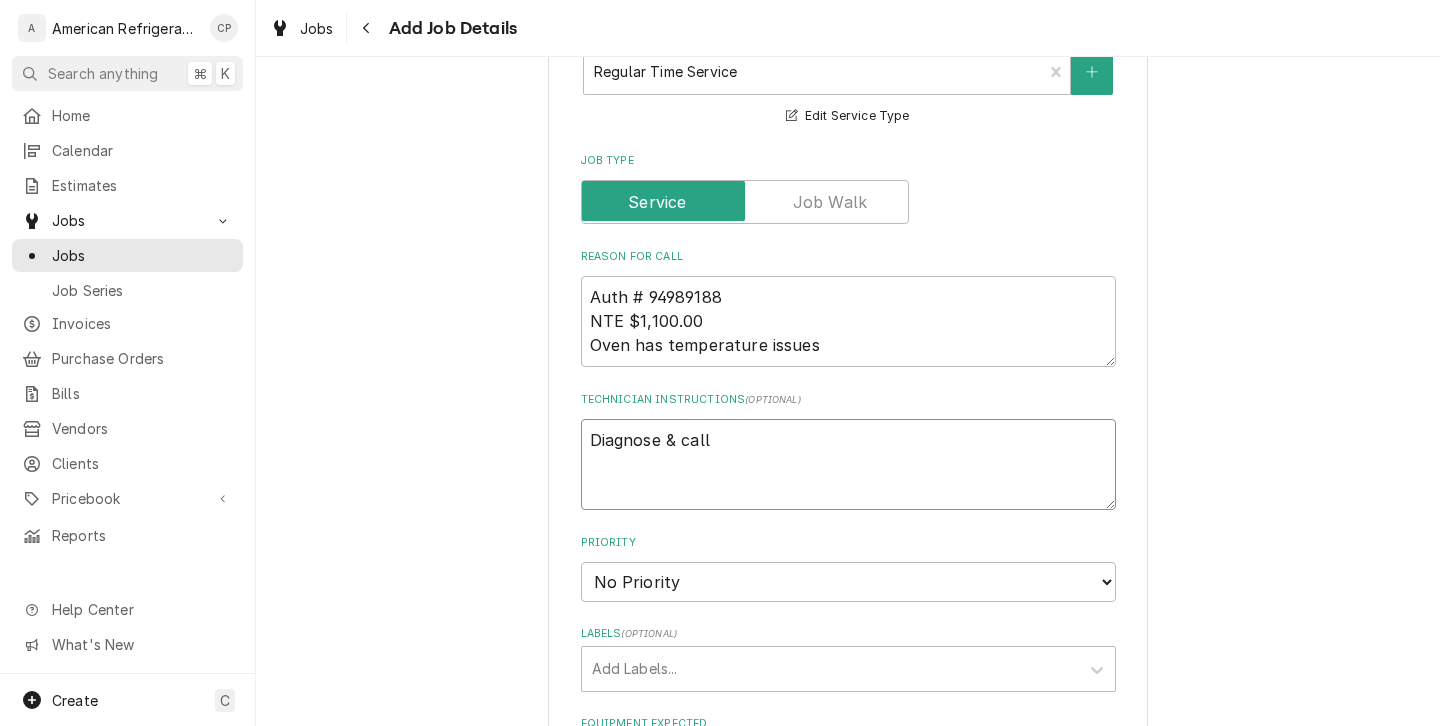 type on "x" 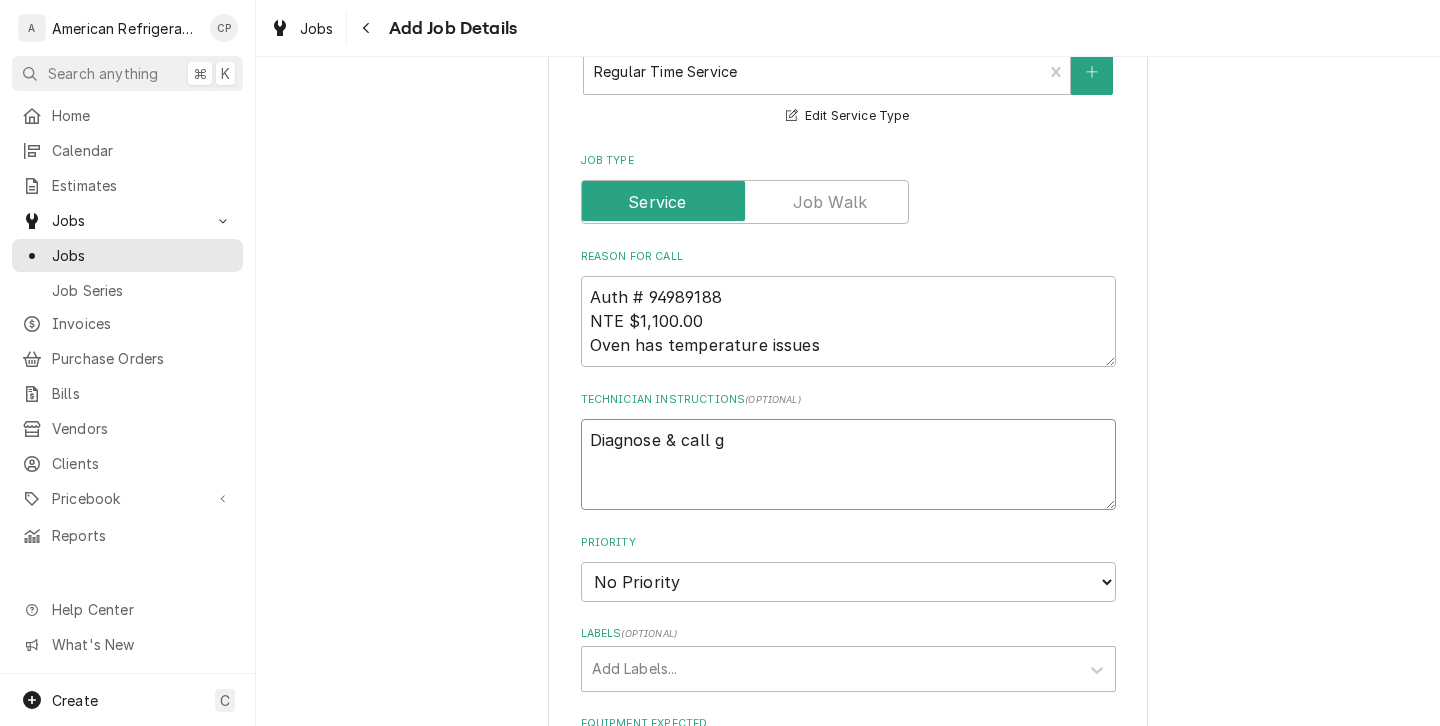 type on "x" 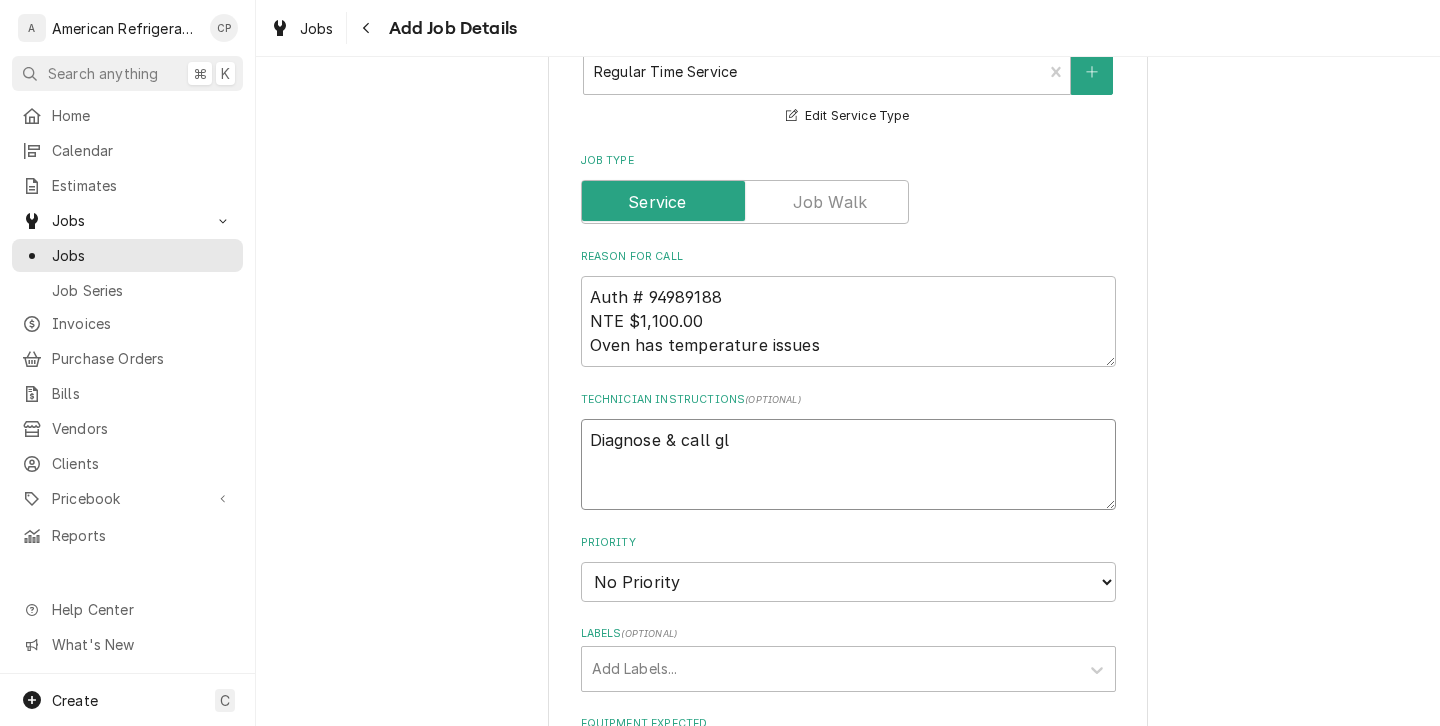type on "x" 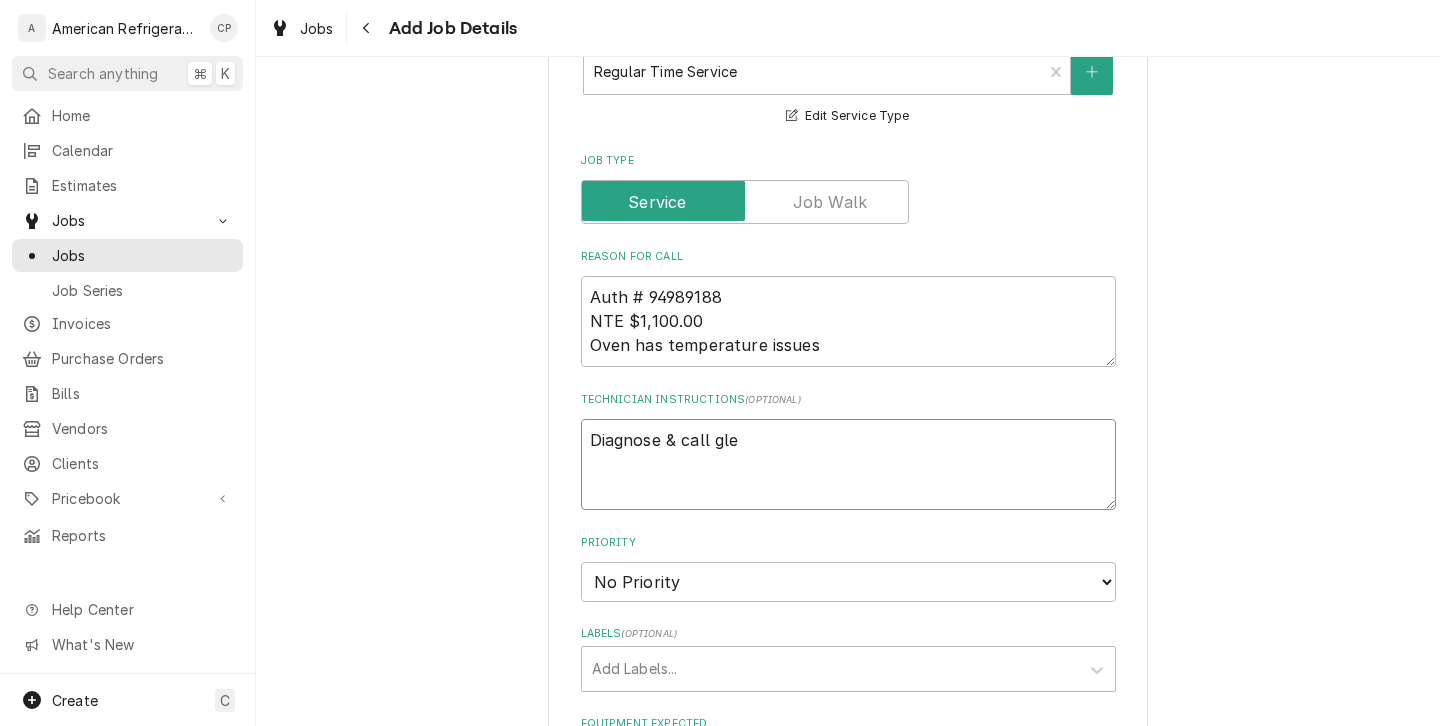 type on "x" 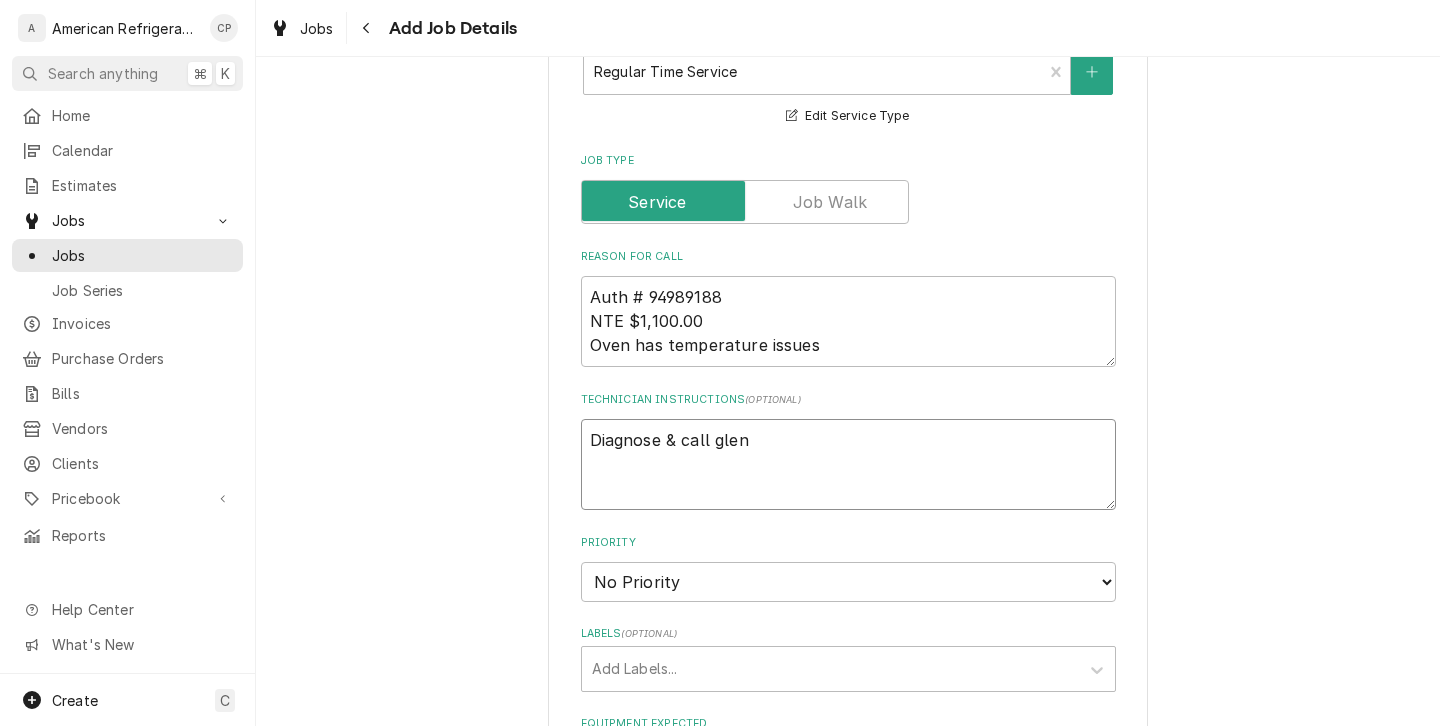 type on "x" 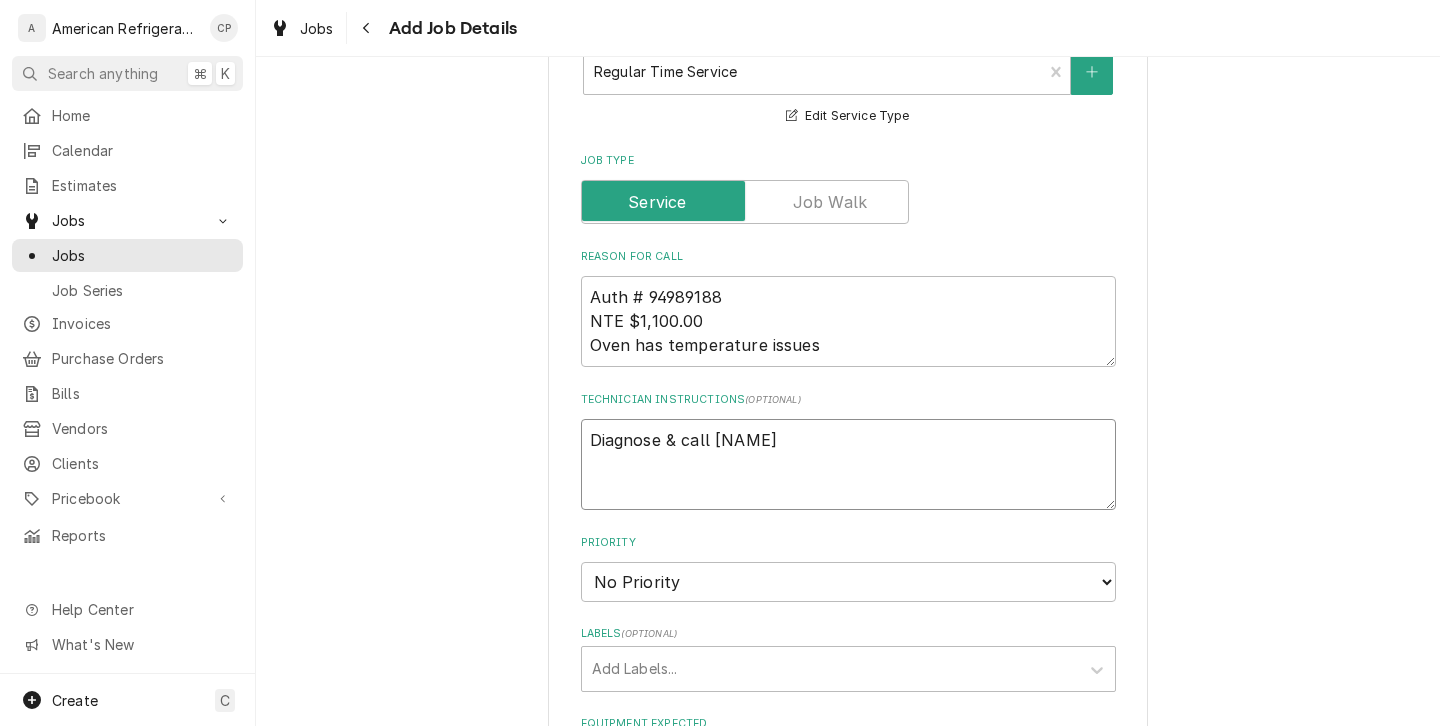 type on "x" 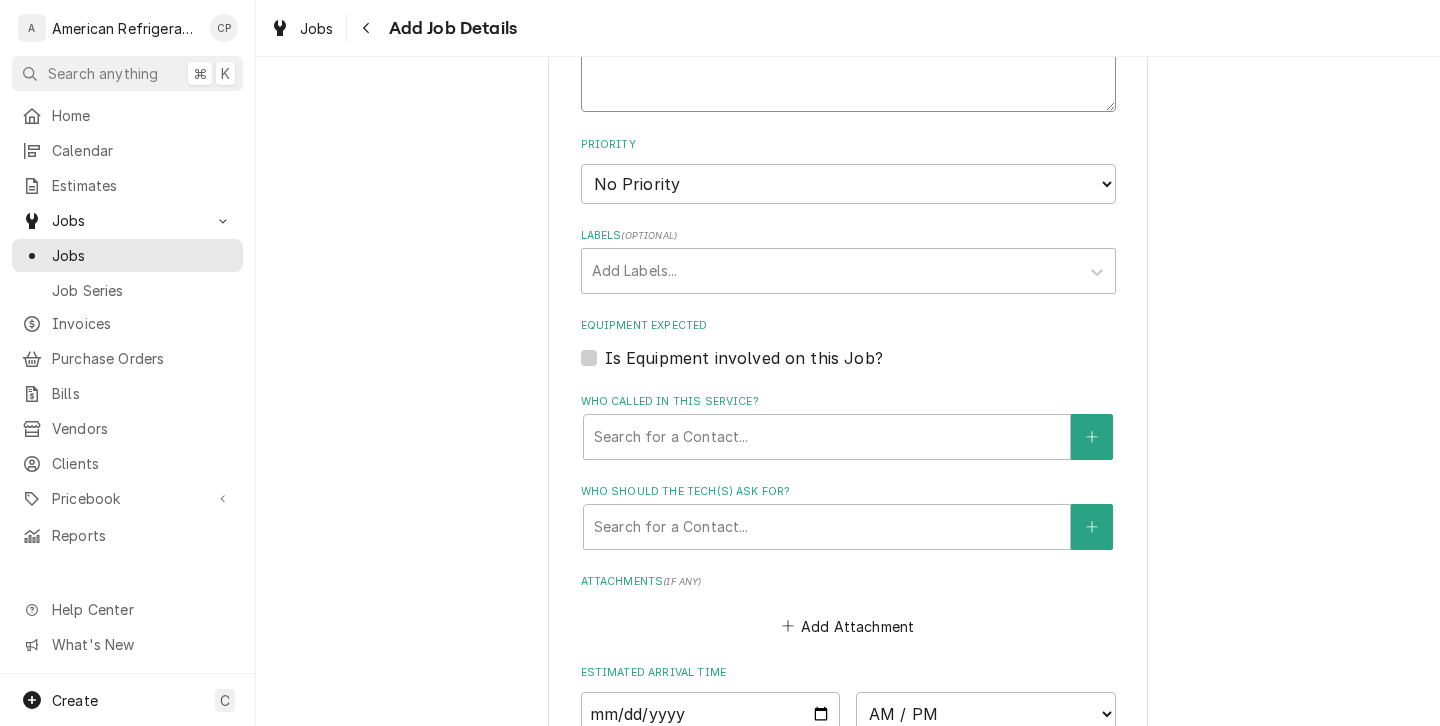 scroll, scrollTop: 1365, scrollLeft: 0, axis: vertical 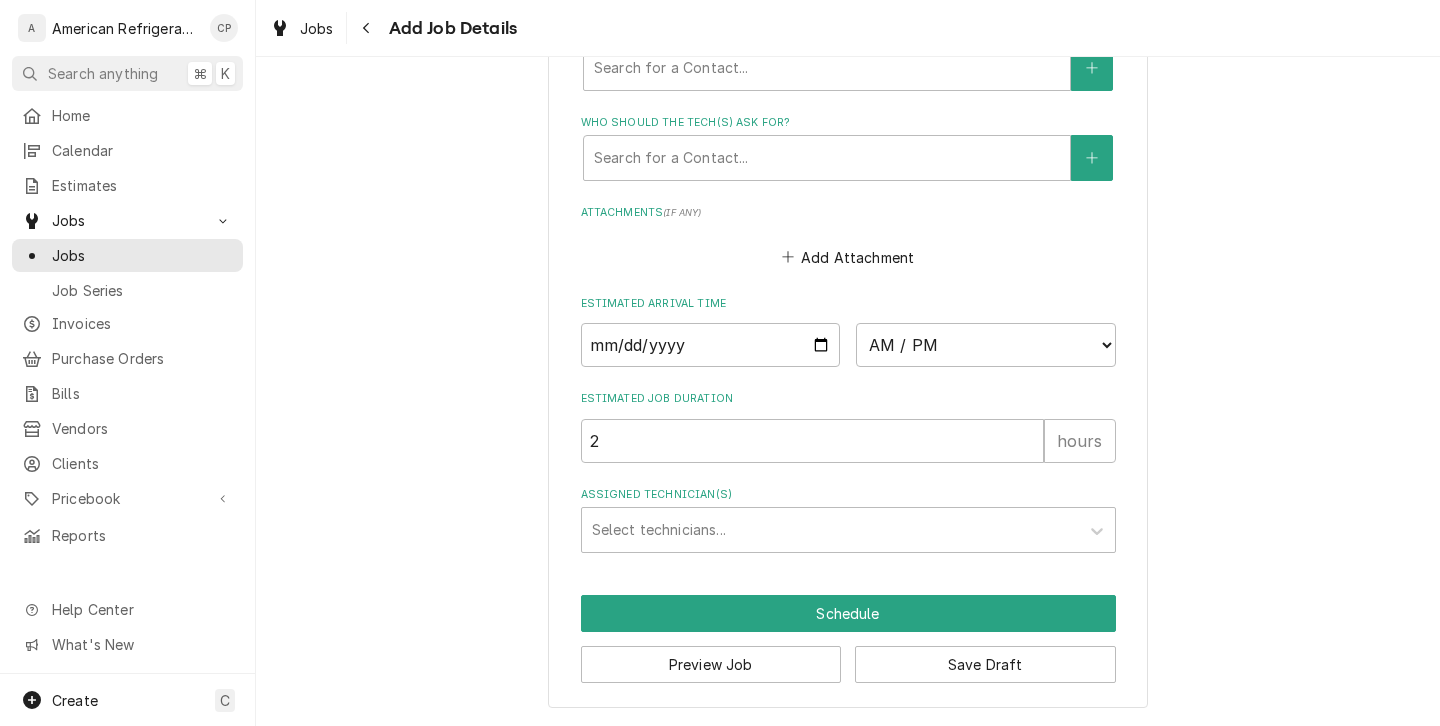 type on "Diagnose & call glenn" 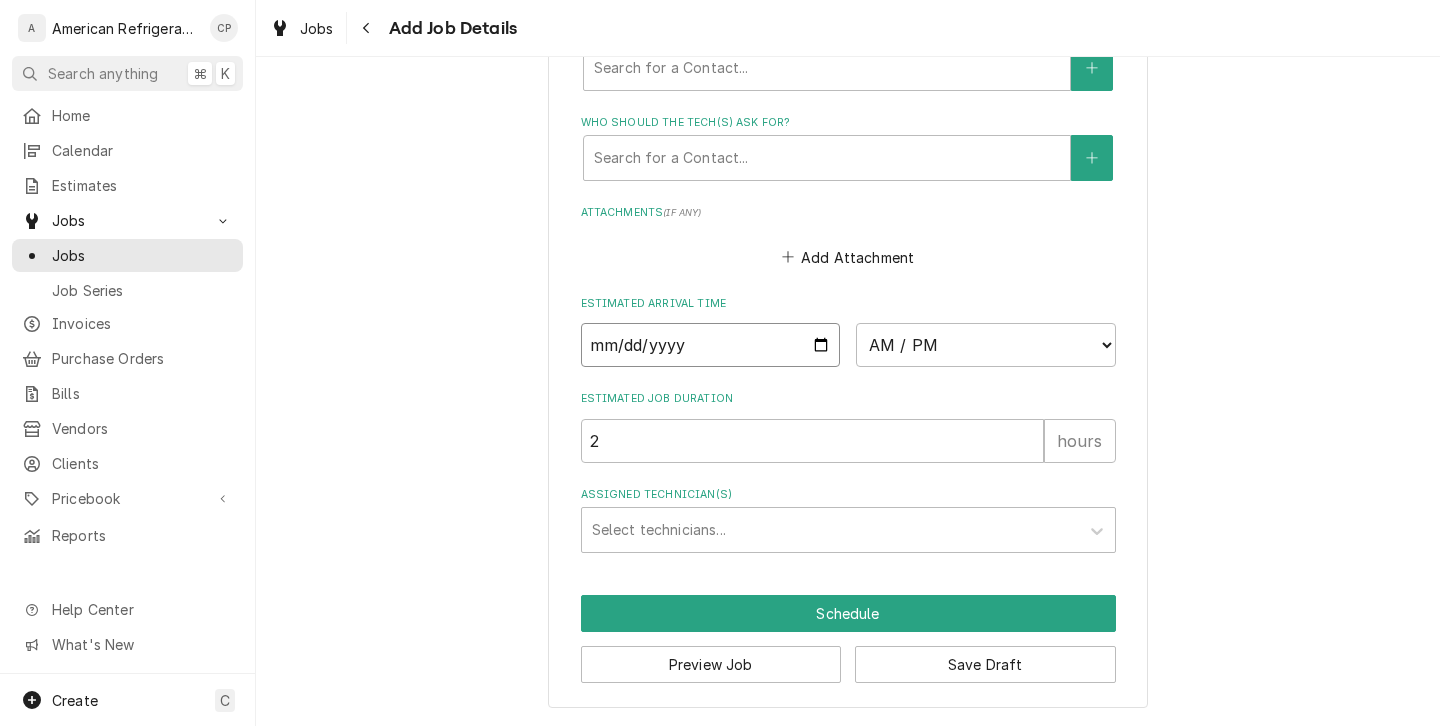 click at bounding box center [711, 345] 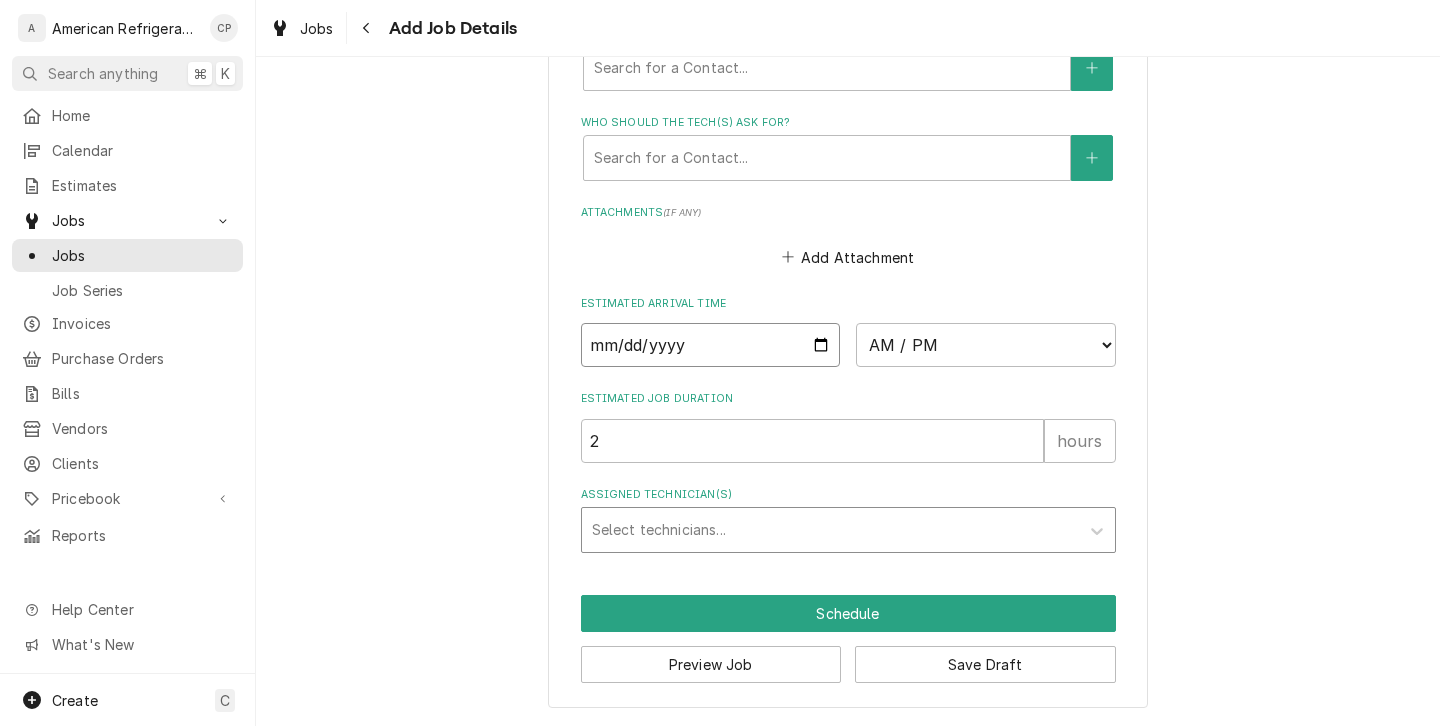 type on "x" 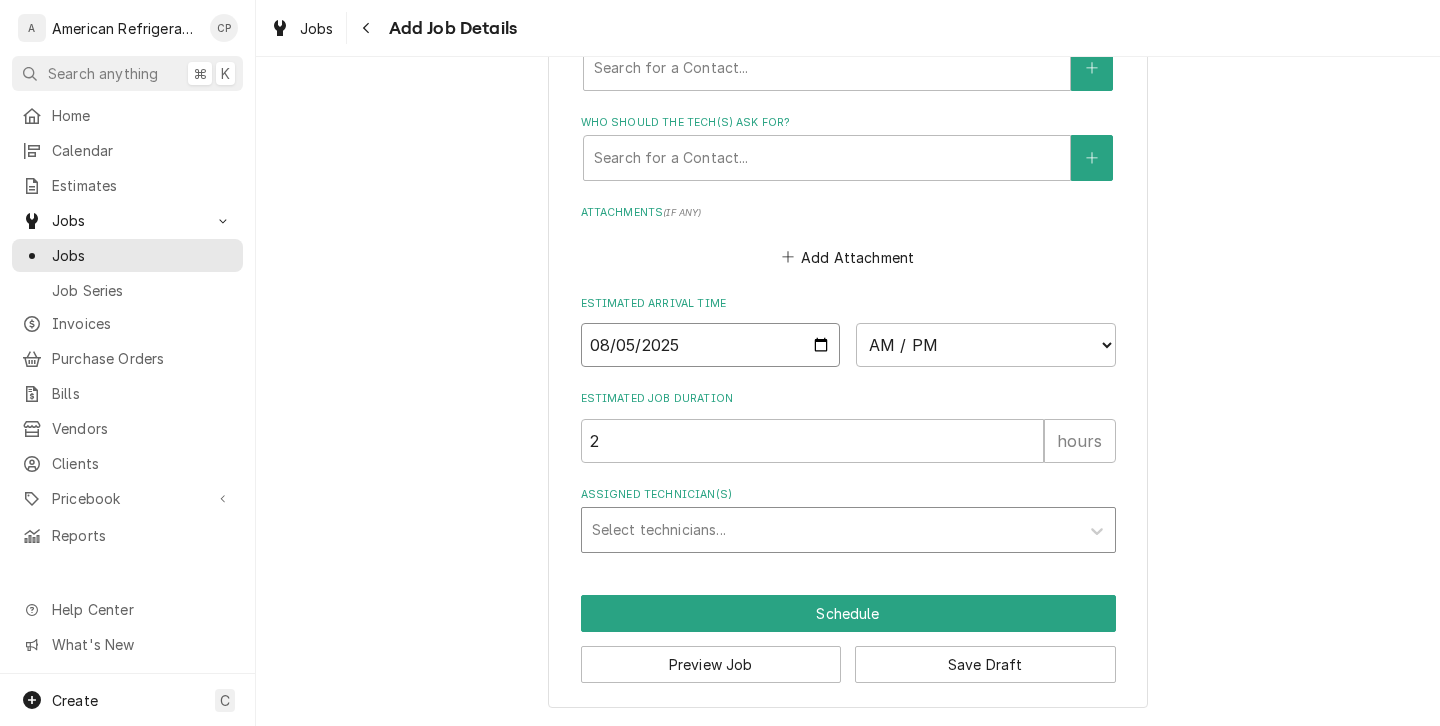 type on "2025-08-05" 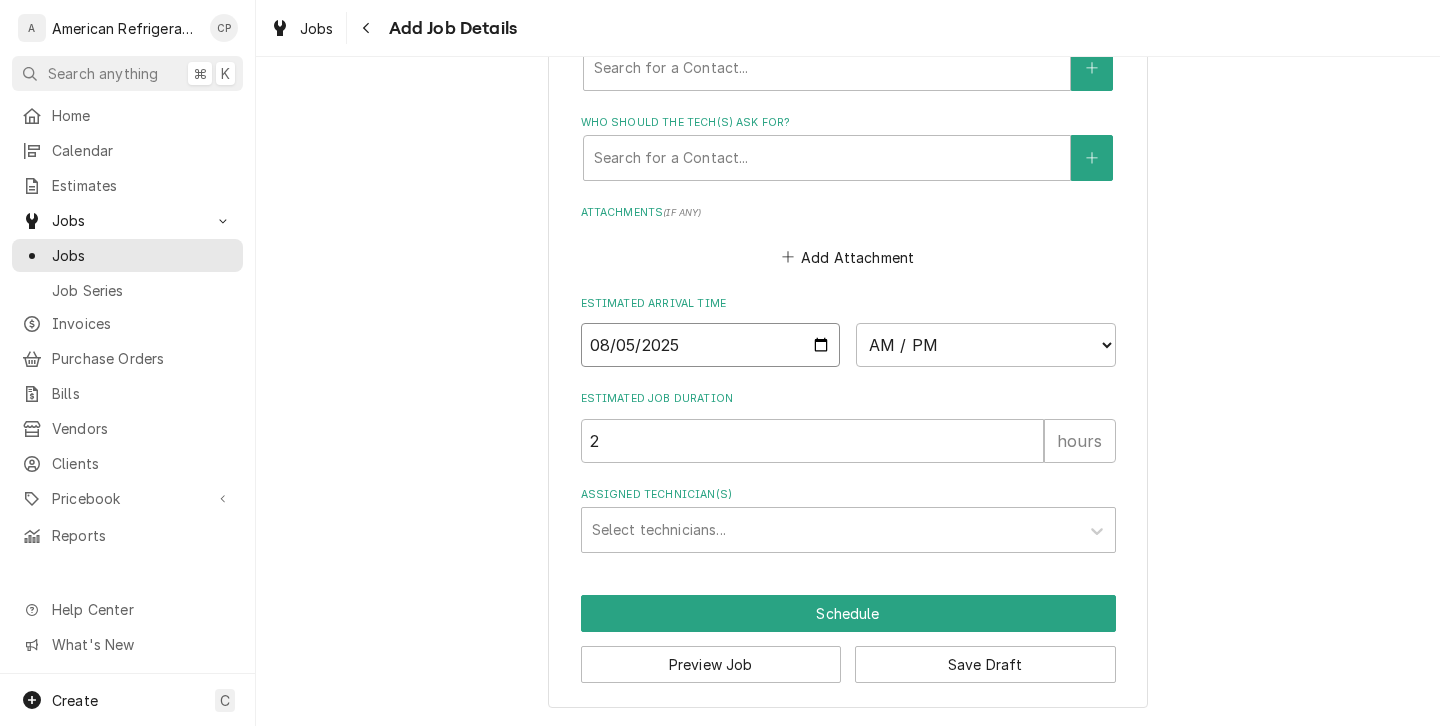 type on "x" 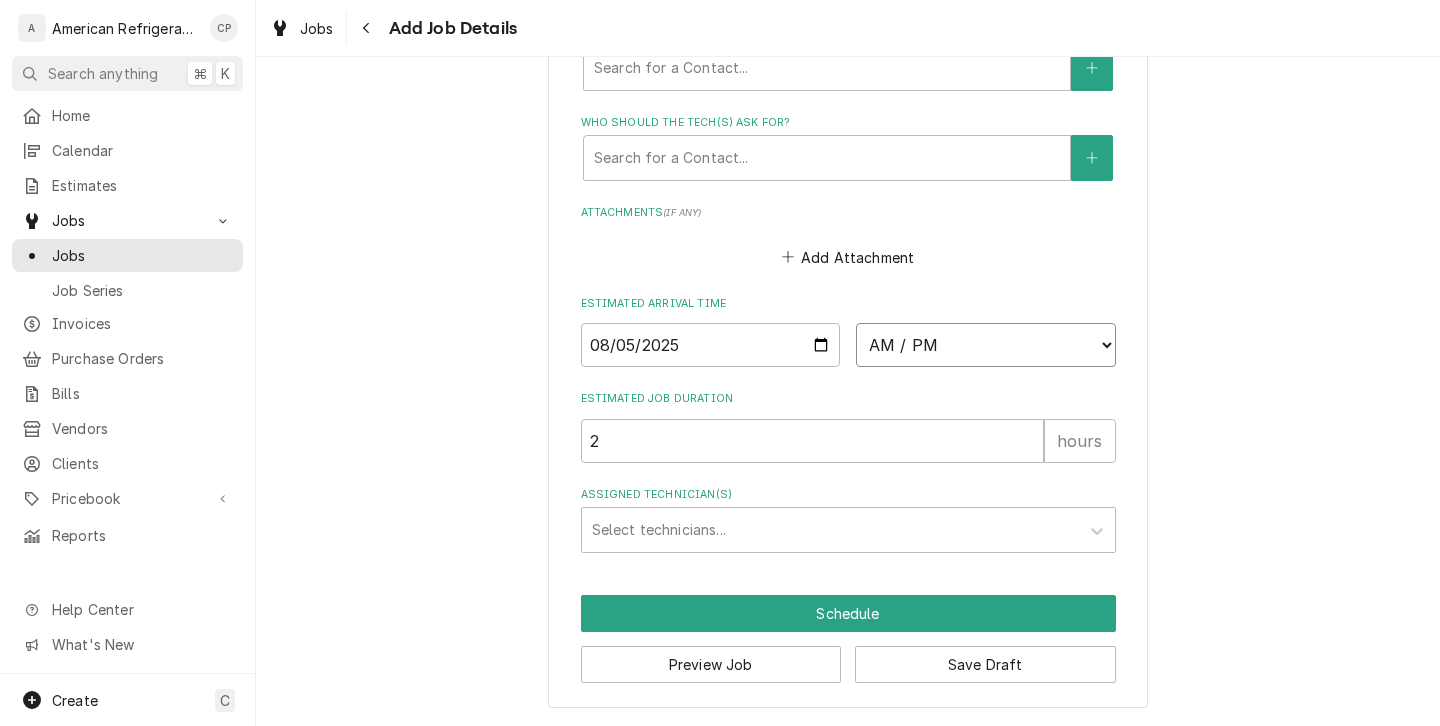 click on "AM / PM 6:00 AM 6:15 AM 6:30 AM 6:45 AM 7:00 AM 7:15 AM 7:30 AM 7:45 AM 8:00 AM 8:15 AM 8:30 AM 8:45 AM 9:00 AM 9:15 AM 9:30 AM 9:45 AM 10:00 AM 10:15 AM 10:30 AM 10:45 AM 11:00 AM 11:15 AM 11:30 AM 11:45 AM 12:00 PM 12:15 PM 12:30 PM 12:45 PM 1:00 PM 1:15 PM 1:30 PM 1:45 PM 2:00 PM 2:15 PM 2:30 PM 2:45 PM 3:00 PM 3:15 PM 3:30 PM 3:45 PM 4:00 PM 4:15 PM 4:30 PM 4:45 PM 5:00 PM 5:15 PM 5:30 PM 5:45 PM 6:00 PM 6:15 PM 6:30 PM 6:45 PM 7:00 PM 7:15 PM 7:30 PM 7:45 PM 8:00 PM 8:15 PM 8:30 PM 8:45 PM 9:00 PM 9:15 PM 9:30 PM 9:45 PM 10:00 PM 10:15 PM 10:30 PM 10:45 PM 11:00 PM 11:15 PM 11:30 PM 11:45 PM 12:00 AM 12:15 AM 12:30 AM 12:45 AM 1:00 AM 1:15 AM 1:30 AM 1:45 AM 2:00 AM 2:15 AM 2:30 AM 2:45 AM 3:00 AM 3:15 AM 3:30 AM 3:45 AM 4:00 AM 4:15 AM 4:30 AM 4:45 AM 5:00 AM 5:15 AM 5:30 AM 5:45 AM" at bounding box center (986, 345) 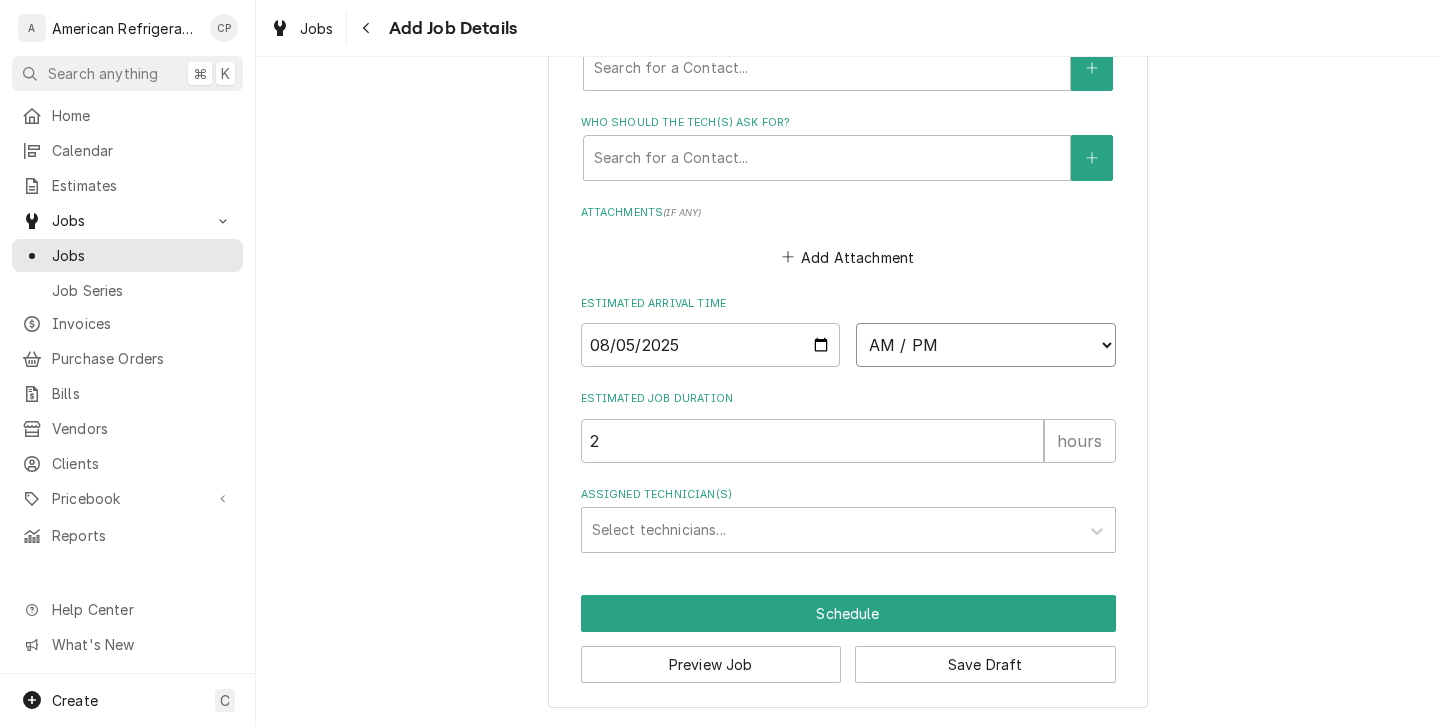 click on "AM / PM 6:00 AM 6:15 AM 6:30 AM 6:45 AM 7:00 AM 7:15 AM 7:30 AM 7:45 AM 8:00 AM 8:15 AM 8:30 AM 8:45 AM 9:00 AM 9:15 AM 9:30 AM 9:45 AM 10:00 AM 10:15 AM 10:30 AM 10:45 AM 11:00 AM 11:15 AM 11:30 AM 11:45 AM 12:00 PM 12:15 PM 12:30 PM 12:45 PM 1:00 PM 1:15 PM 1:30 PM 1:45 PM 2:00 PM 2:15 PM 2:30 PM 2:45 PM 3:00 PM 3:15 PM 3:30 PM 3:45 PM 4:00 PM 4:15 PM 4:30 PM 4:45 PM 5:00 PM 5:15 PM 5:30 PM 5:45 PM 6:00 PM 6:15 PM 6:30 PM 6:45 PM 7:00 PM 7:15 PM 7:30 PM 7:45 PM 8:00 PM 8:15 PM 8:30 PM 8:45 PM 9:00 PM 9:15 PM 9:30 PM 9:45 PM 10:00 PM 10:15 PM 10:30 PM 10:45 PM 11:00 PM 11:15 PM 11:30 PM 11:45 PM 12:00 AM 12:15 AM 12:30 AM 12:45 AM 1:00 AM 1:15 AM 1:30 AM 1:45 AM 2:00 AM 2:15 AM 2:30 AM 2:45 AM 3:00 AM 3:15 AM 3:30 AM 3:45 AM 4:00 AM 4:15 AM 4:30 AM 4:45 AM 5:00 AM 5:15 AM 5:30 AM 5:45 AM" at bounding box center [986, 345] 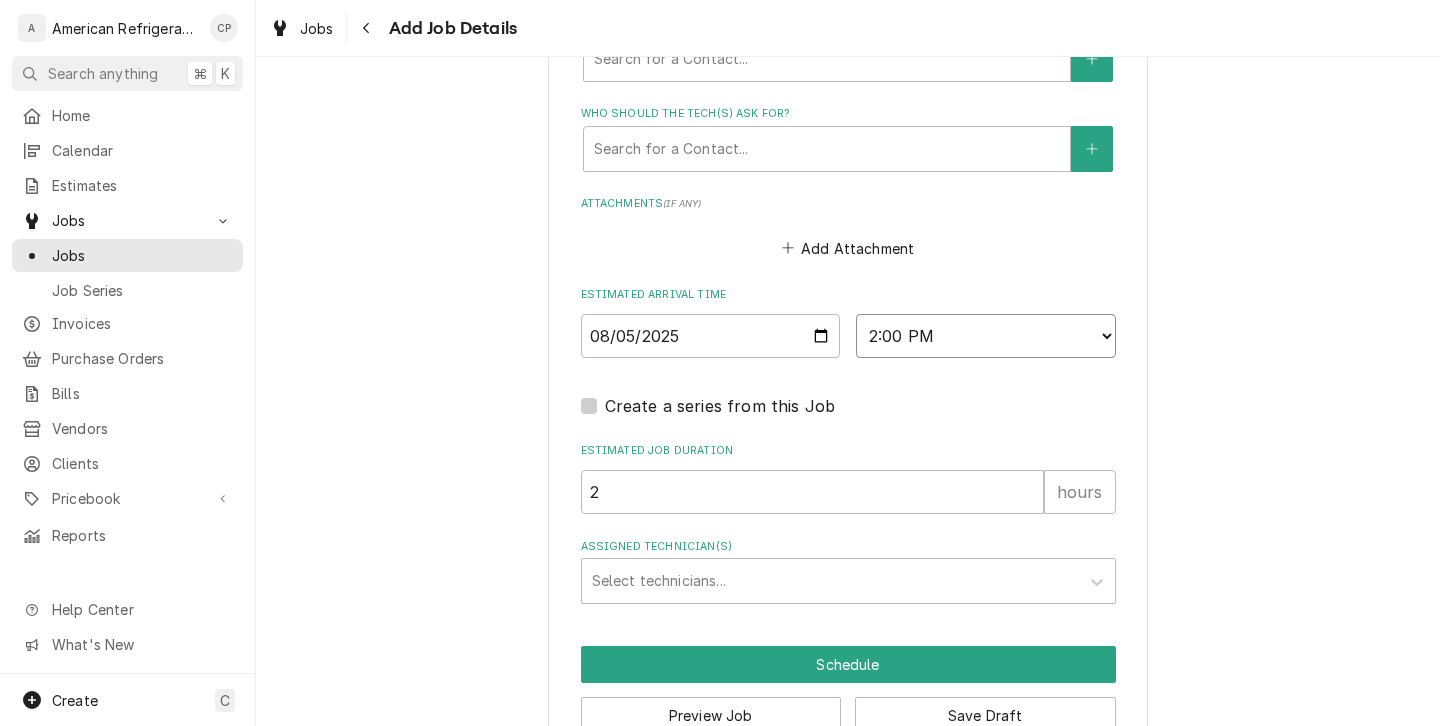 scroll, scrollTop: 1425, scrollLeft: 0, axis: vertical 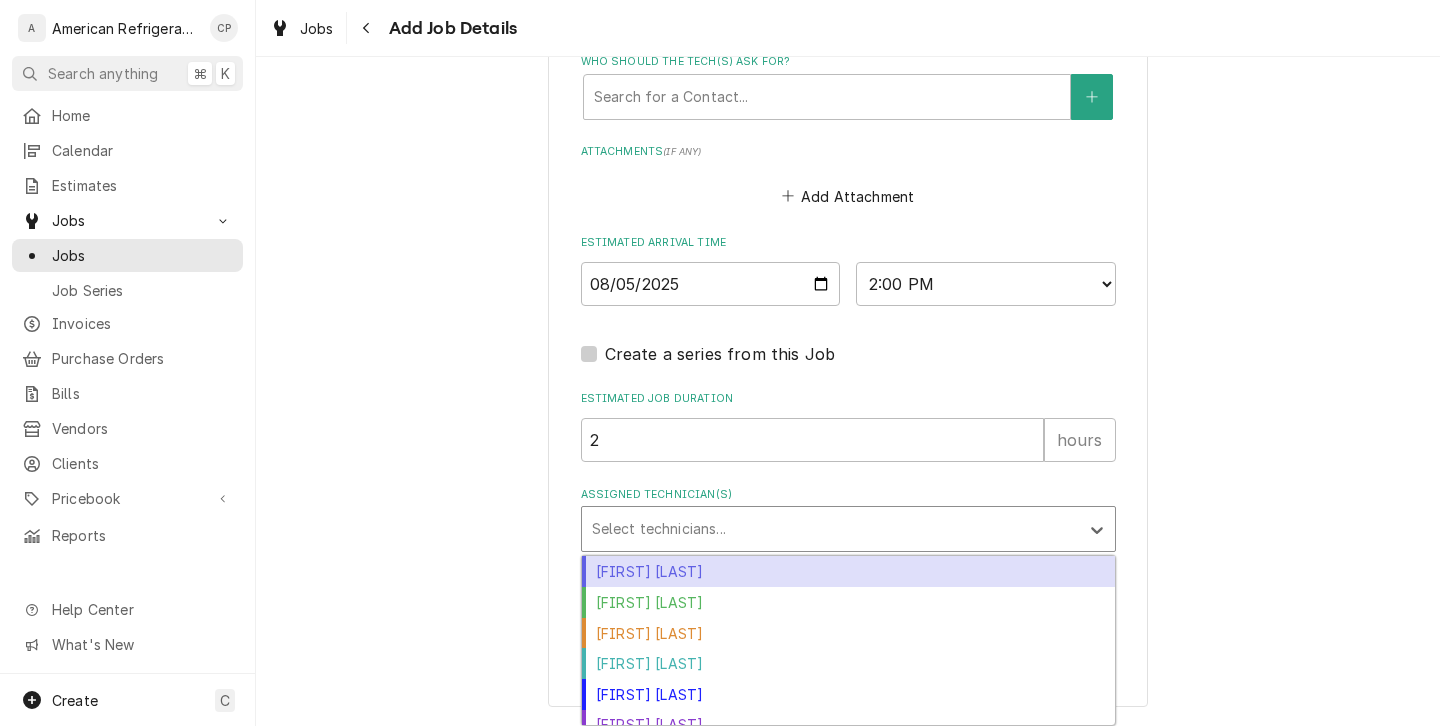 click at bounding box center (830, 529) 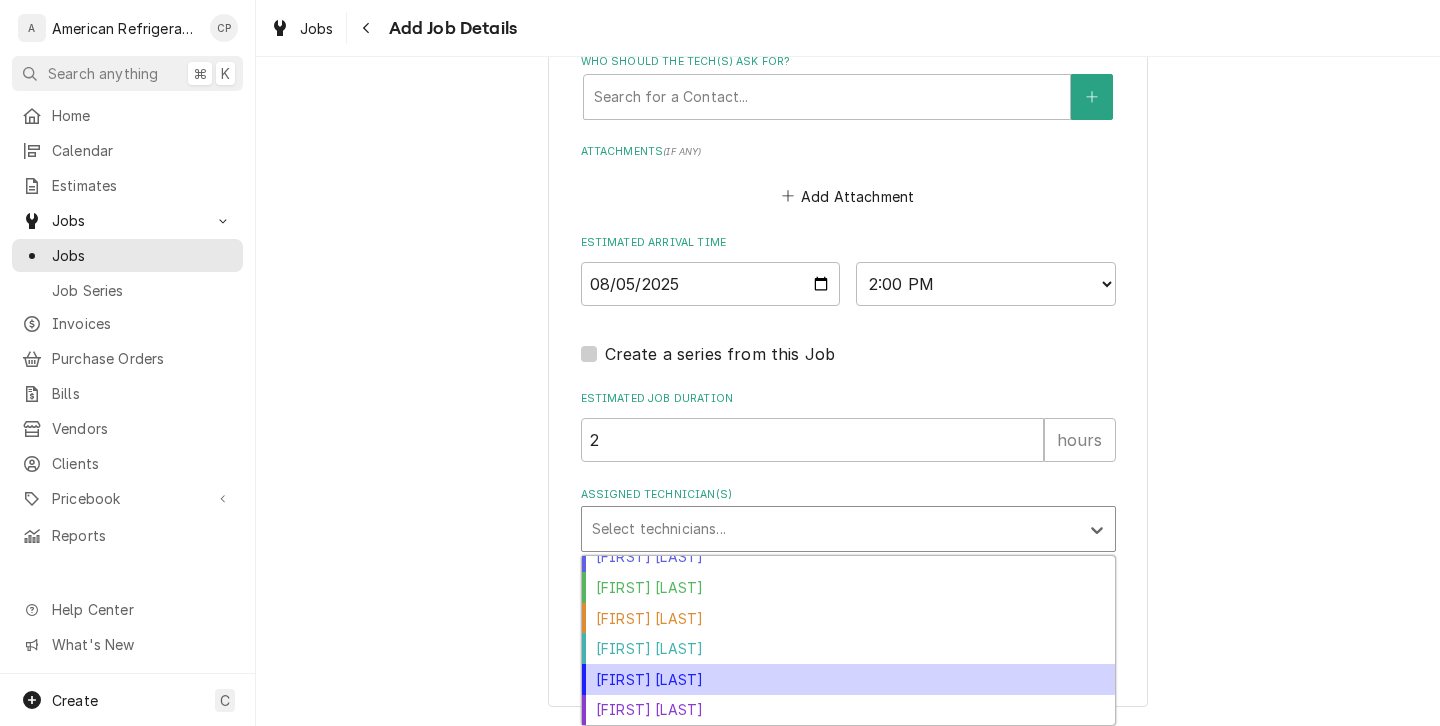 scroll, scrollTop: 15, scrollLeft: 0, axis: vertical 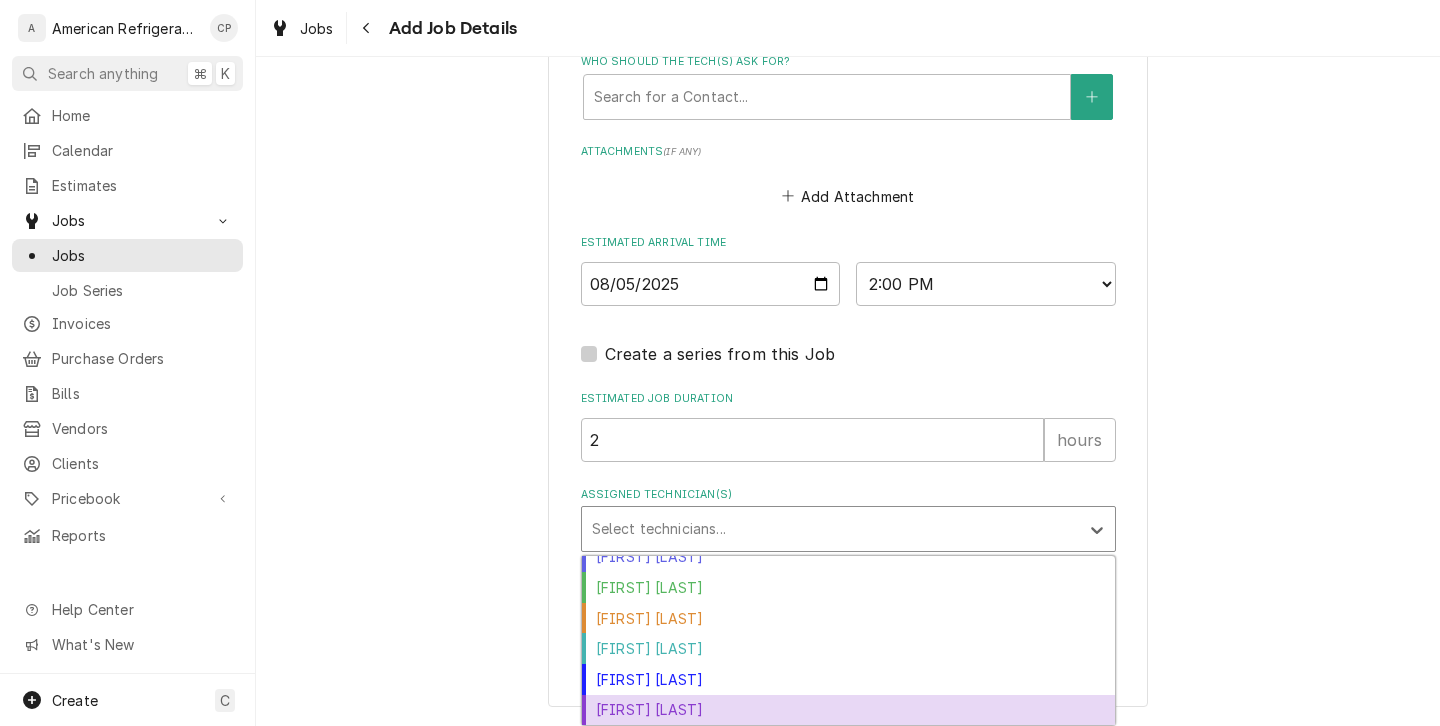 click on "Richard Wirick" at bounding box center [848, 710] 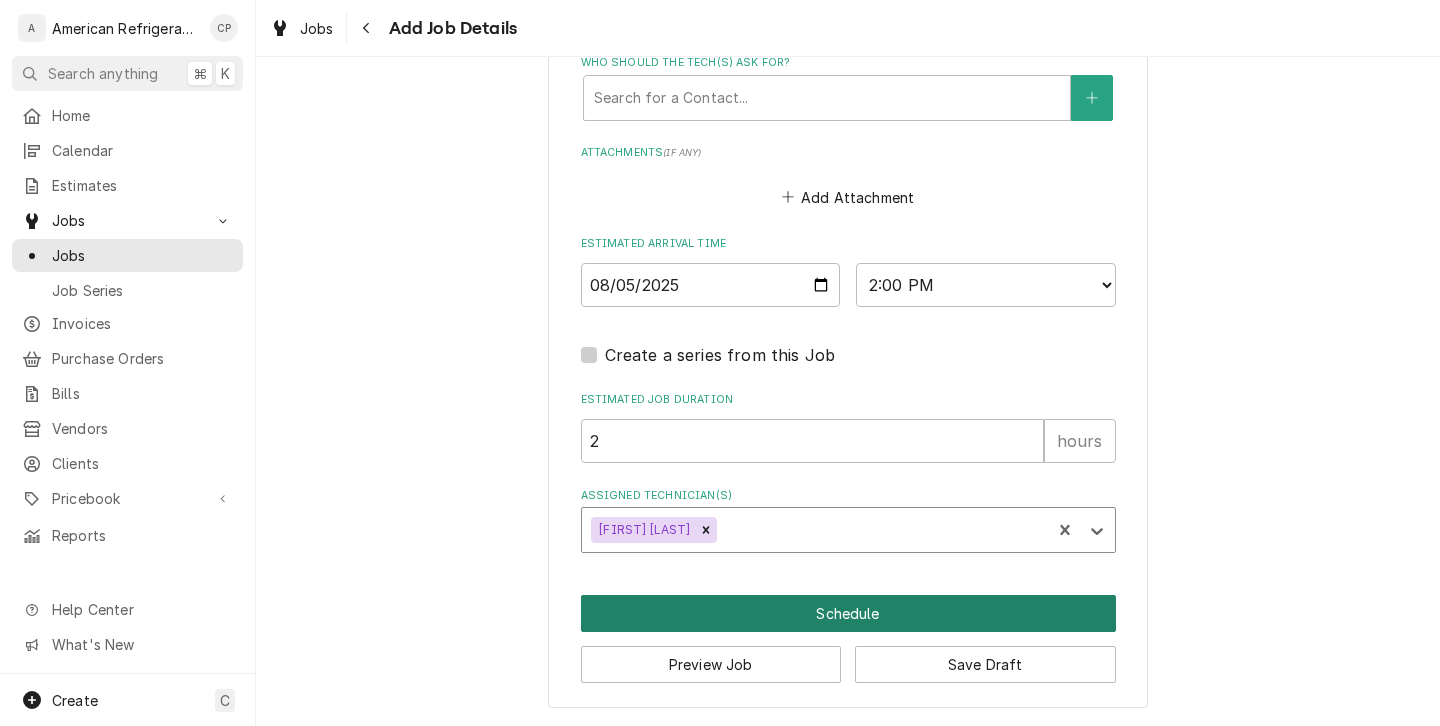 click on "Schedule" at bounding box center [848, 613] 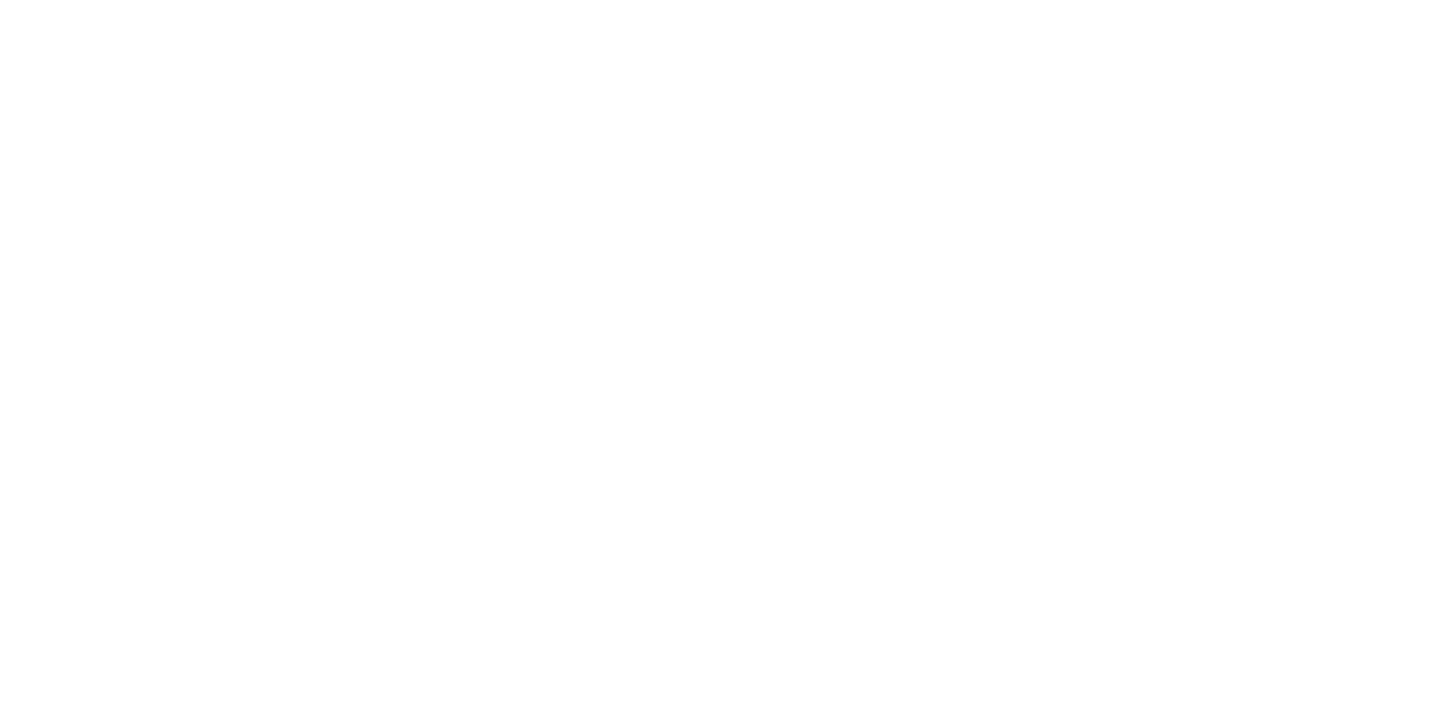 scroll, scrollTop: 0, scrollLeft: 0, axis: both 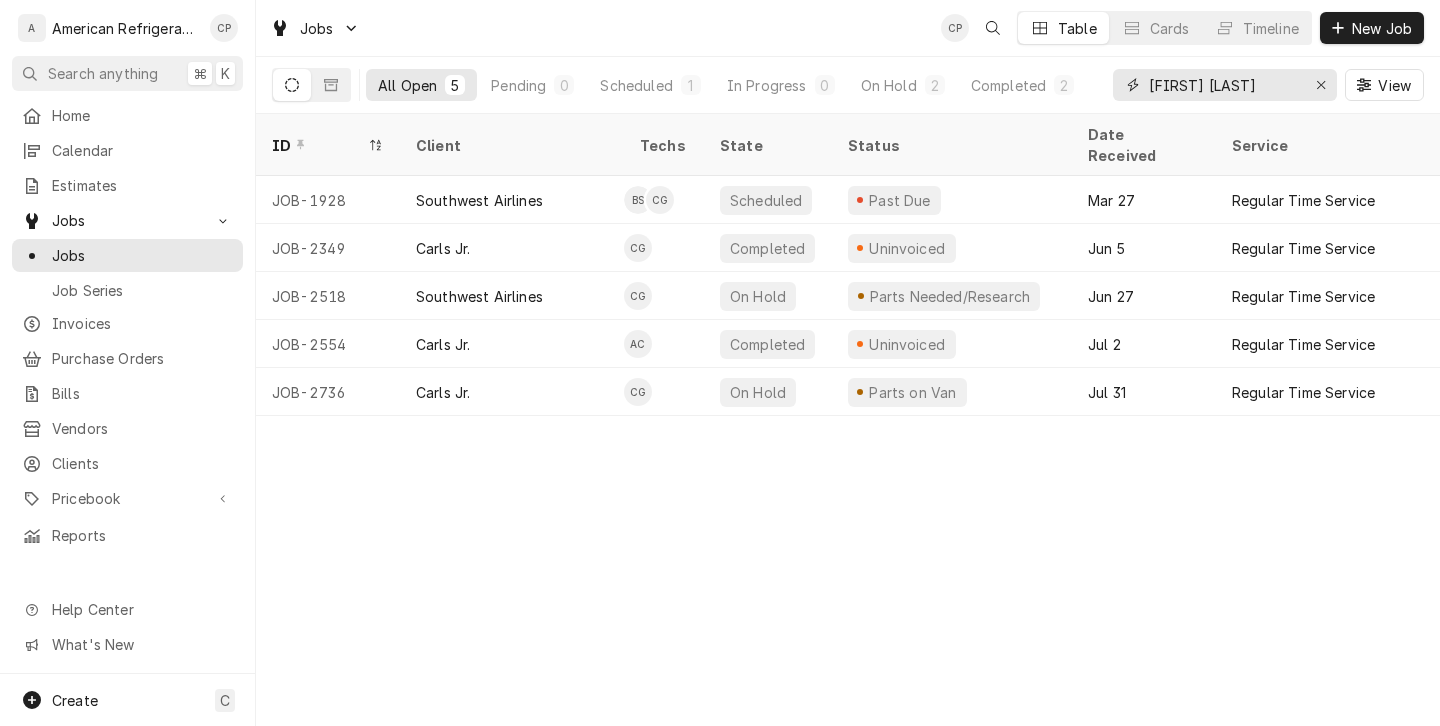 click on "[FIRST] [LAST]" at bounding box center (1224, 85) 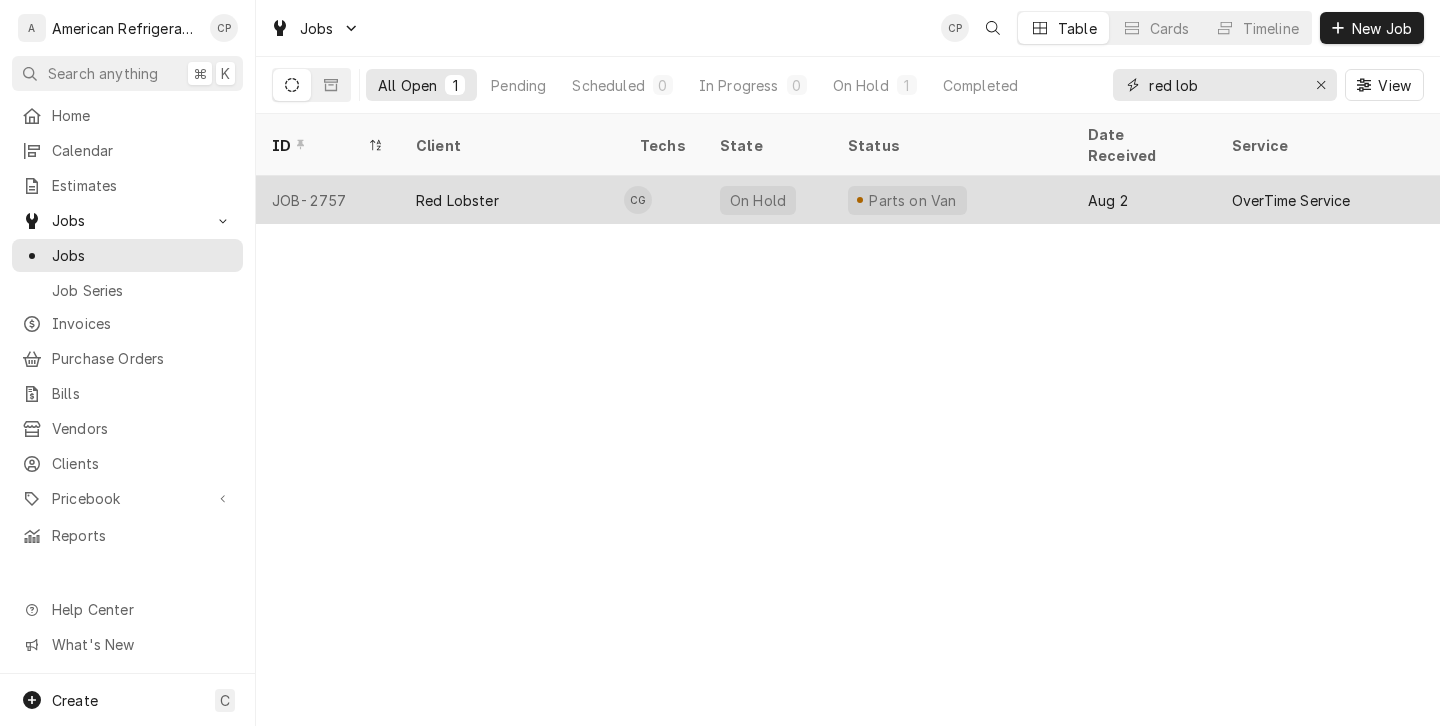 type on "red lob" 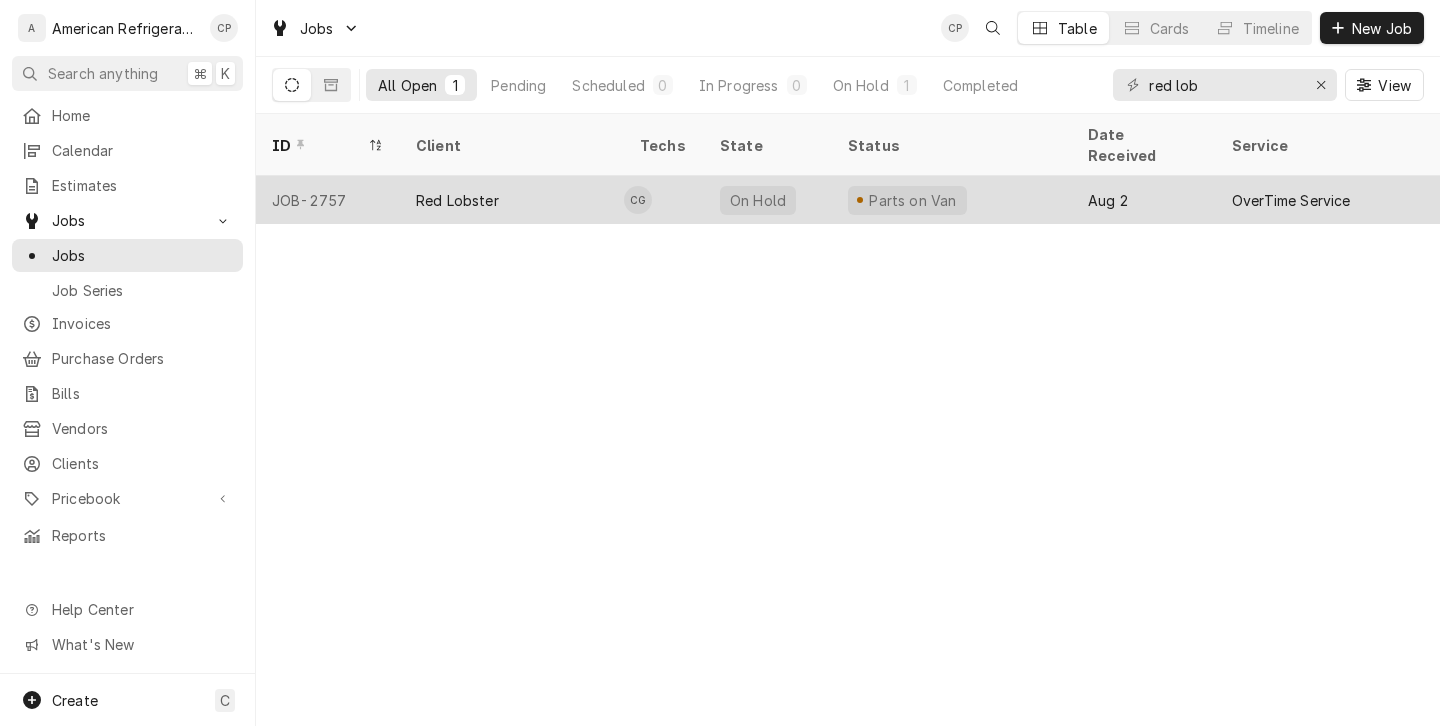 click on "CG" at bounding box center (664, 200) 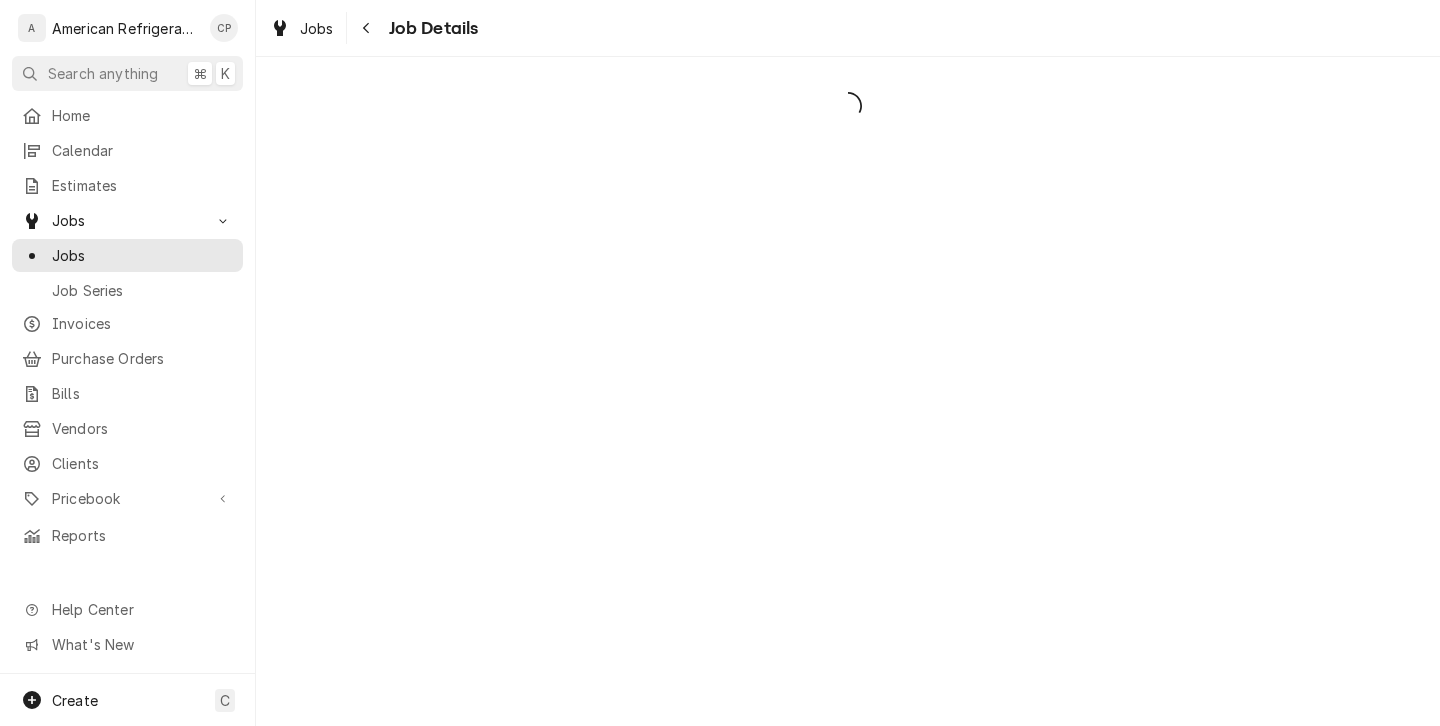 scroll, scrollTop: 0, scrollLeft: 0, axis: both 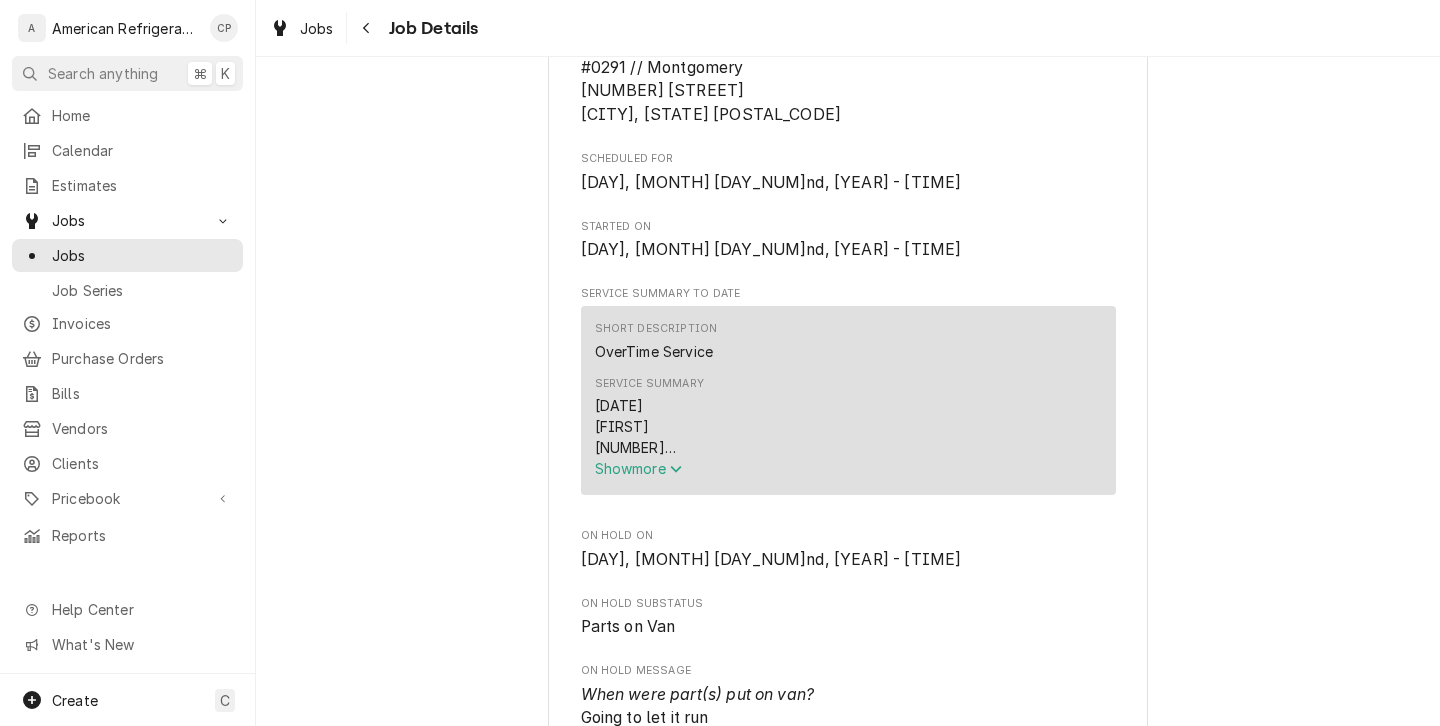 click on "Show  more" at bounding box center (639, 468) 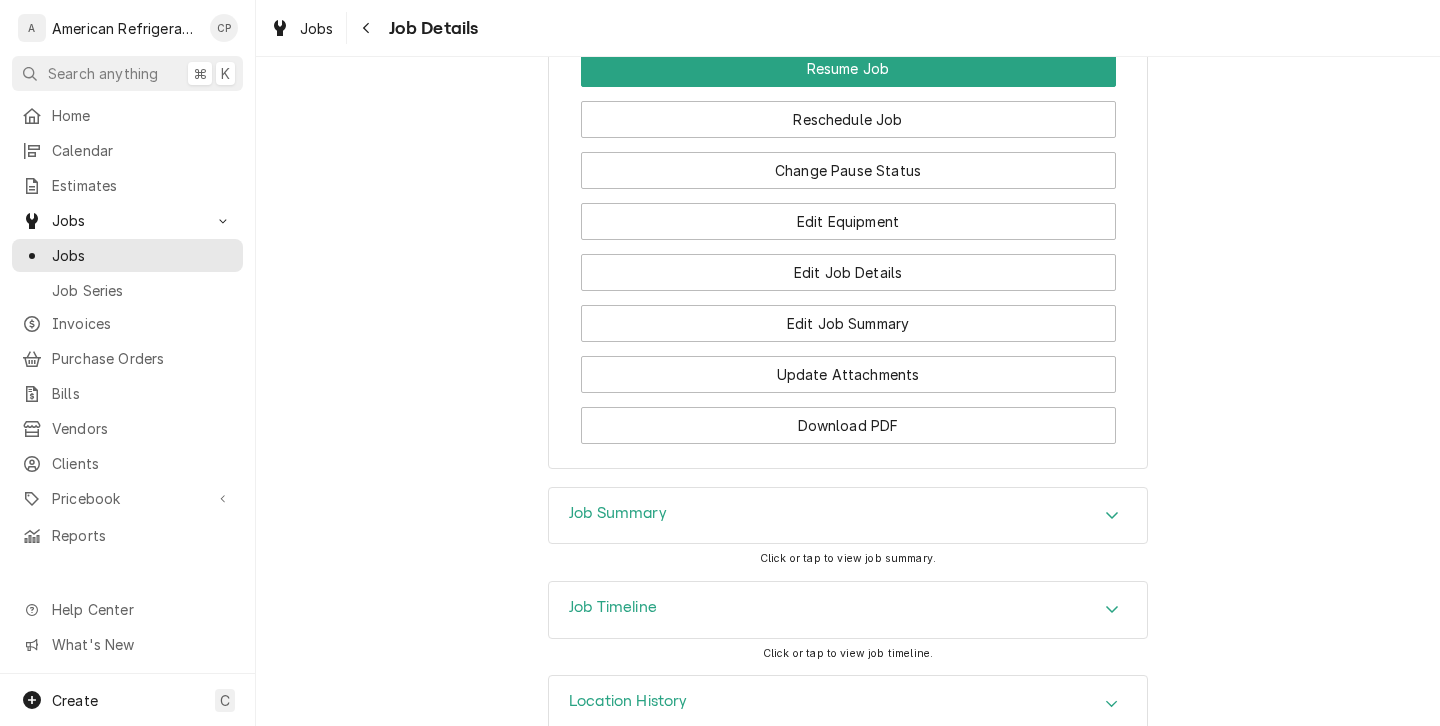 scroll, scrollTop: 2045, scrollLeft: 0, axis: vertical 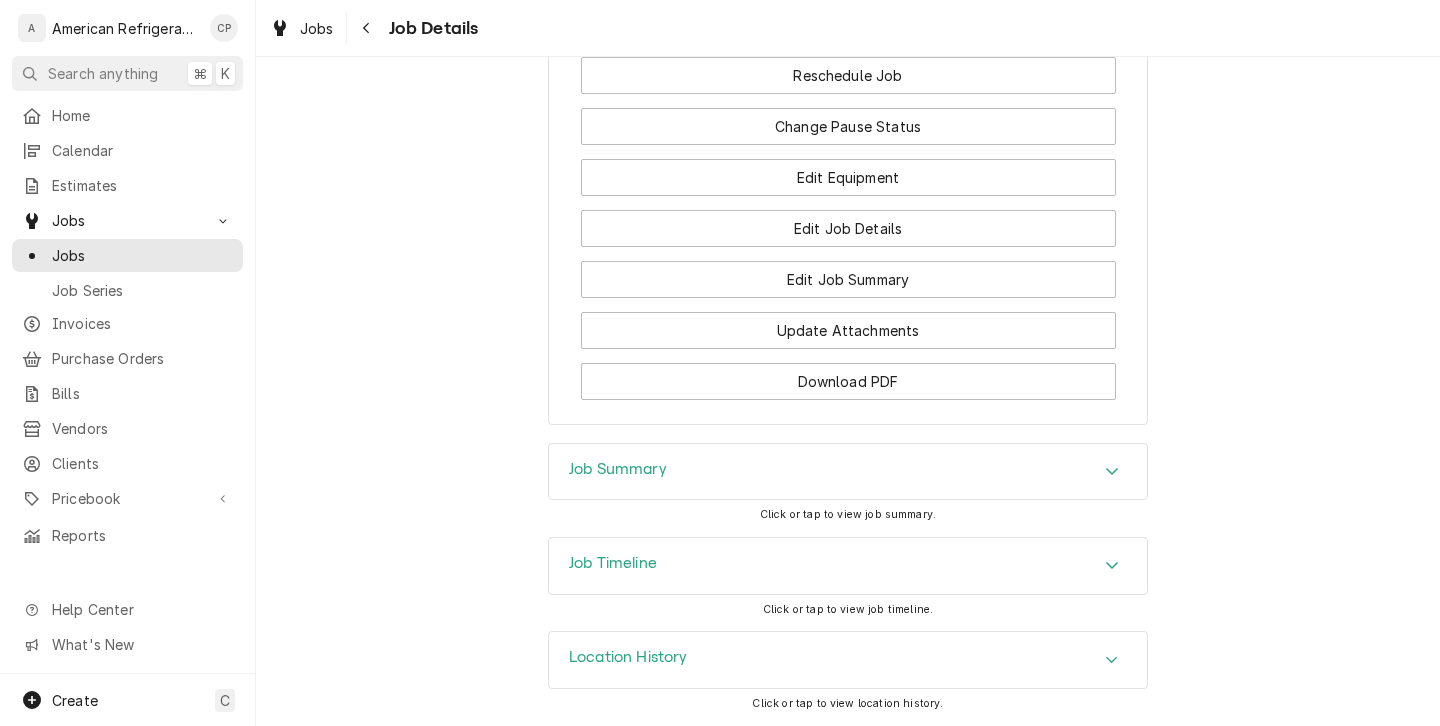 click on "Update Attachments" at bounding box center (848, 323) 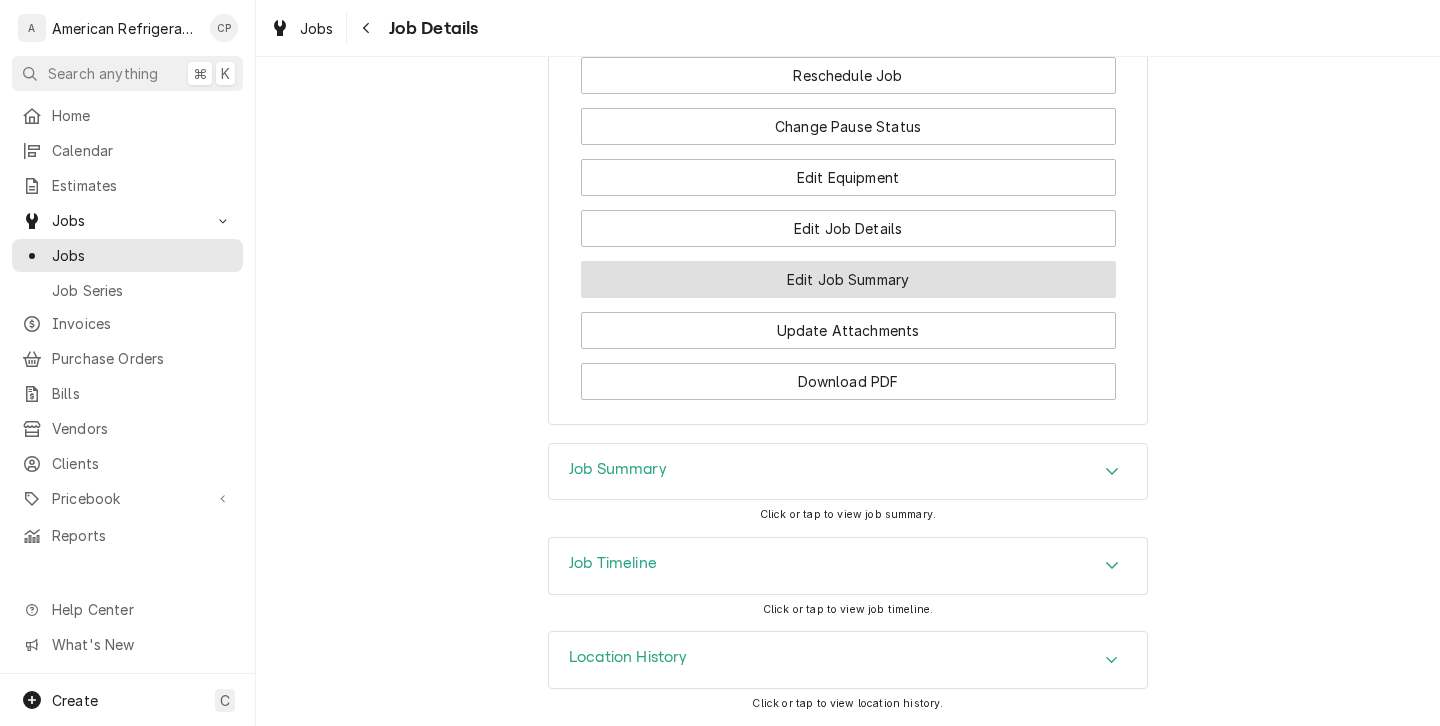 click on "Edit Job Summary" at bounding box center [848, 279] 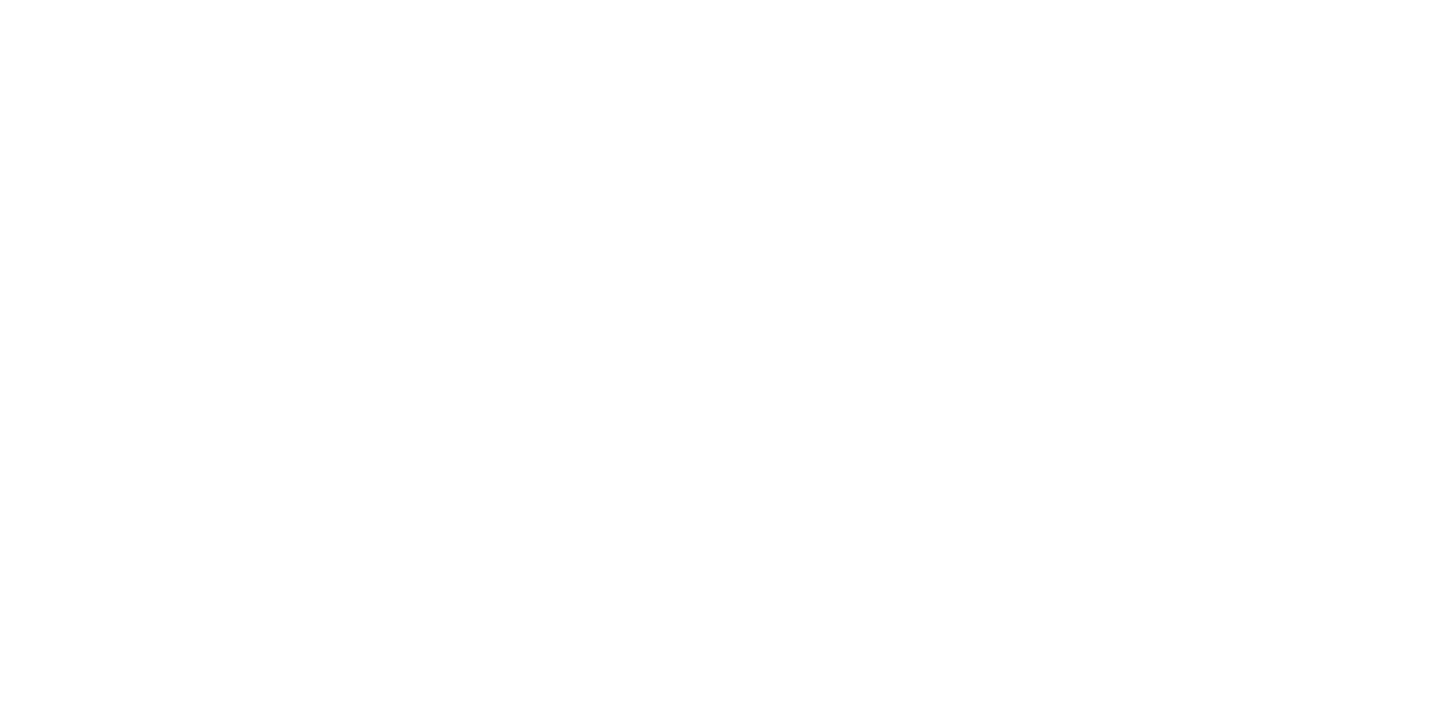scroll, scrollTop: 0, scrollLeft: 0, axis: both 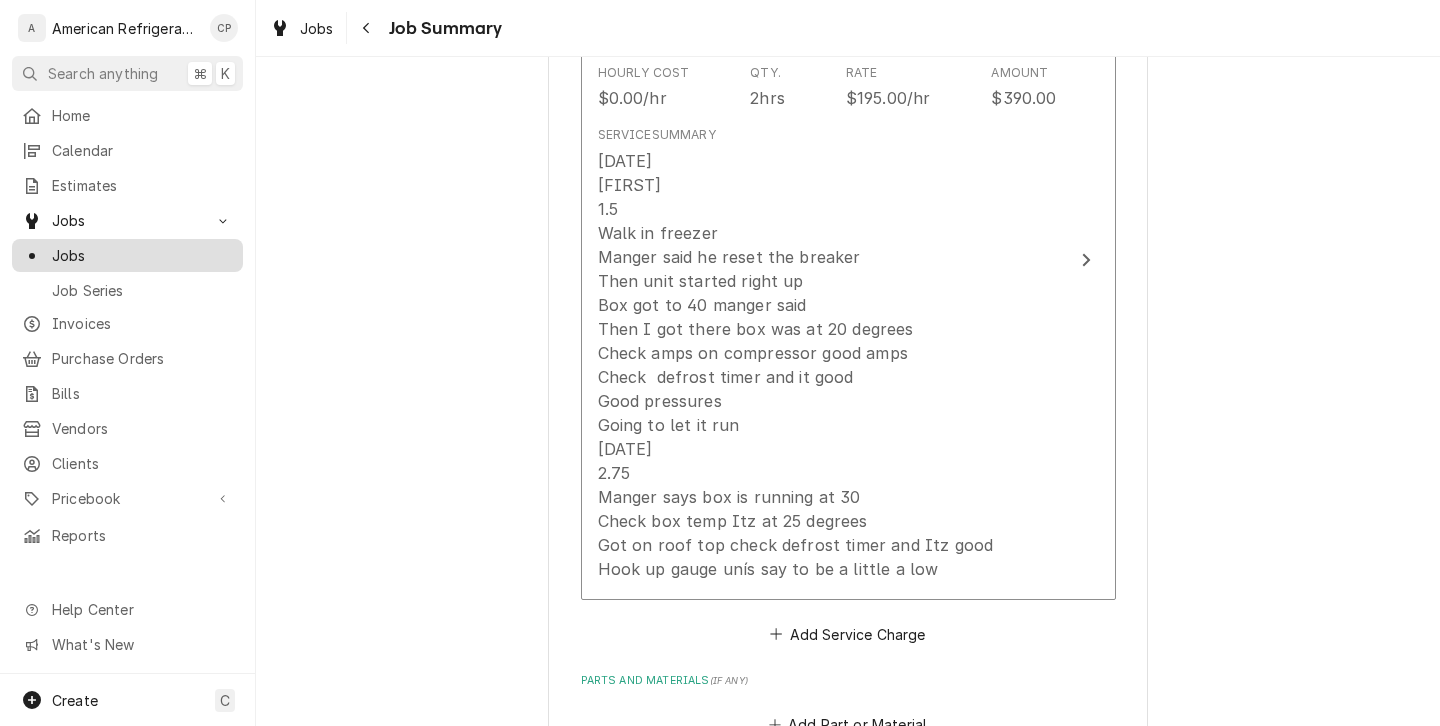 click on "Jobs" at bounding box center (142, 255) 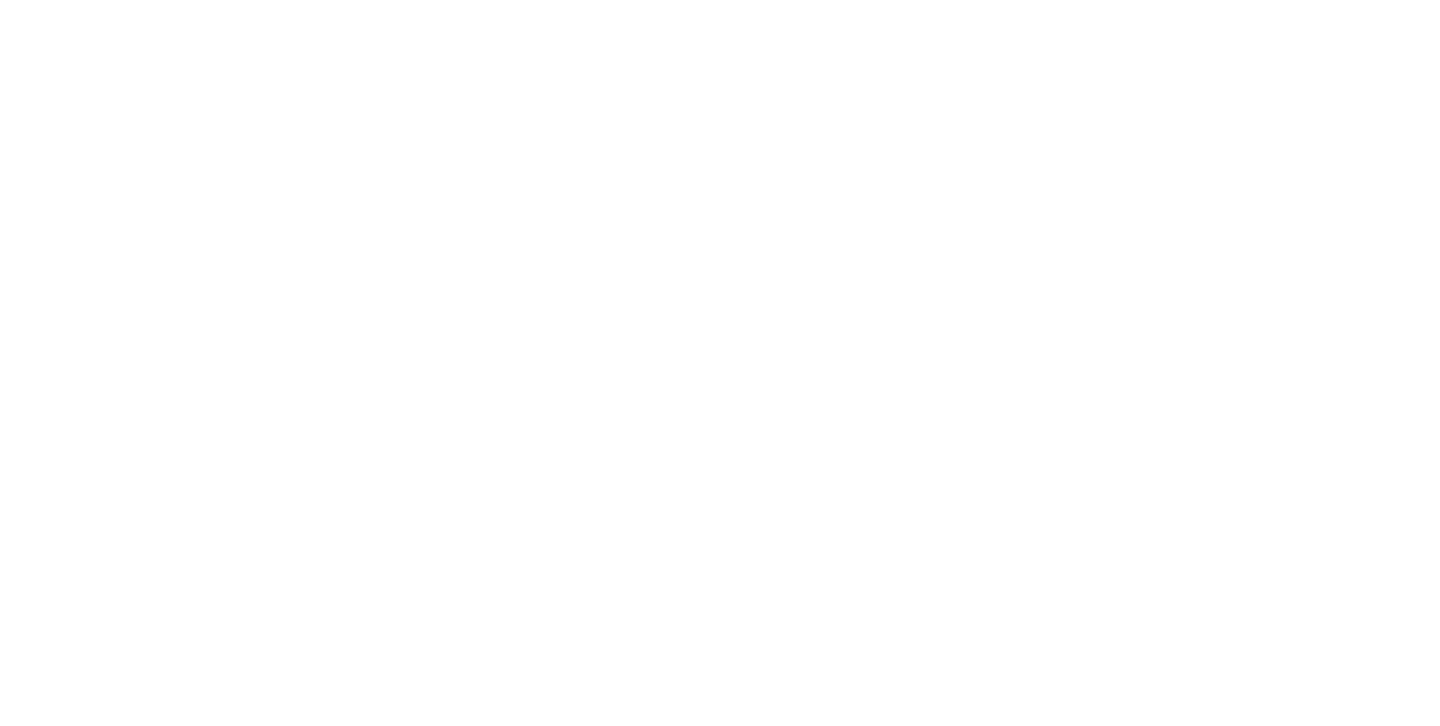 scroll, scrollTop: 0, scrollLeft: 0, axis: both 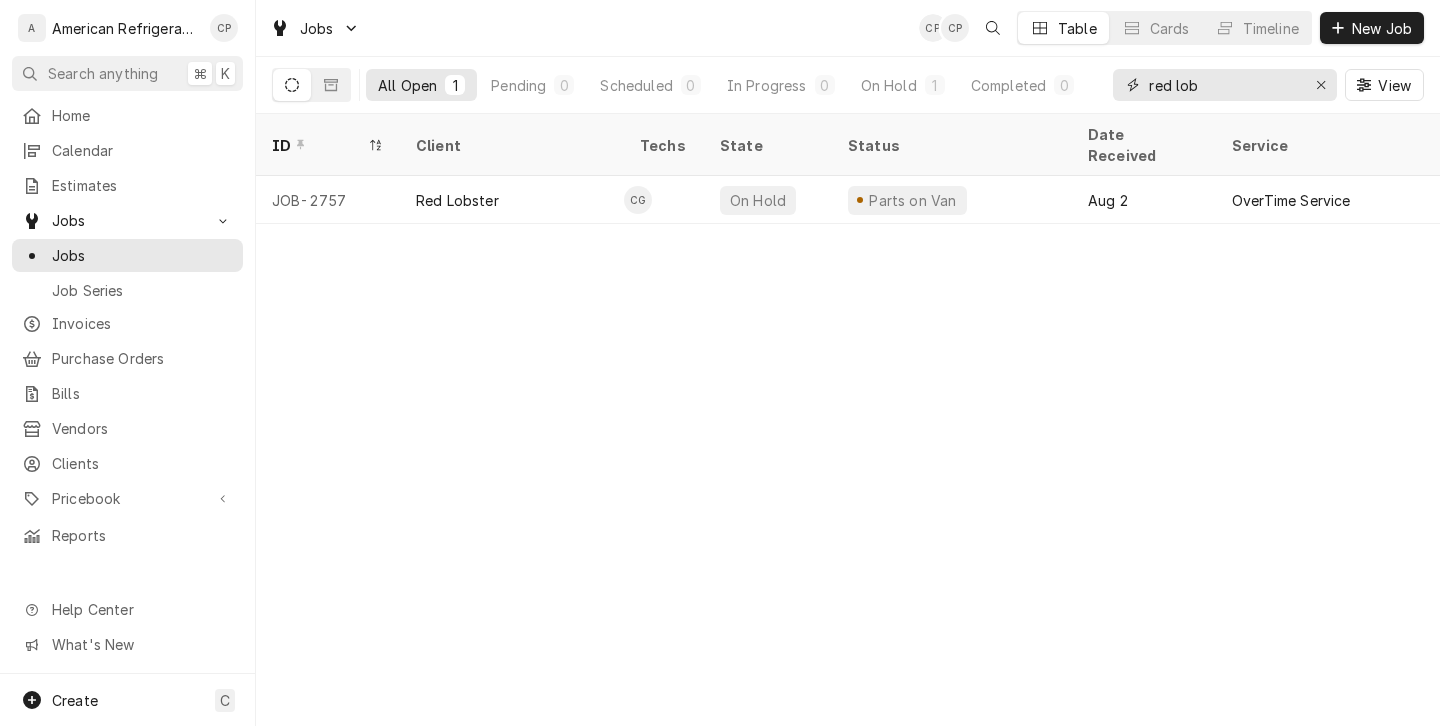 click on "red lob" at bounding box center (1224, 85) 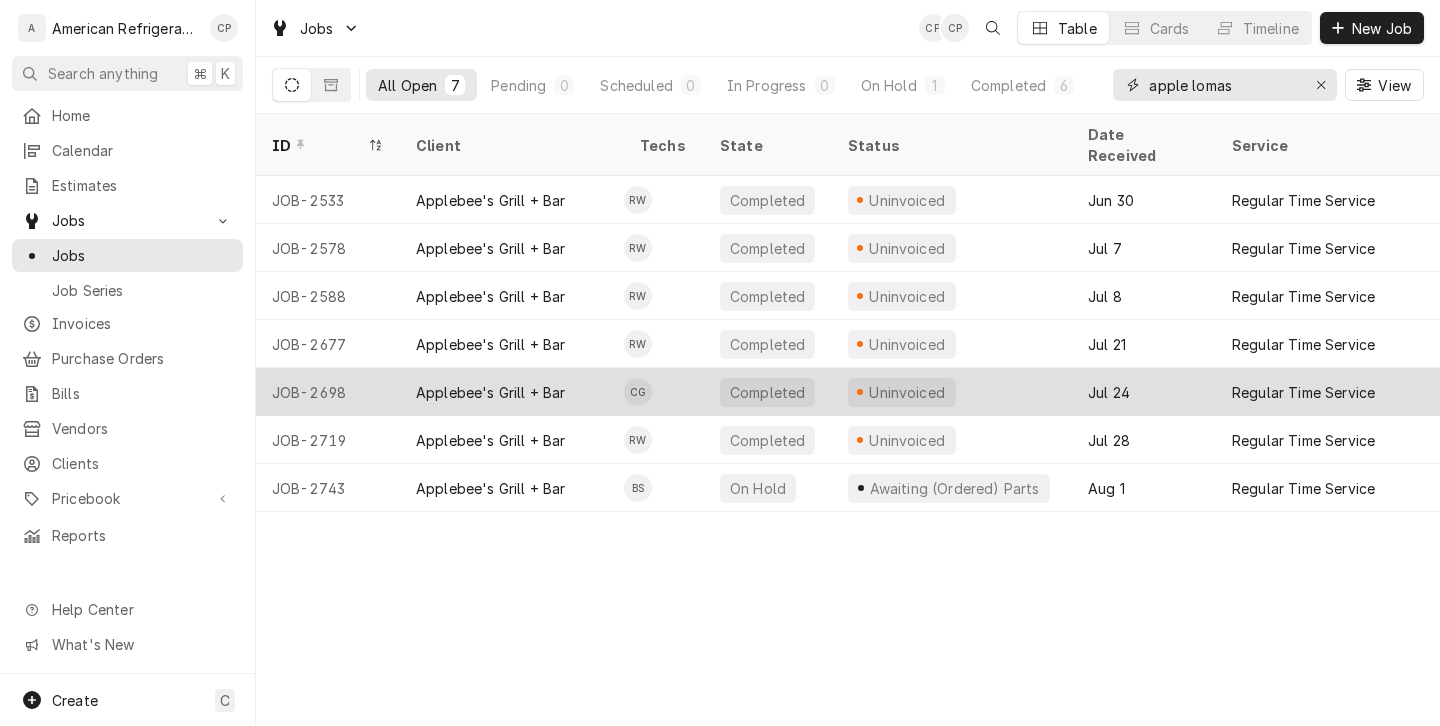 type on "apple lomas" 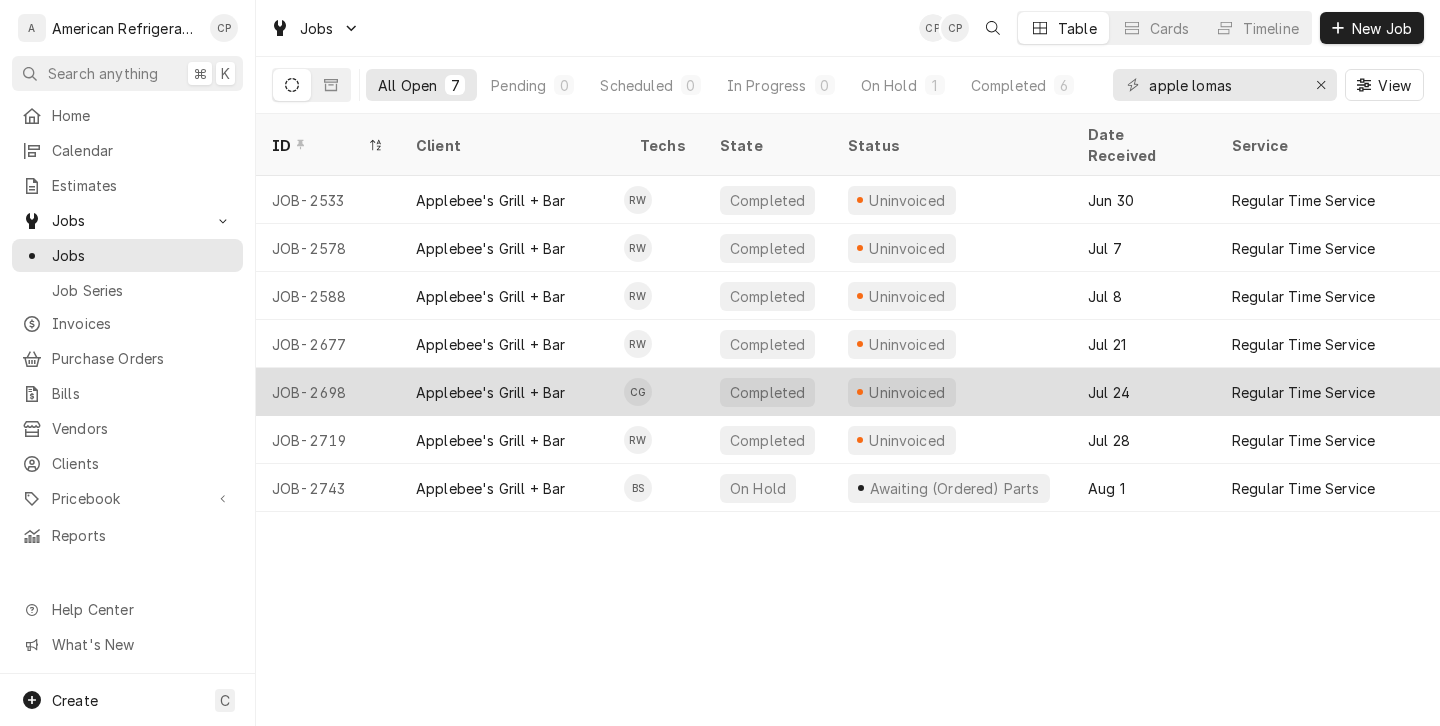 click on "CG" at bounding box center (664, 392) 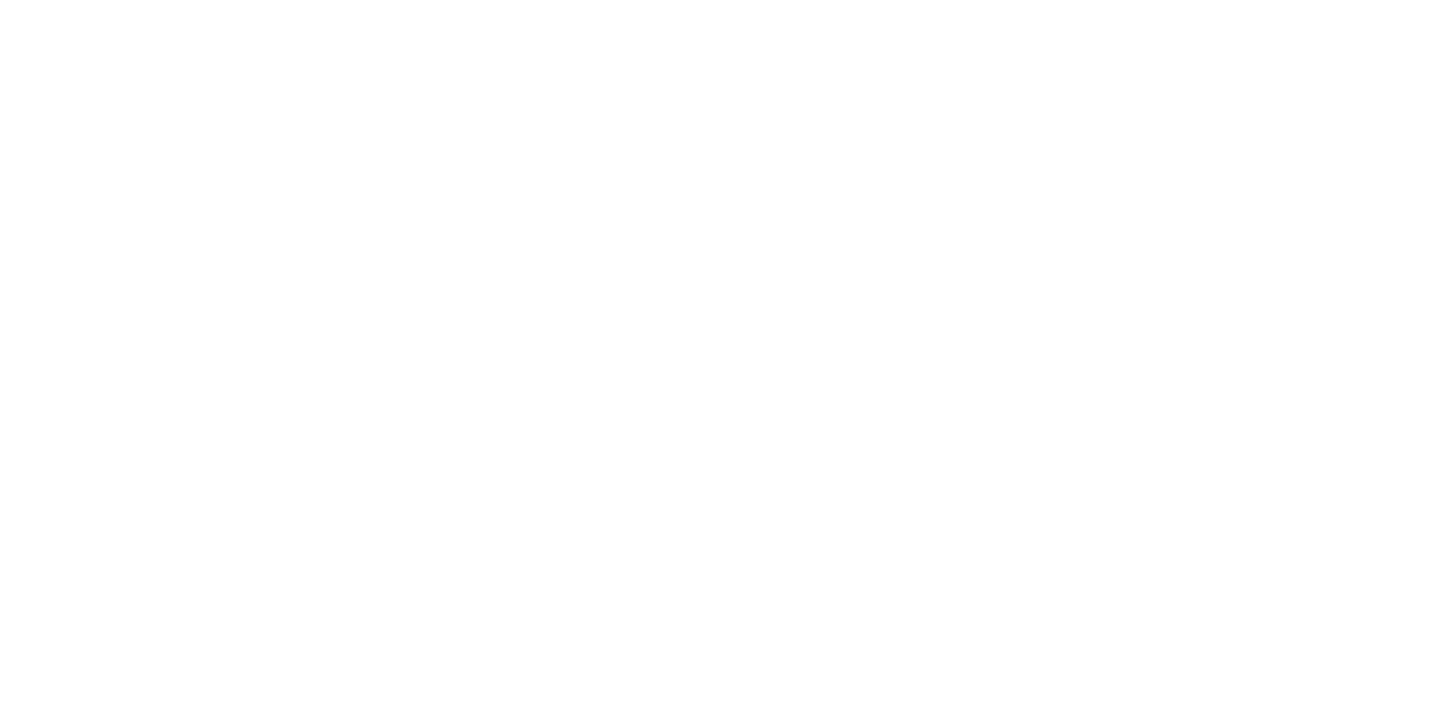scroll, scrollTop: 0, scrollLeft: 0, axis: both 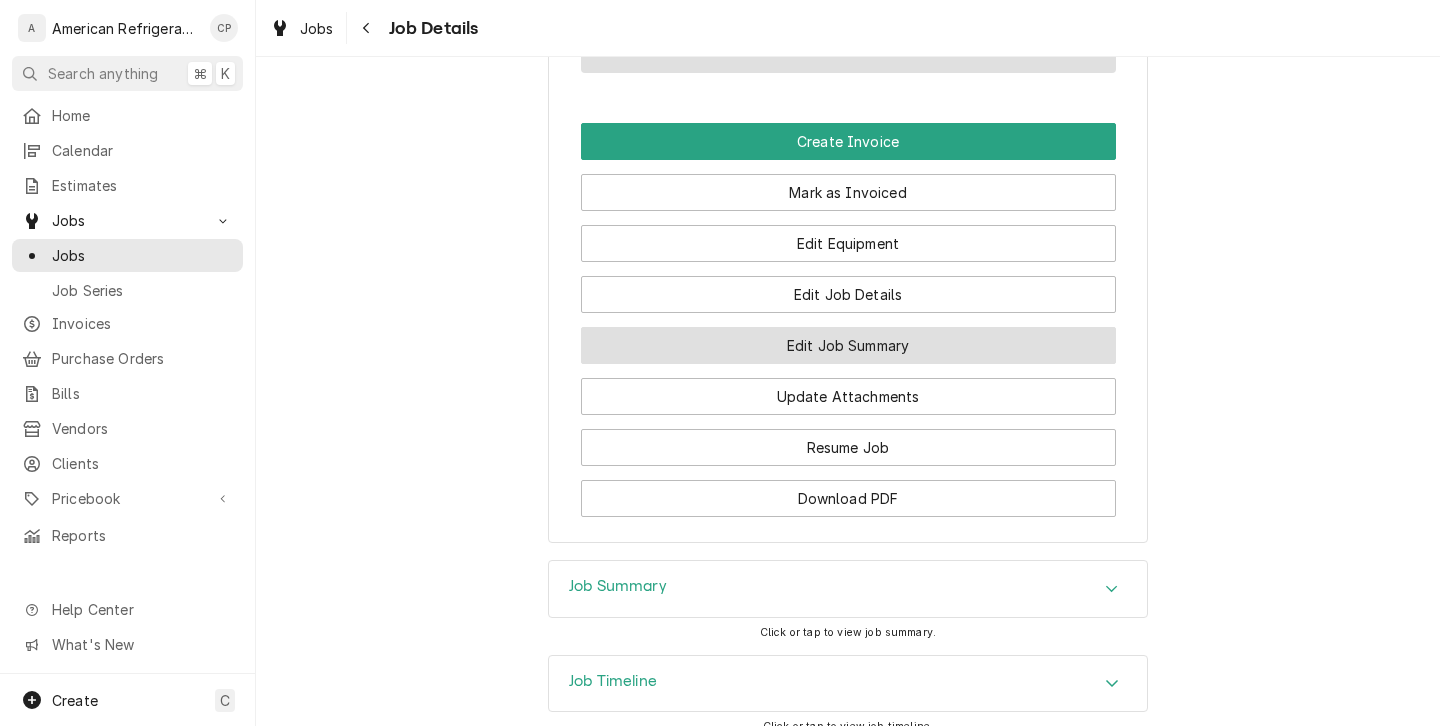 click on "Edit Job Summary" at bounding box center [848, 345] 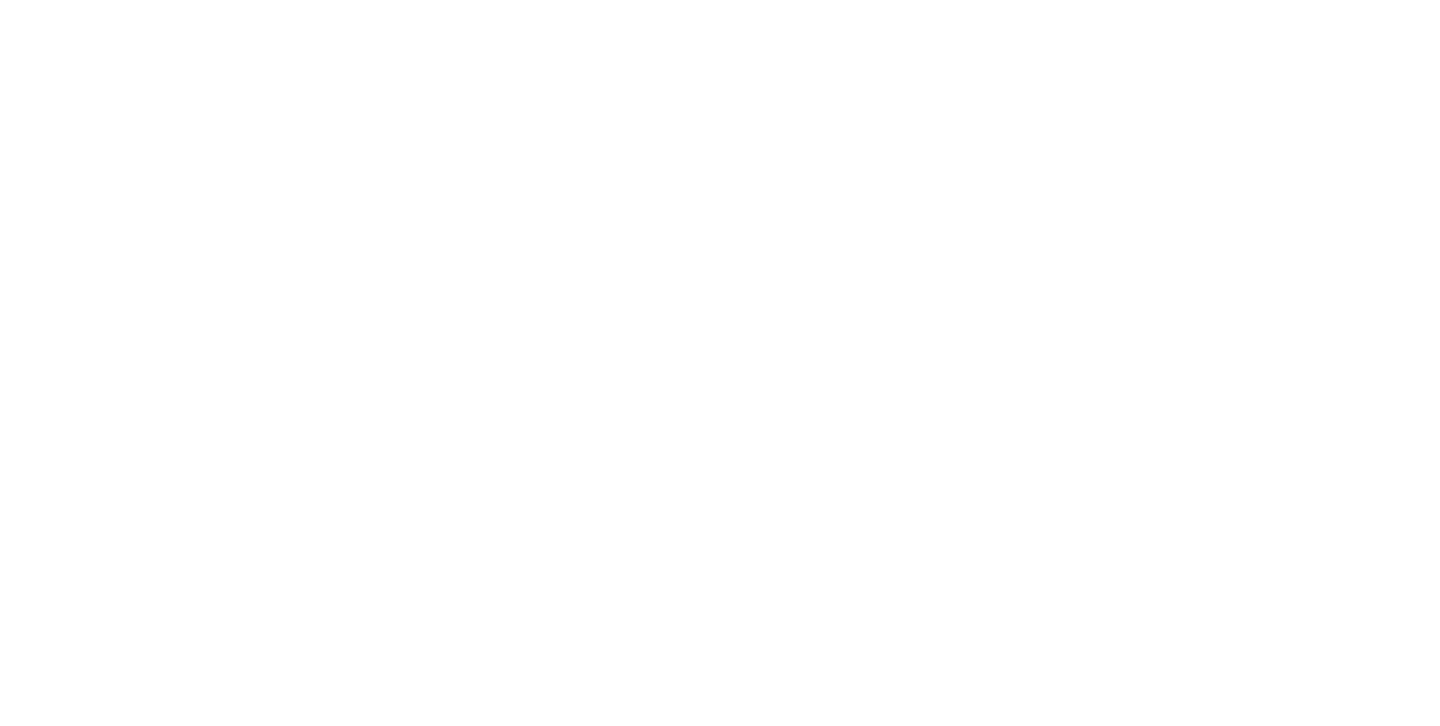 scroll, scrollTop: 0, scrollLeft: 0, axis: both 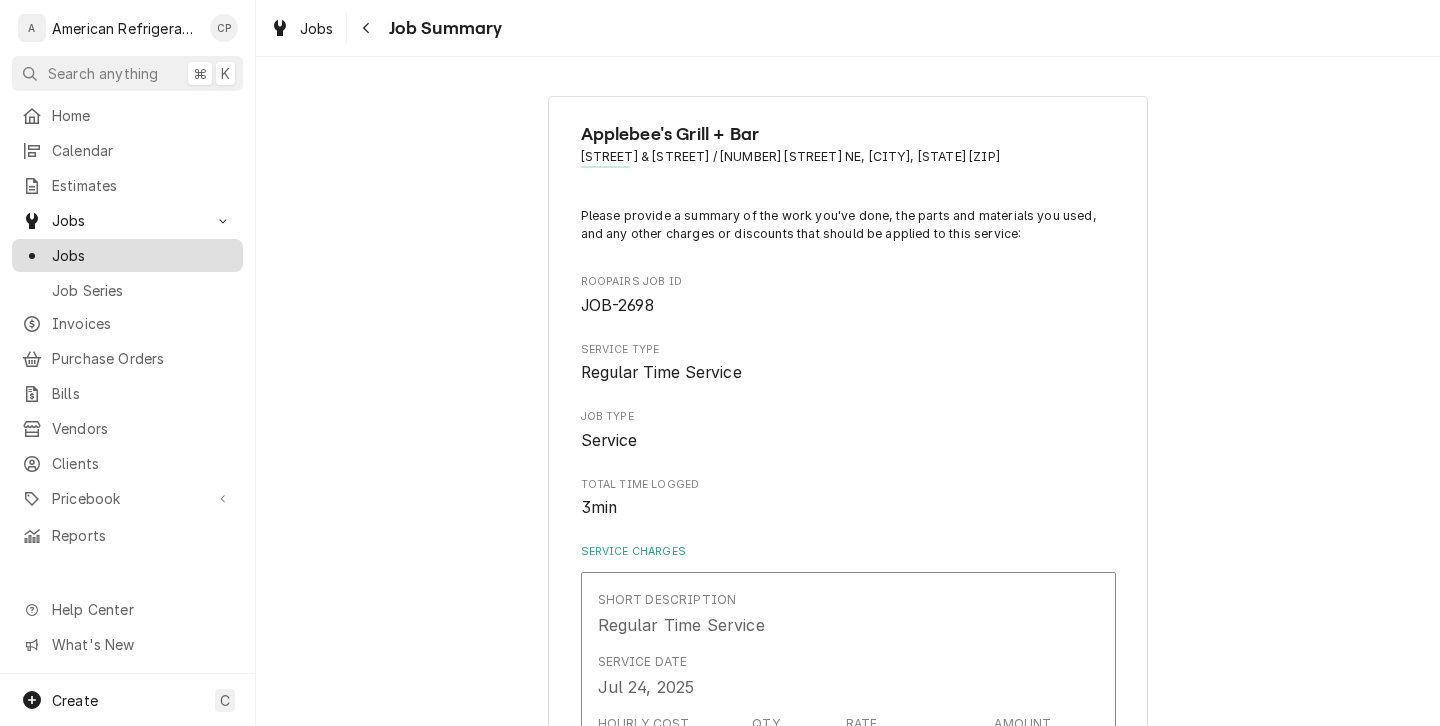 click on "Jobs" at bounding box center (142, 255) 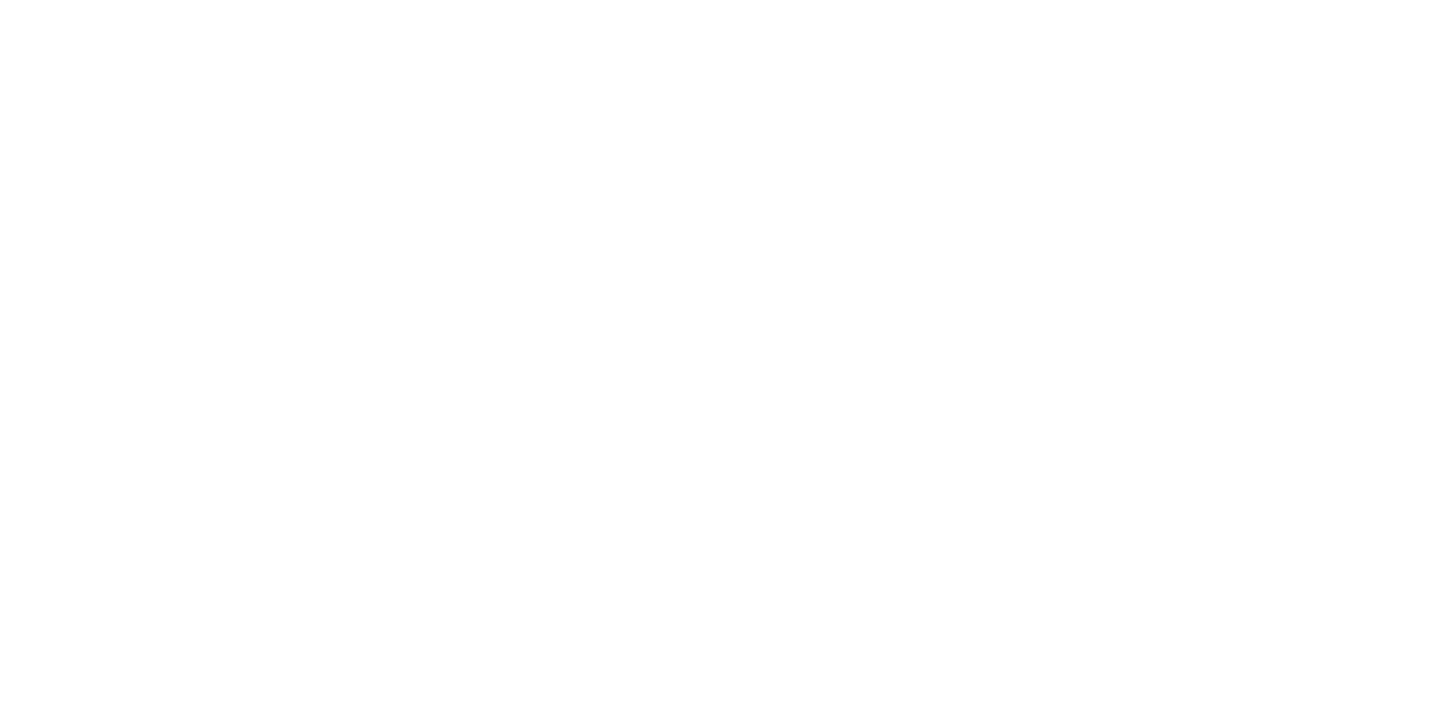 scroll, scrollTop: 0, scrollLeft: 0, axis: both 